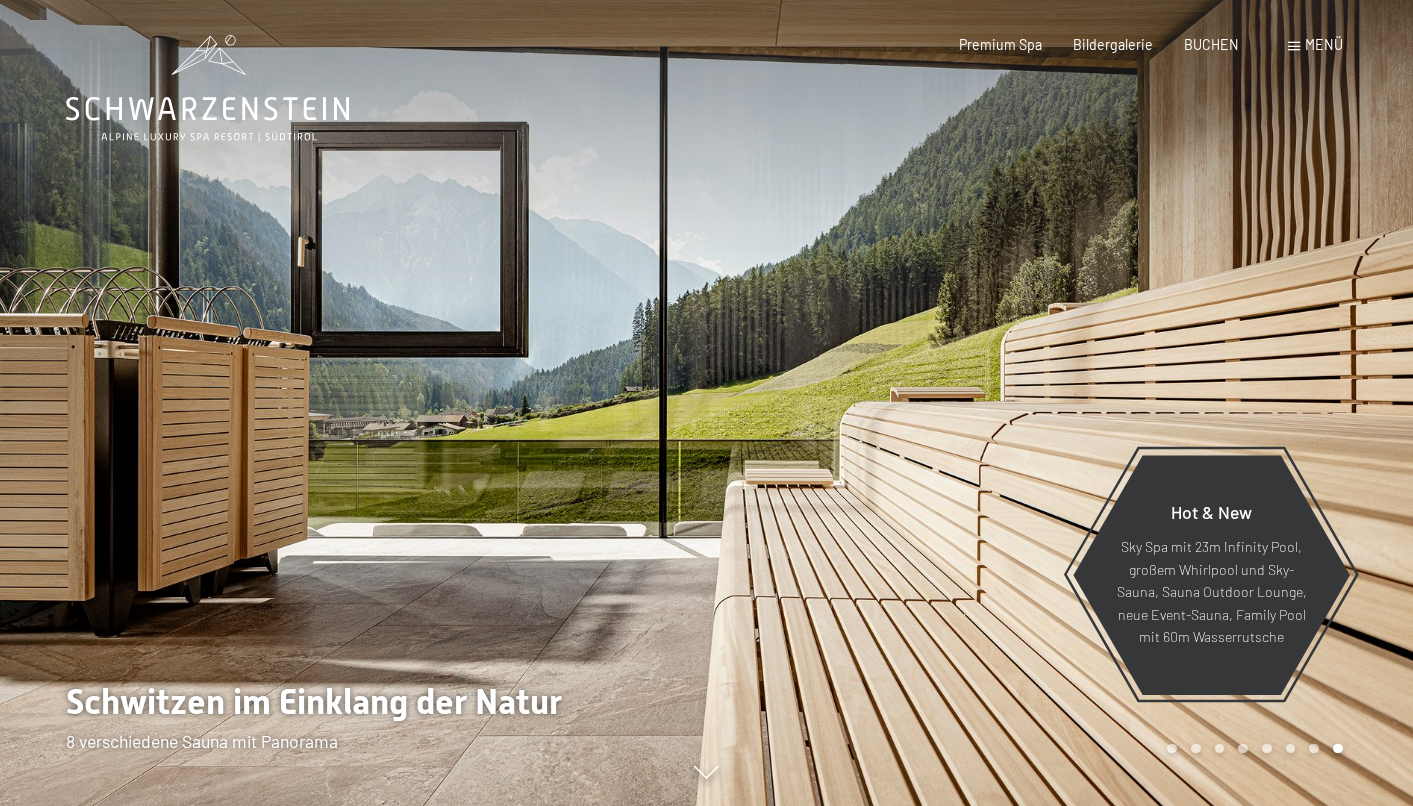 scroll, scrollTop: 0, scrollLeft: 0, axis: both 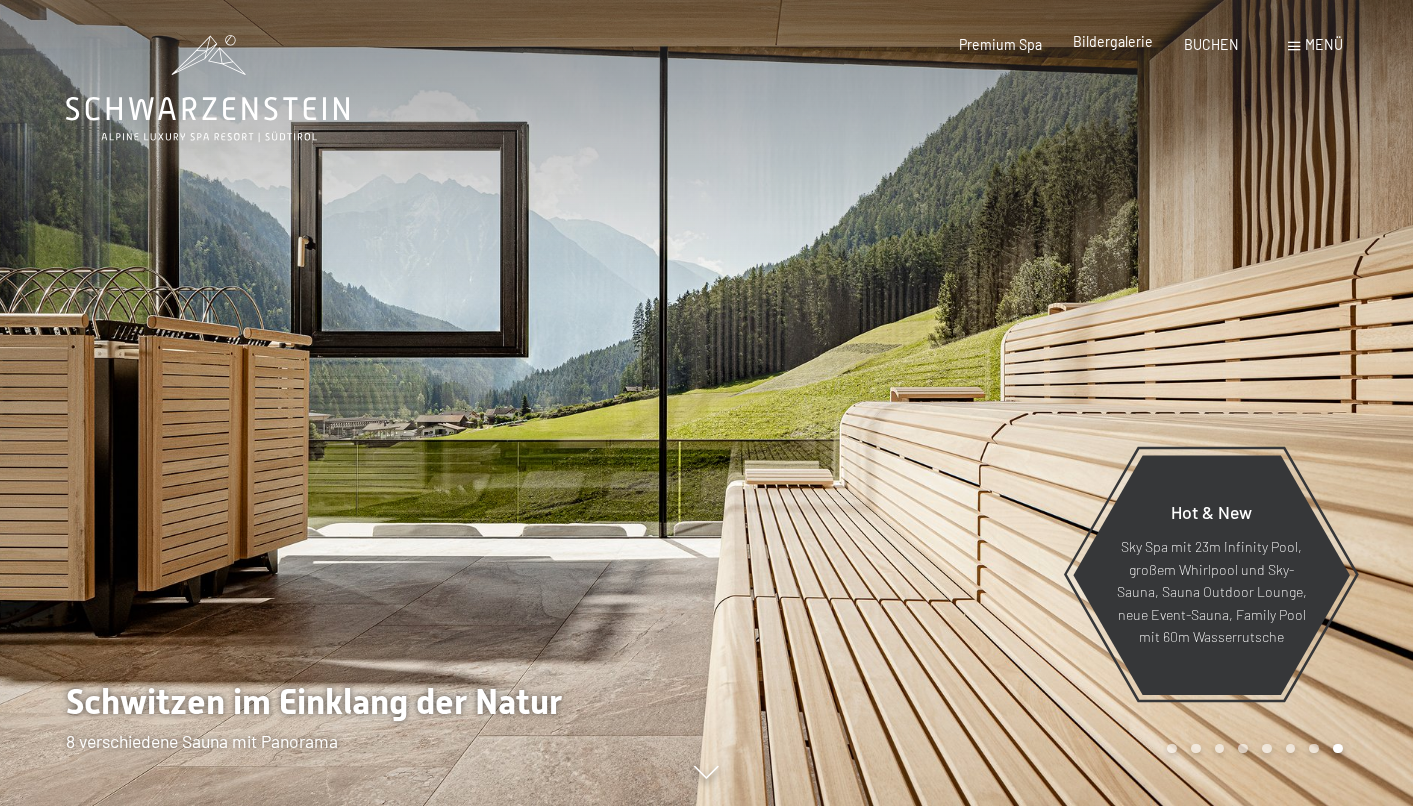 click on "Bildergalerie" at bounding box center (1113, 41) 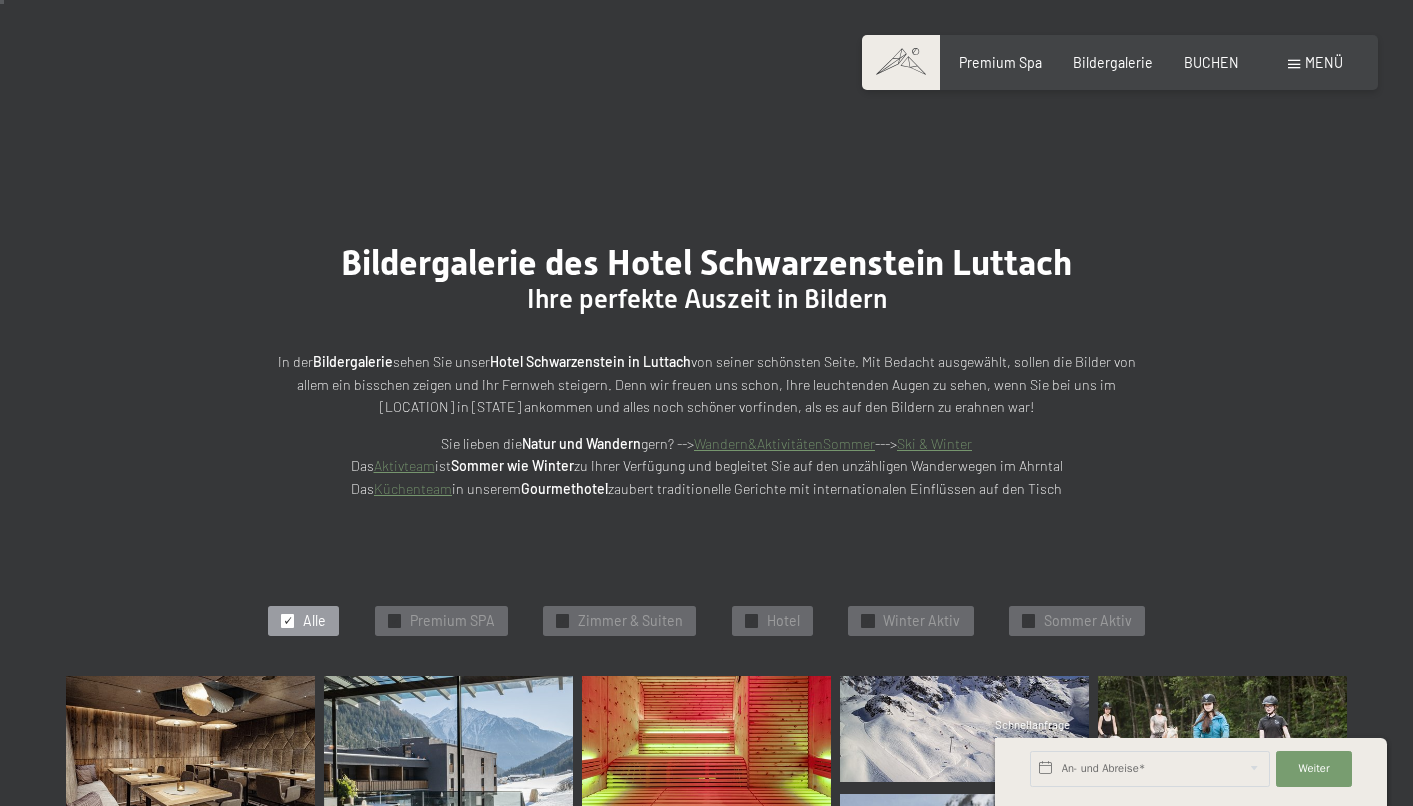 scroll, scrollTop: 55, scrollLeft: 0, axis: vertical 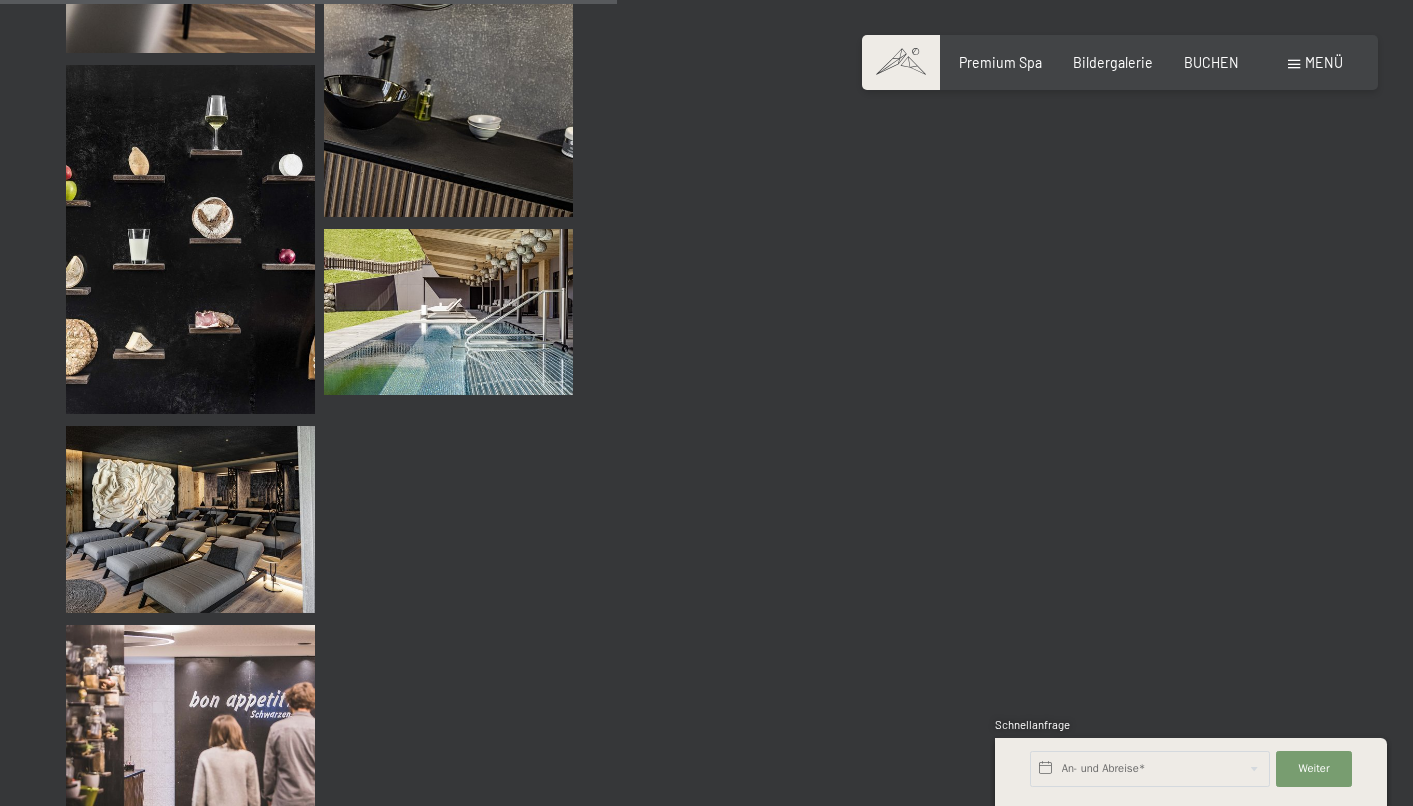 click on "Menü" at bounding box center [1324, 62] 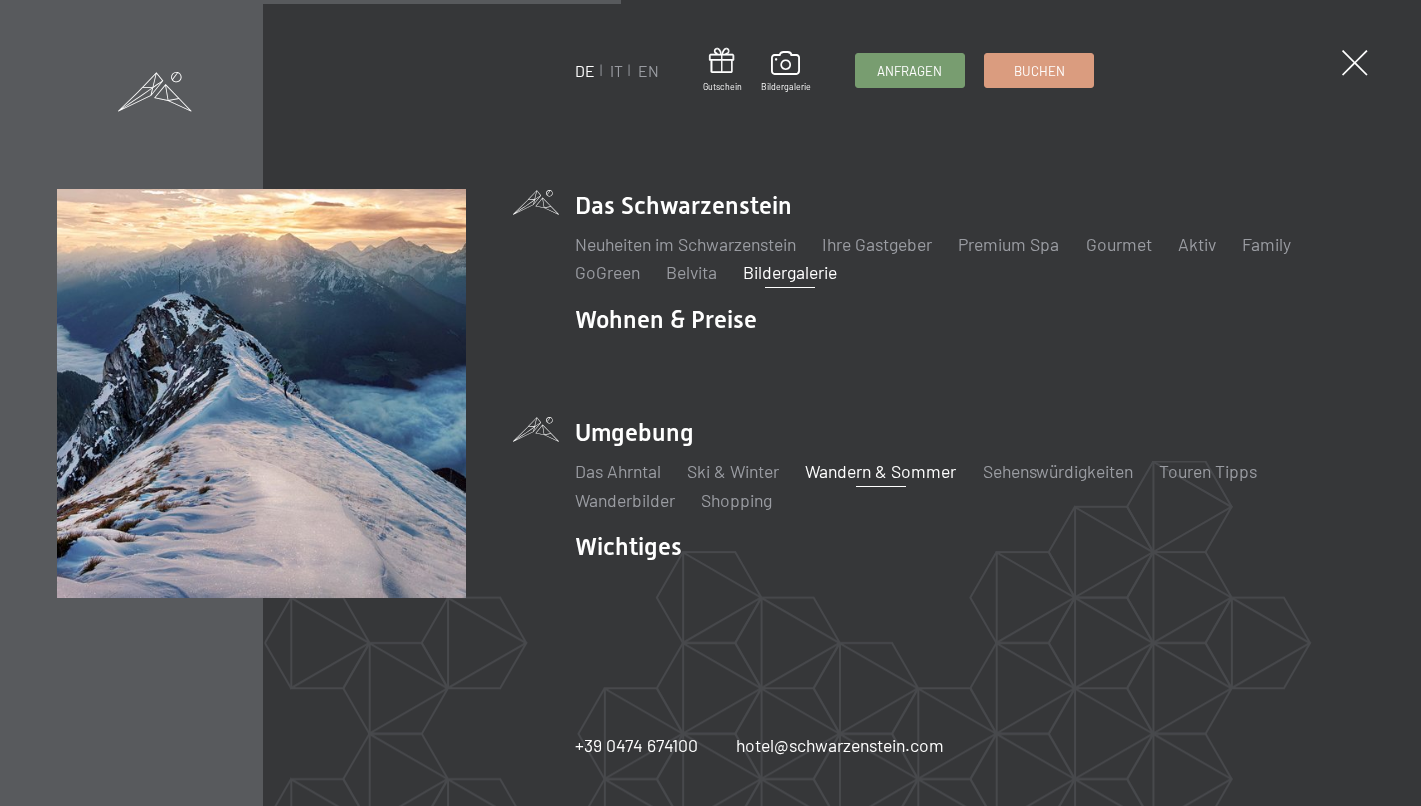 click on "Wandern & Sommer" at bounding box center (880, 471) 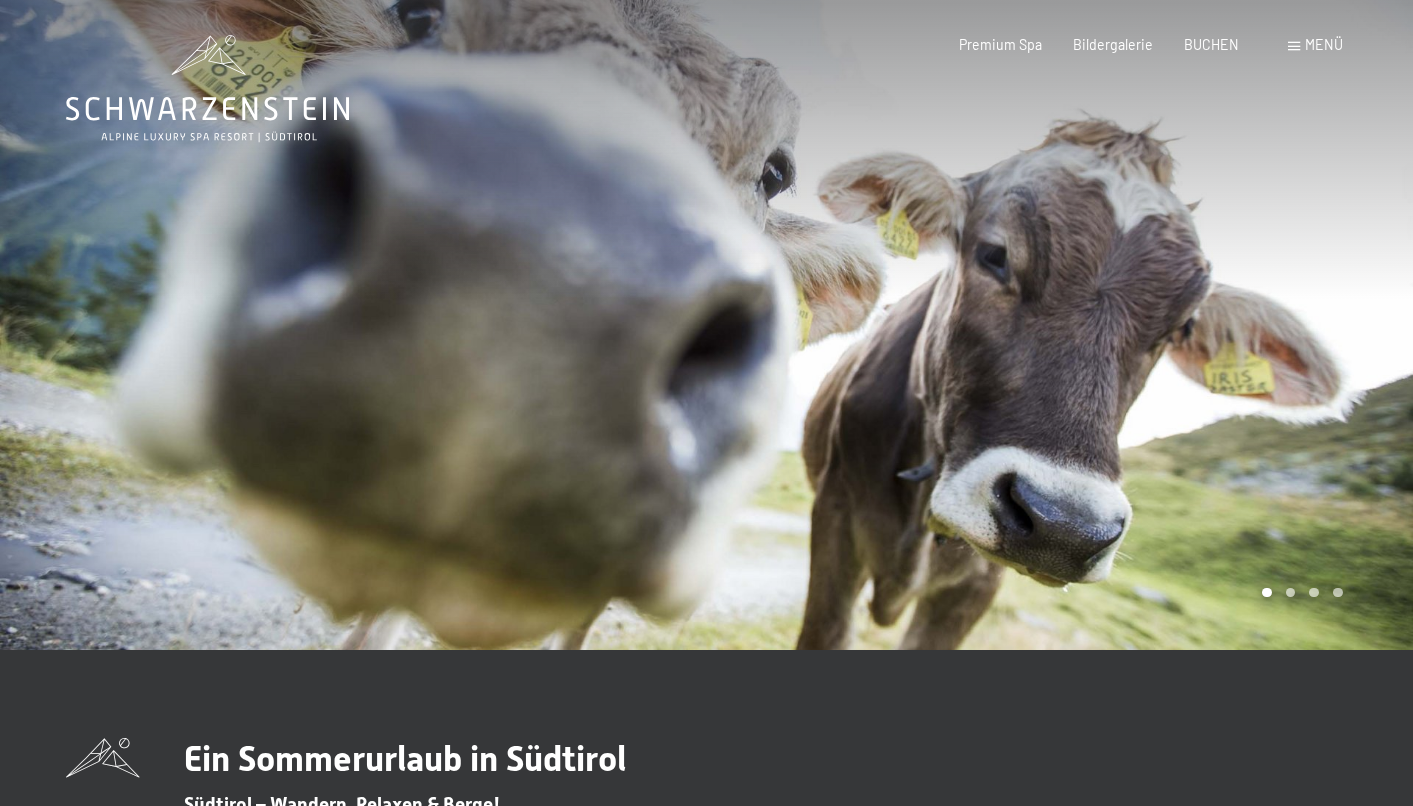 scroll, scrollTop: 0, scrollLeft: 0, axis: both 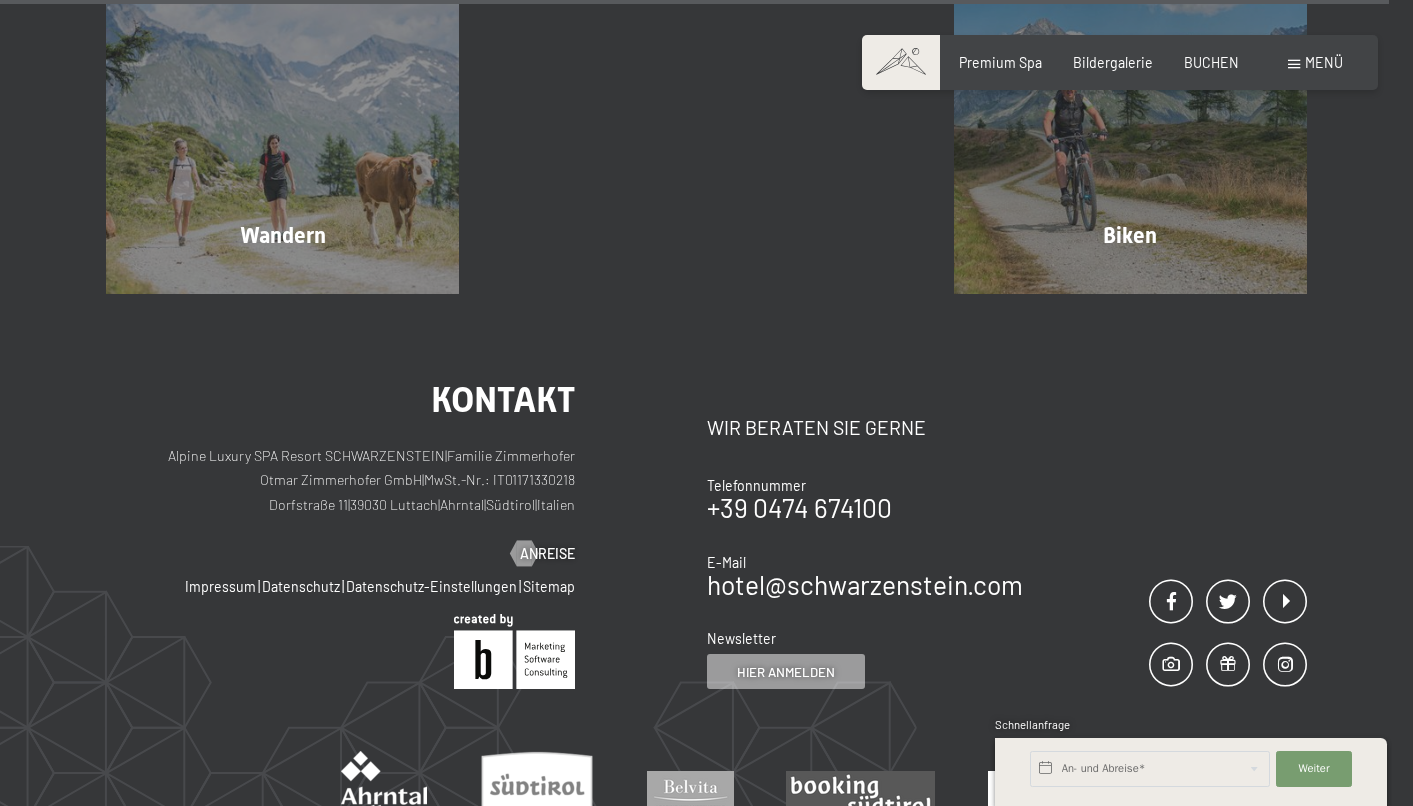 click on "Alpine Luxury SPA Resort SCHWARZENSTEIN  |  Familie Zimmerhofer  Otmar Zimmerhofer GmbH  |  MwSt.-Nr.: IT01171330218  Dorfstraße 11  |  39030 Luttach  |  Ahrntal  |  Südtirol  |  Italien" at bounding box center (340, 481) 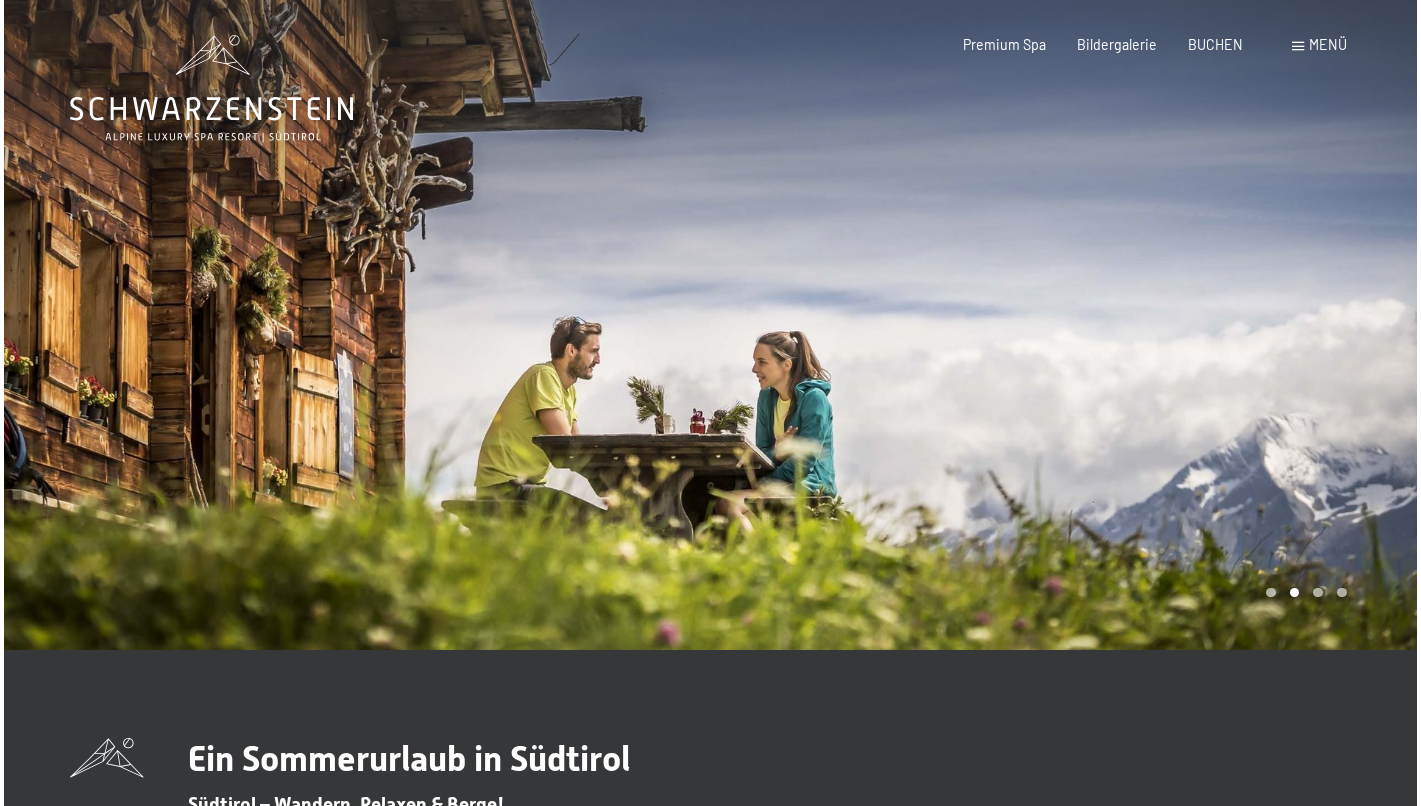 scroll, scrollTop: 0, scrollLeft: 0, axis: both 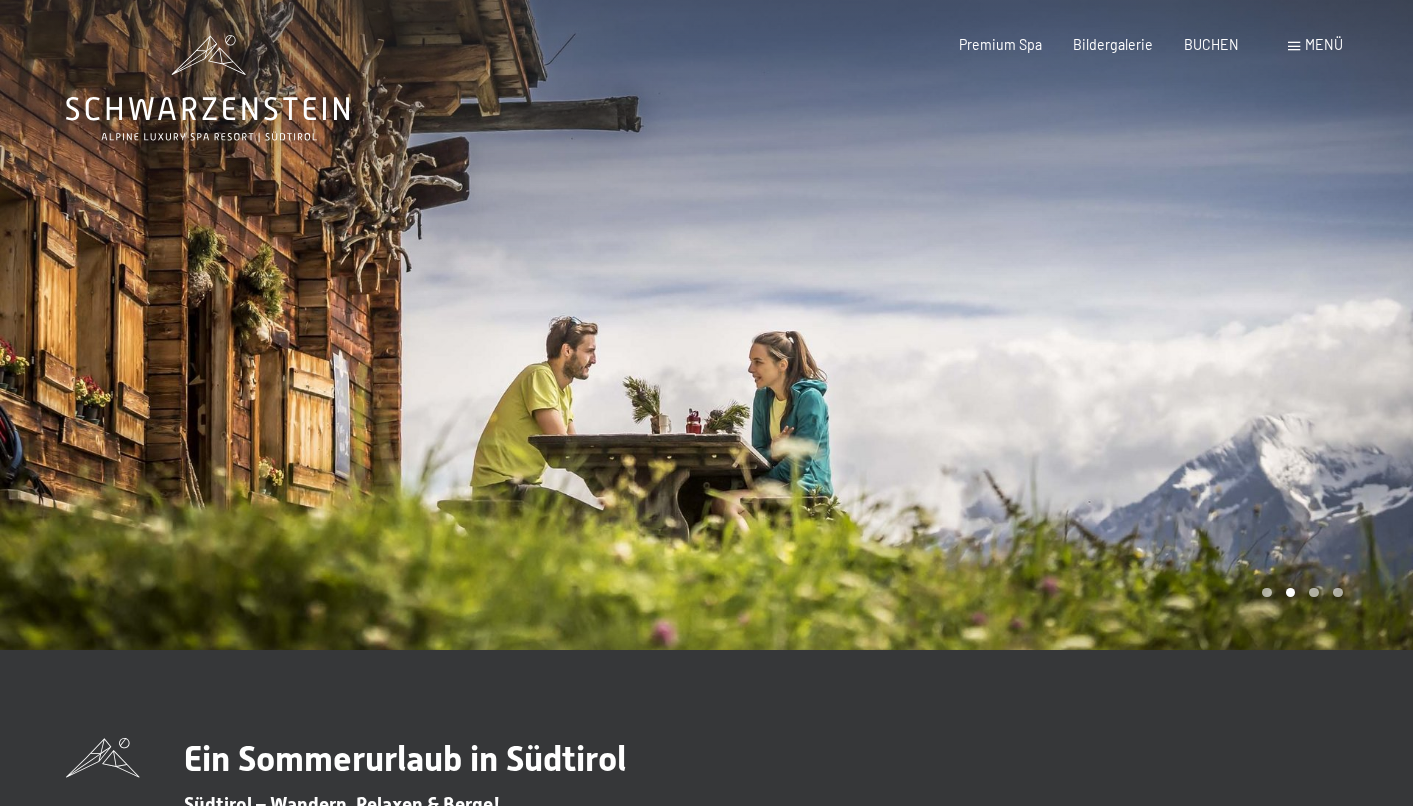 click at bounding box center [1294, 46] 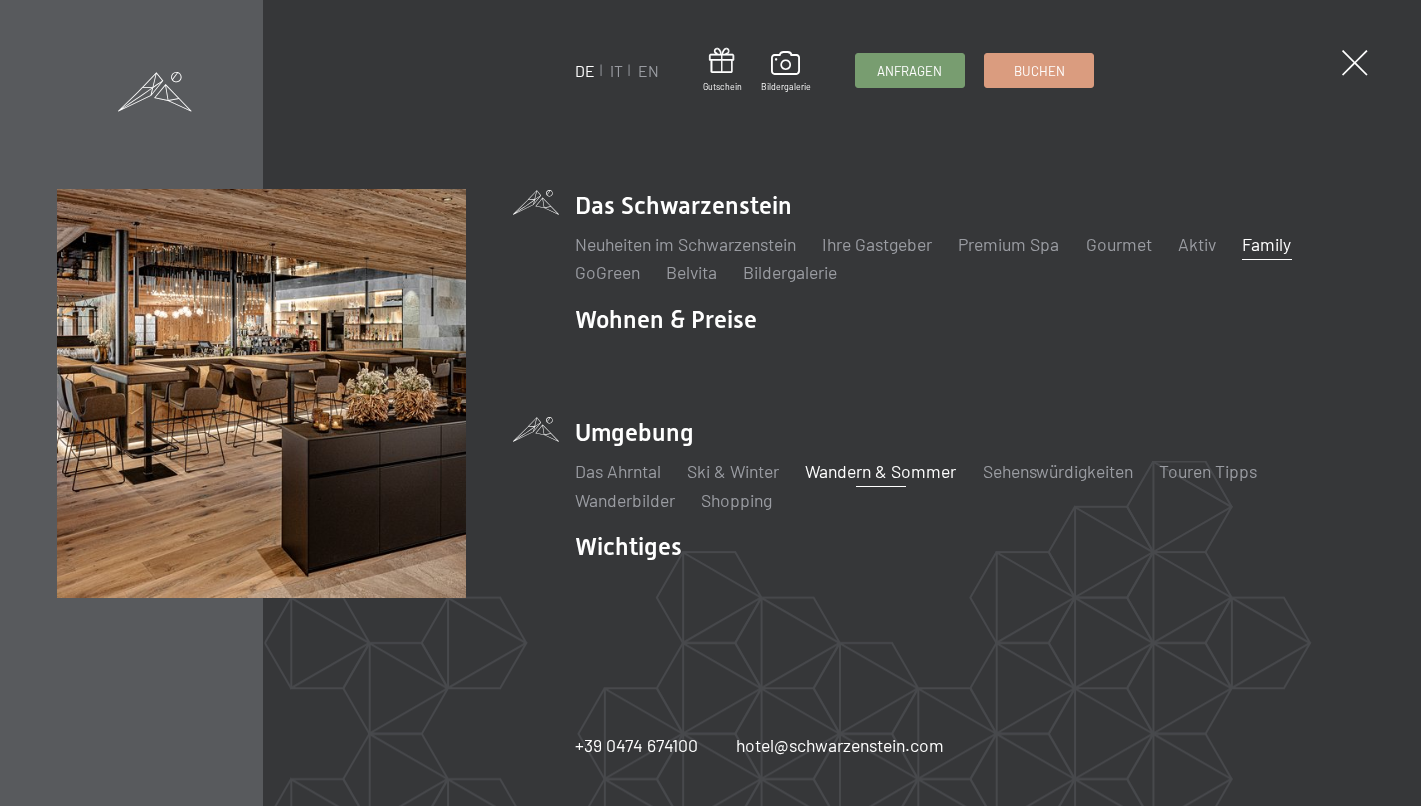click on "Family" at bounding box center (1266, 244) 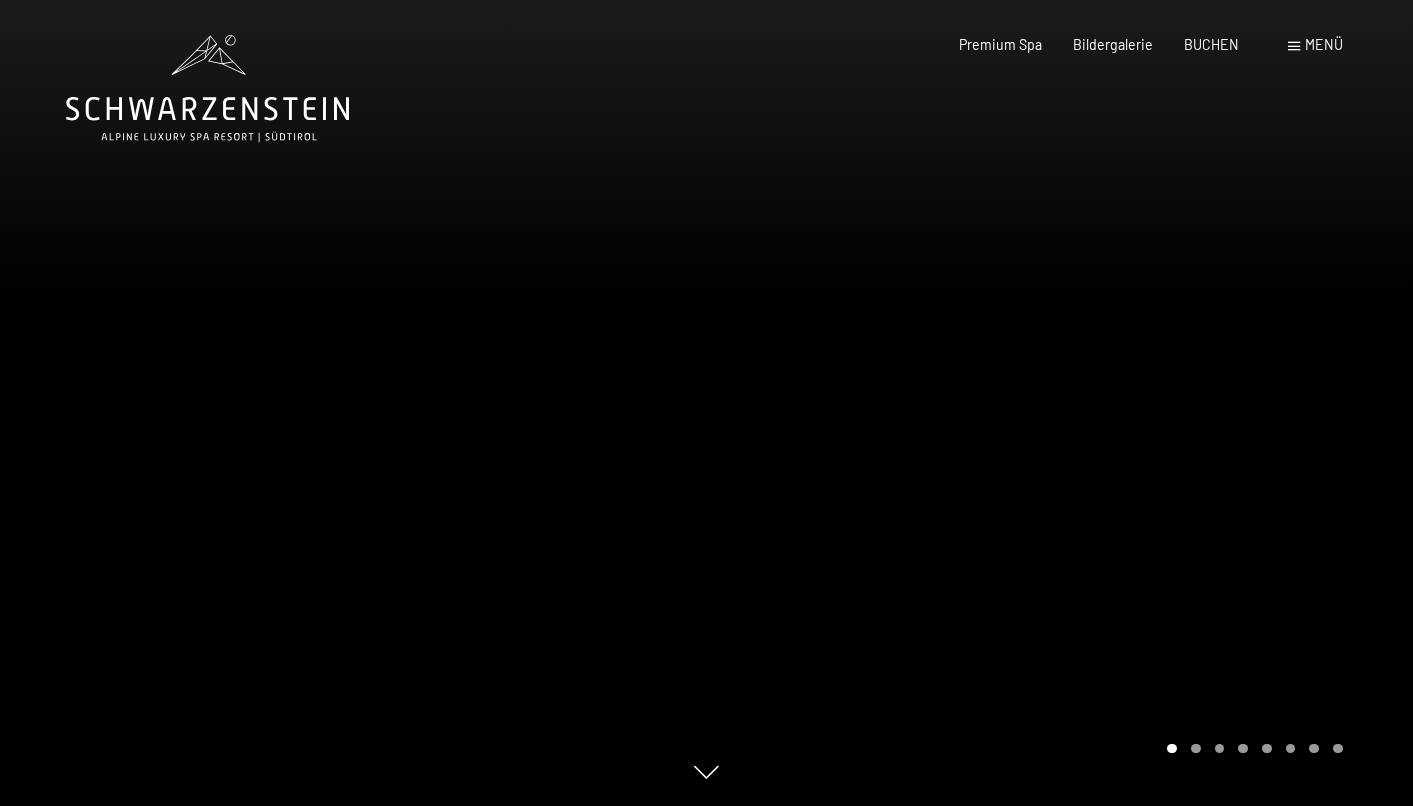 scroll, scrollTop: 0, scrollLeft: 0, axis: both 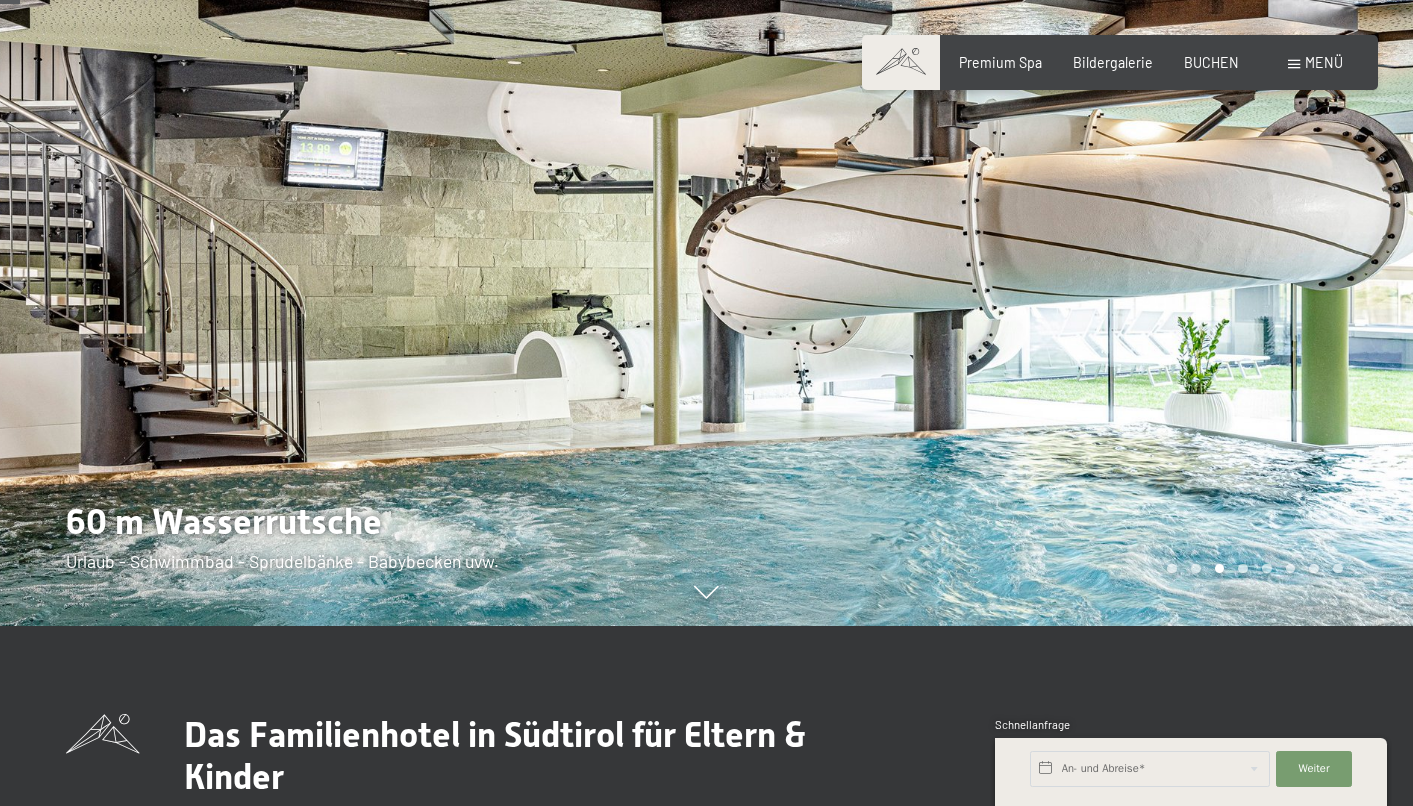click at bounding box center [1060, 223] 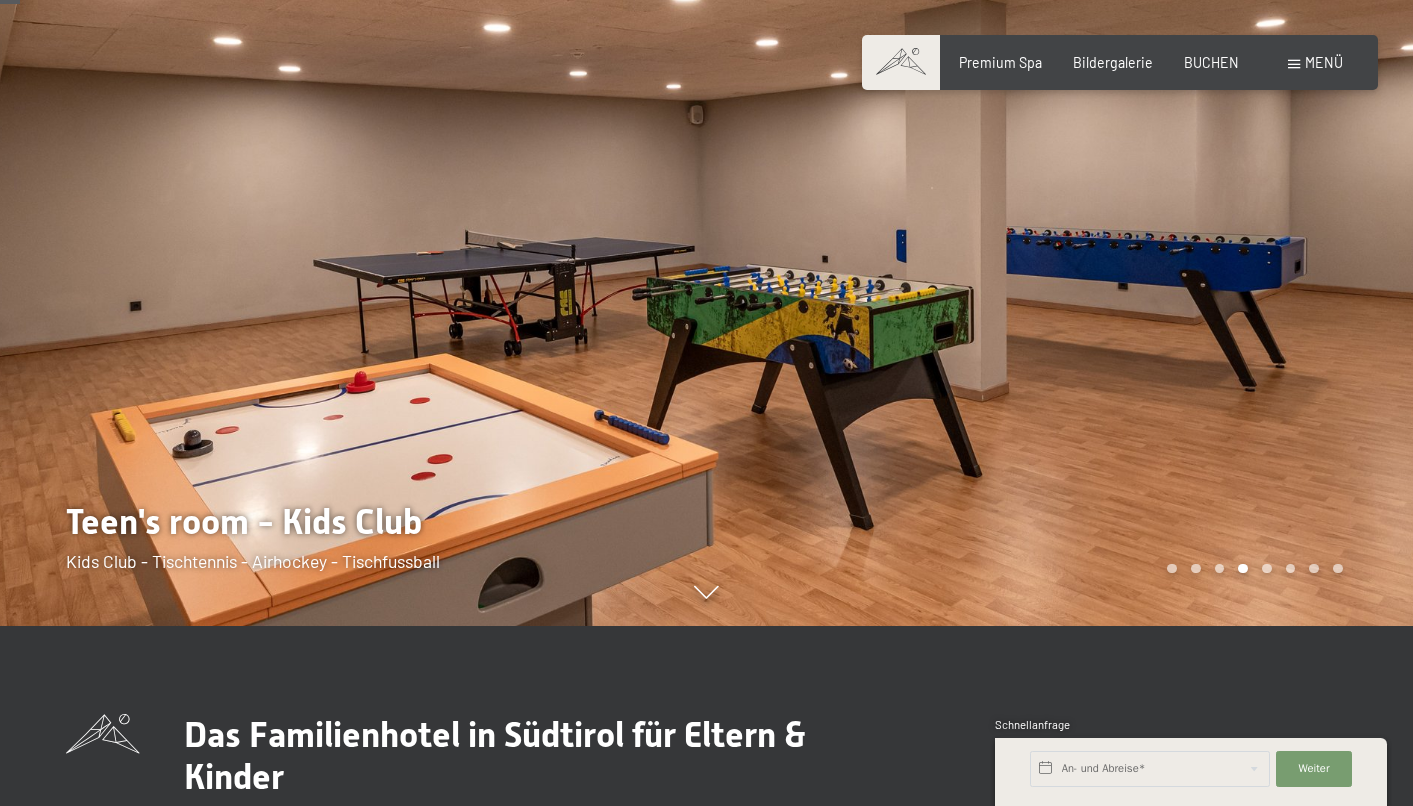 click at bounding box center (1060, 223) 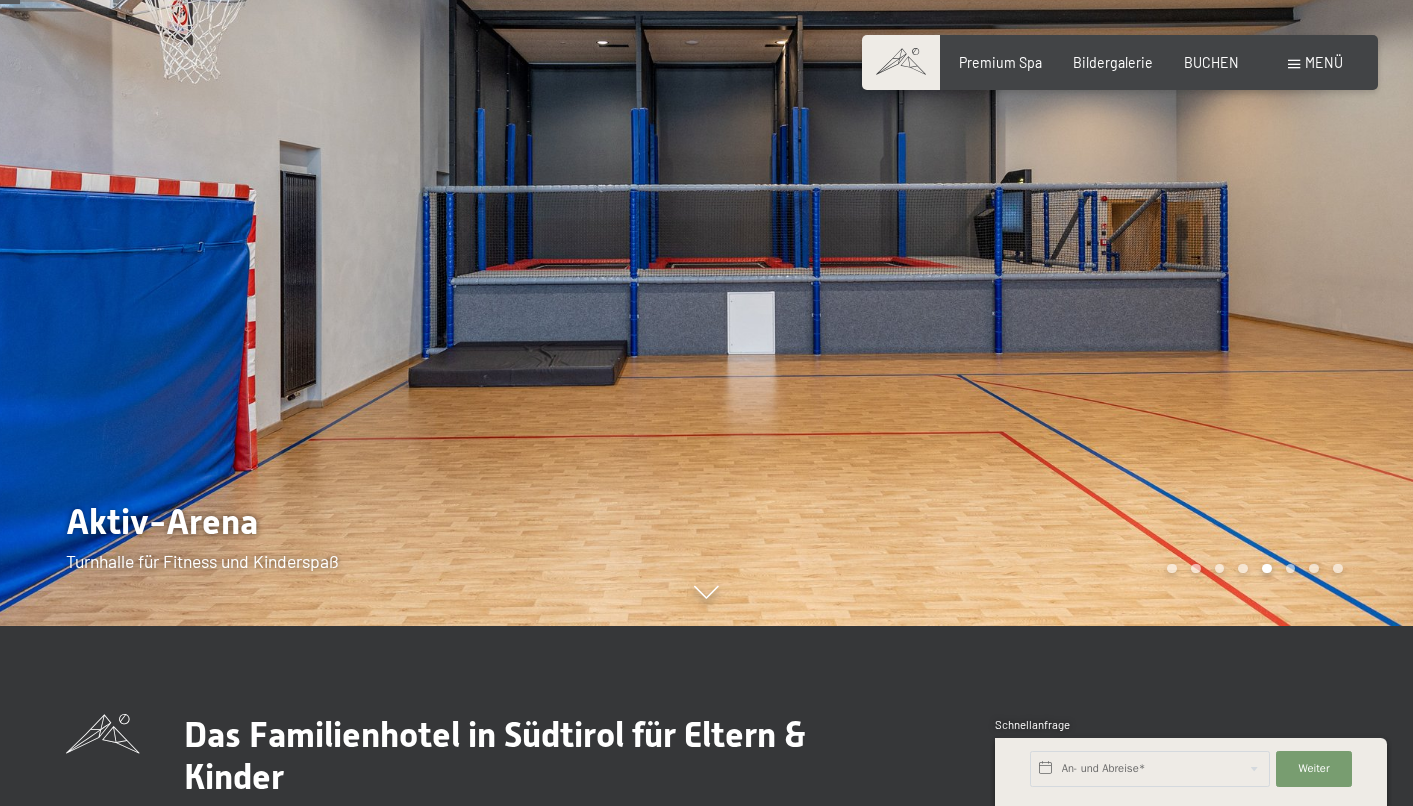 click at bounding box center (1060, 223) 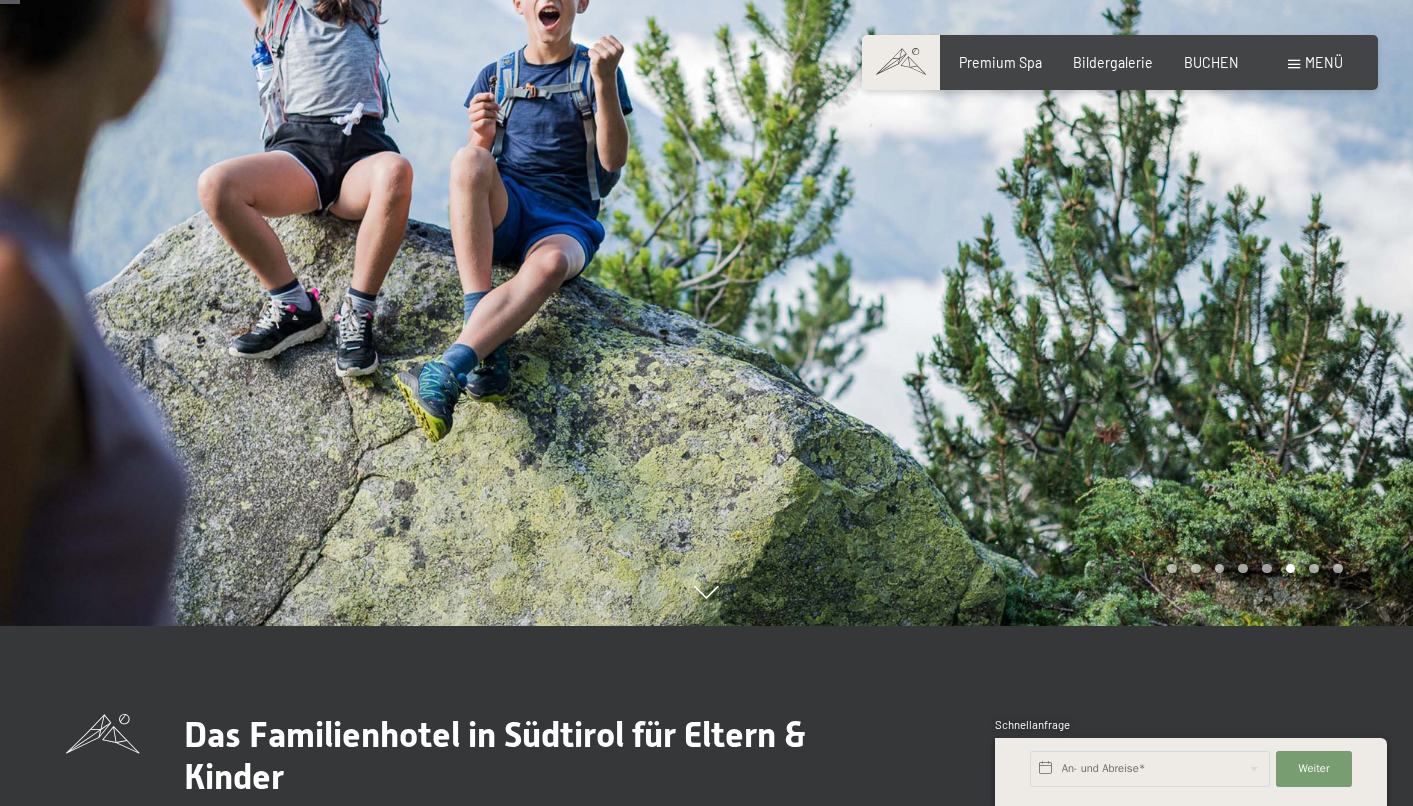 click at bounding box center (1060, 223) 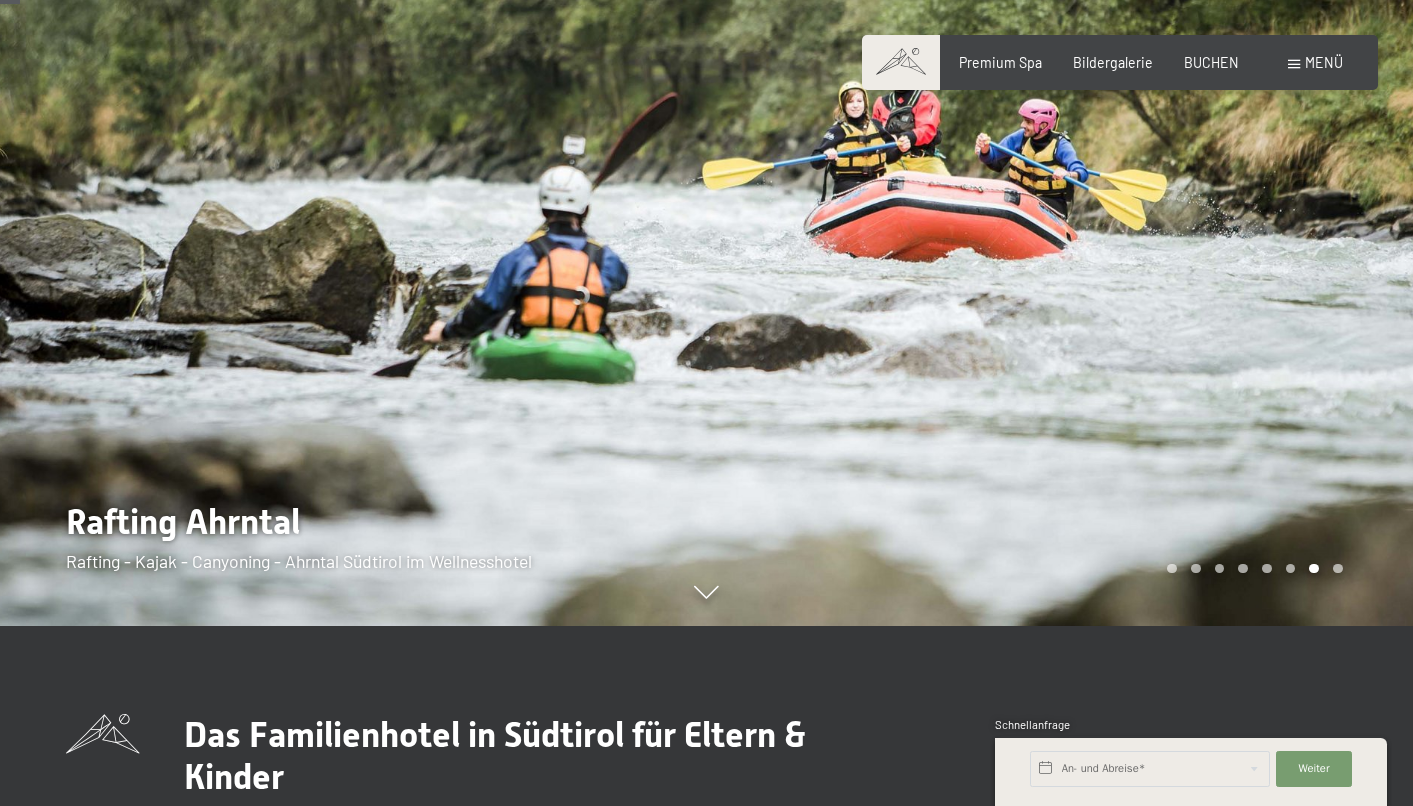click at bounding box center (1060, 223) 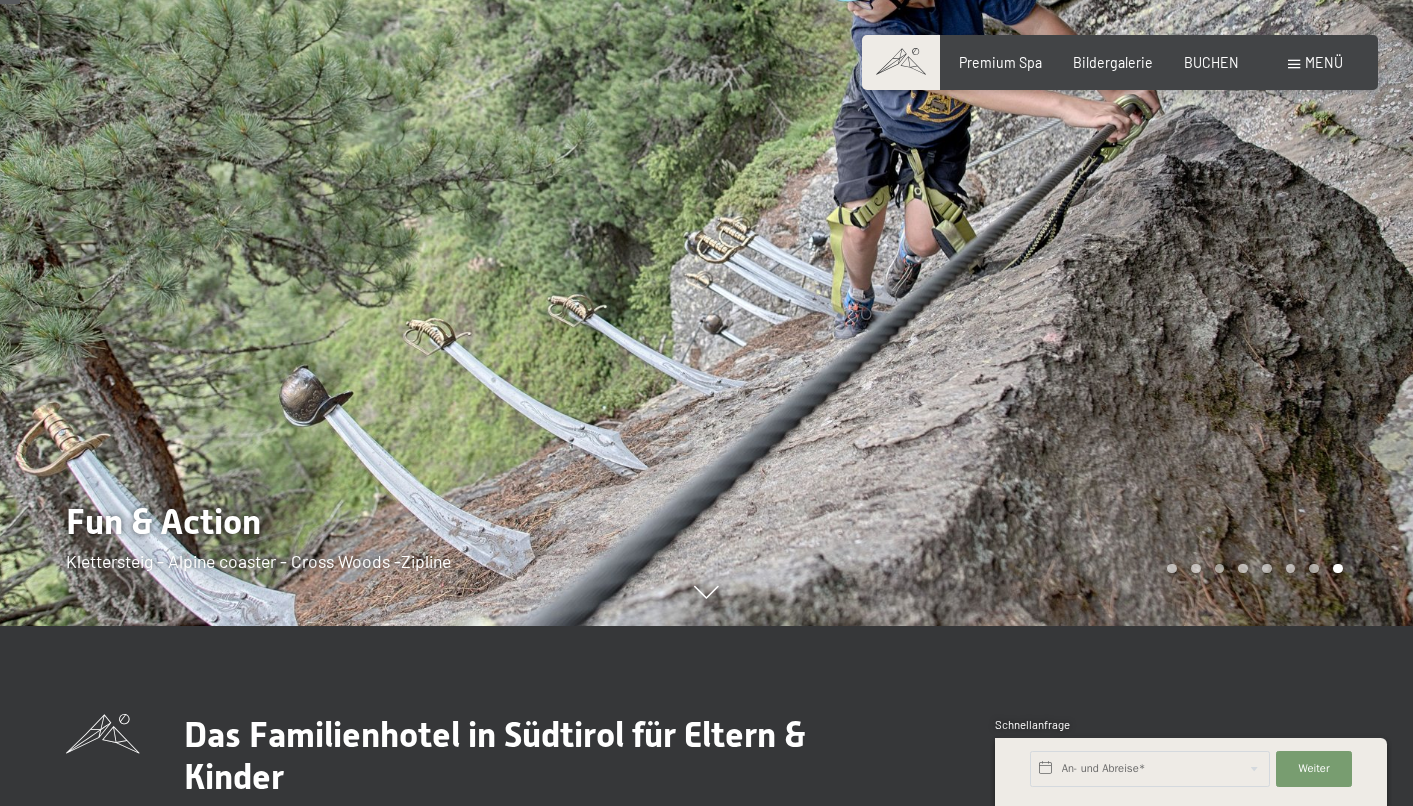 click at bounding box center (1060, 223) 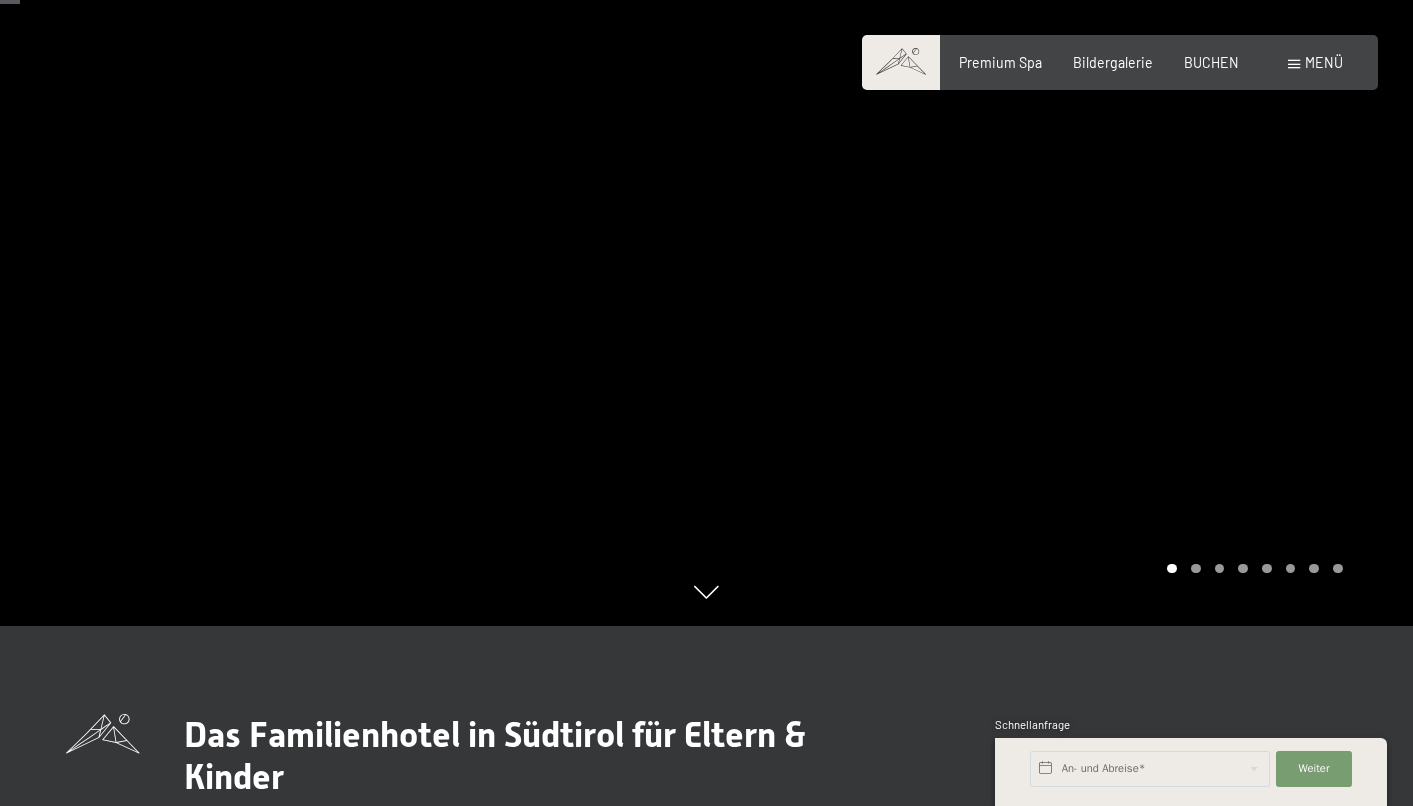 click at bounding box center [1060, 223] 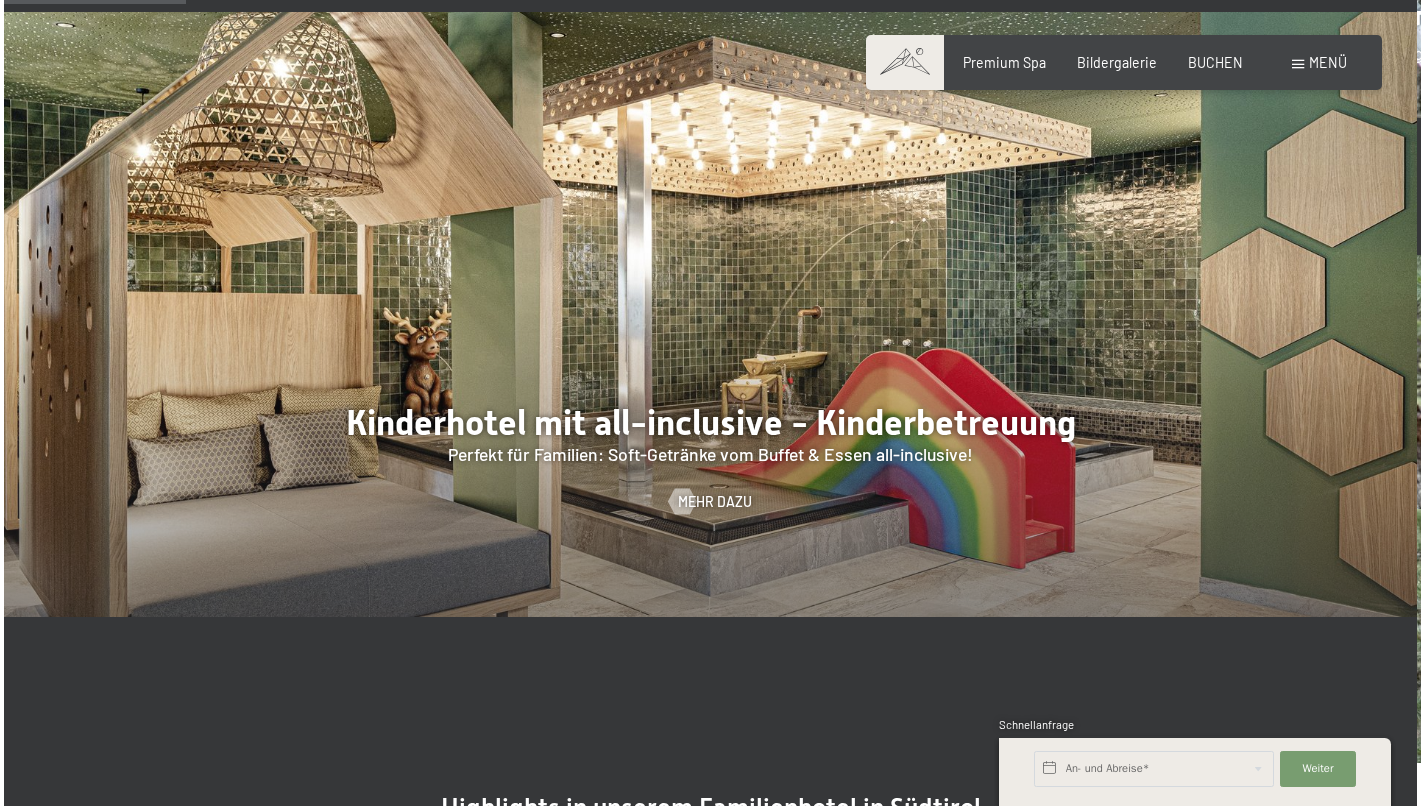 scroll, scrollTop: 1666, scrollLeft: 0, axis: vertical 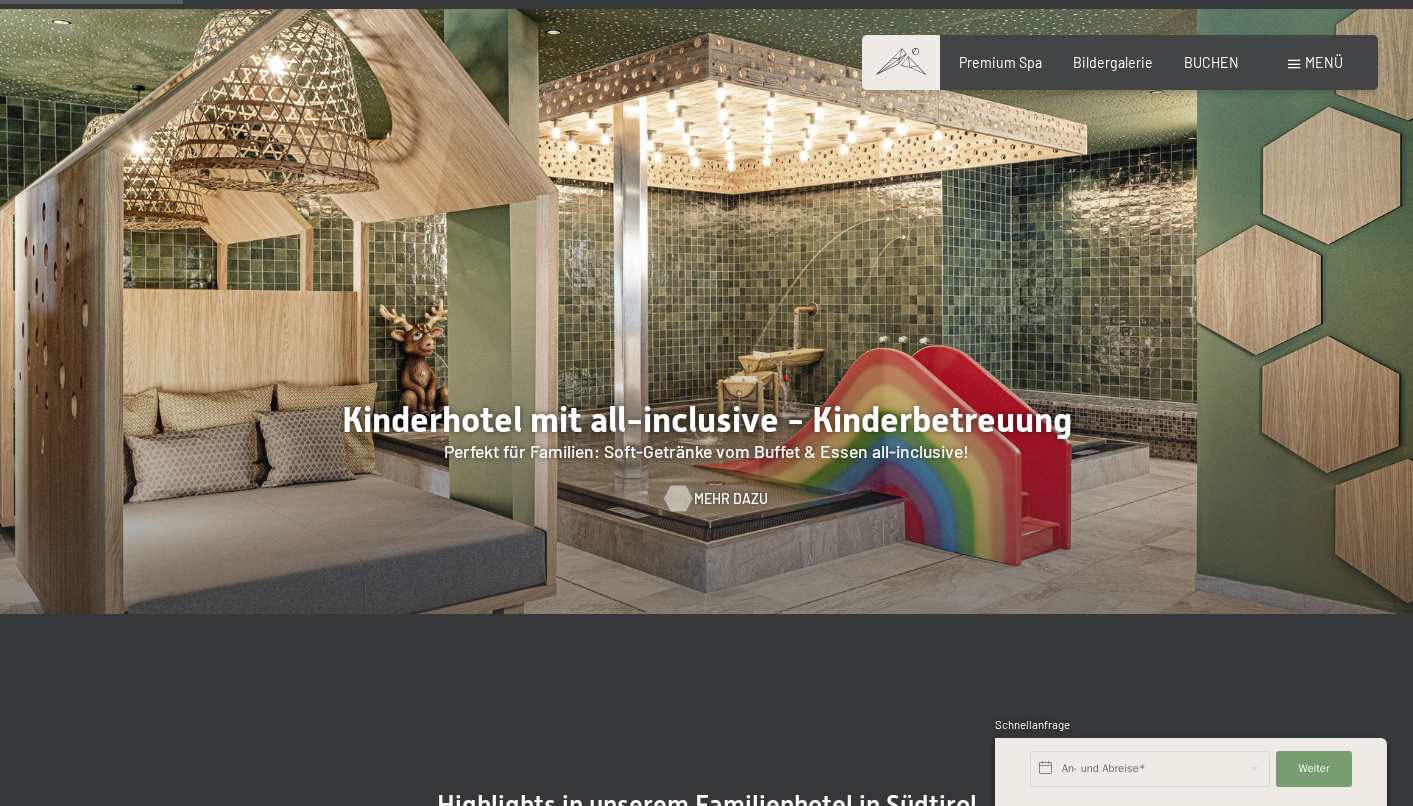click on "Mehr dazu" at bounding box center (731, 499) 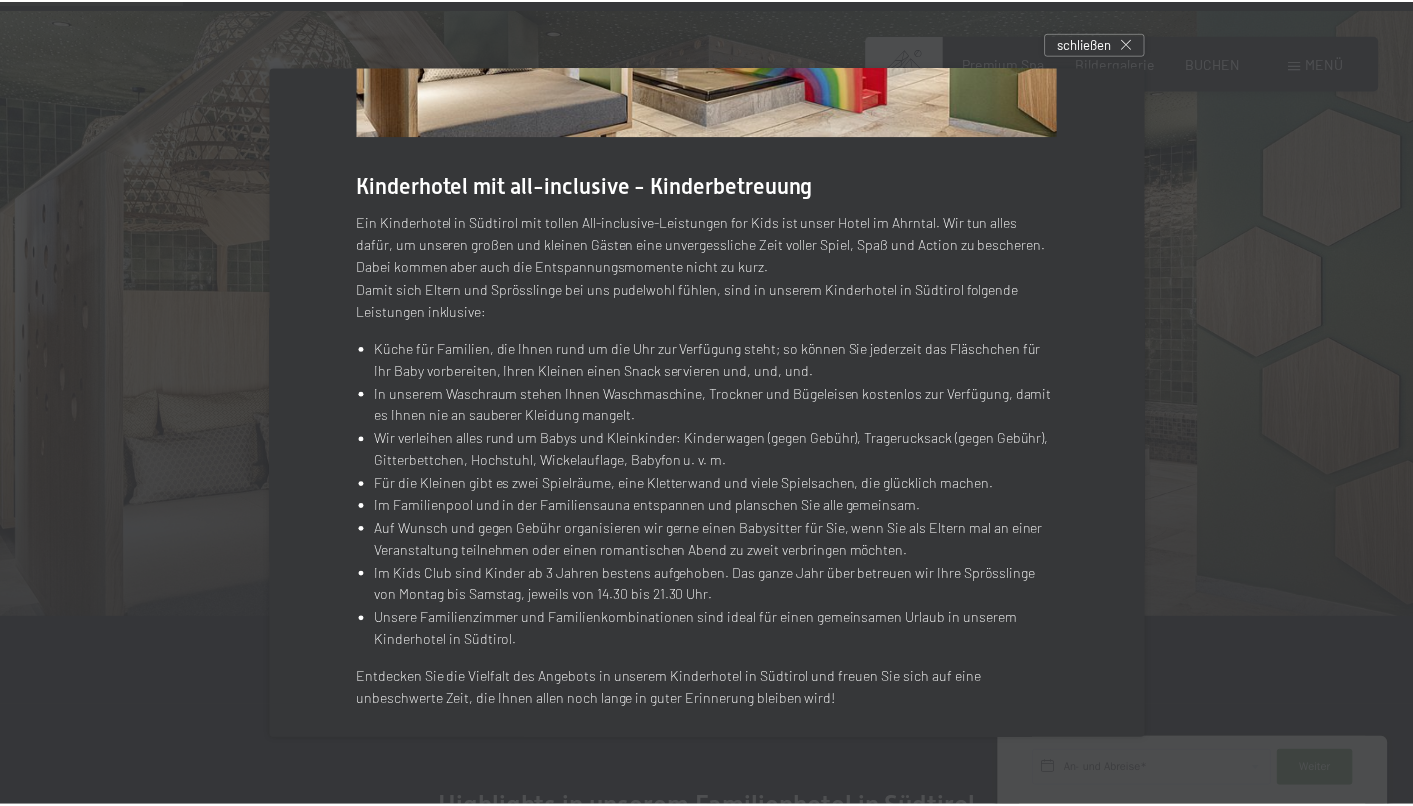scroll, scrollTop: 270, scrollLeft: 0, axis: vertical 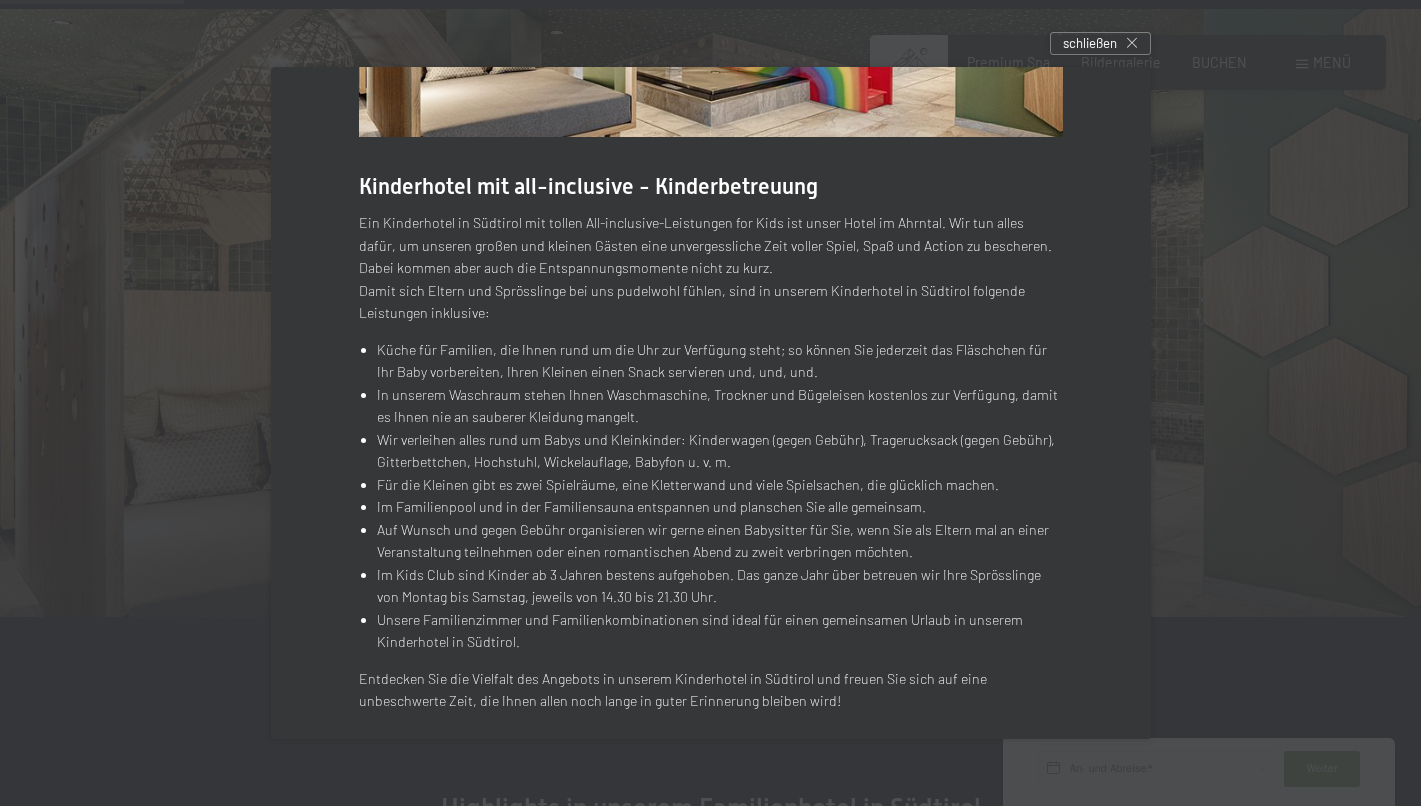 click at bounding box center [710, 403] 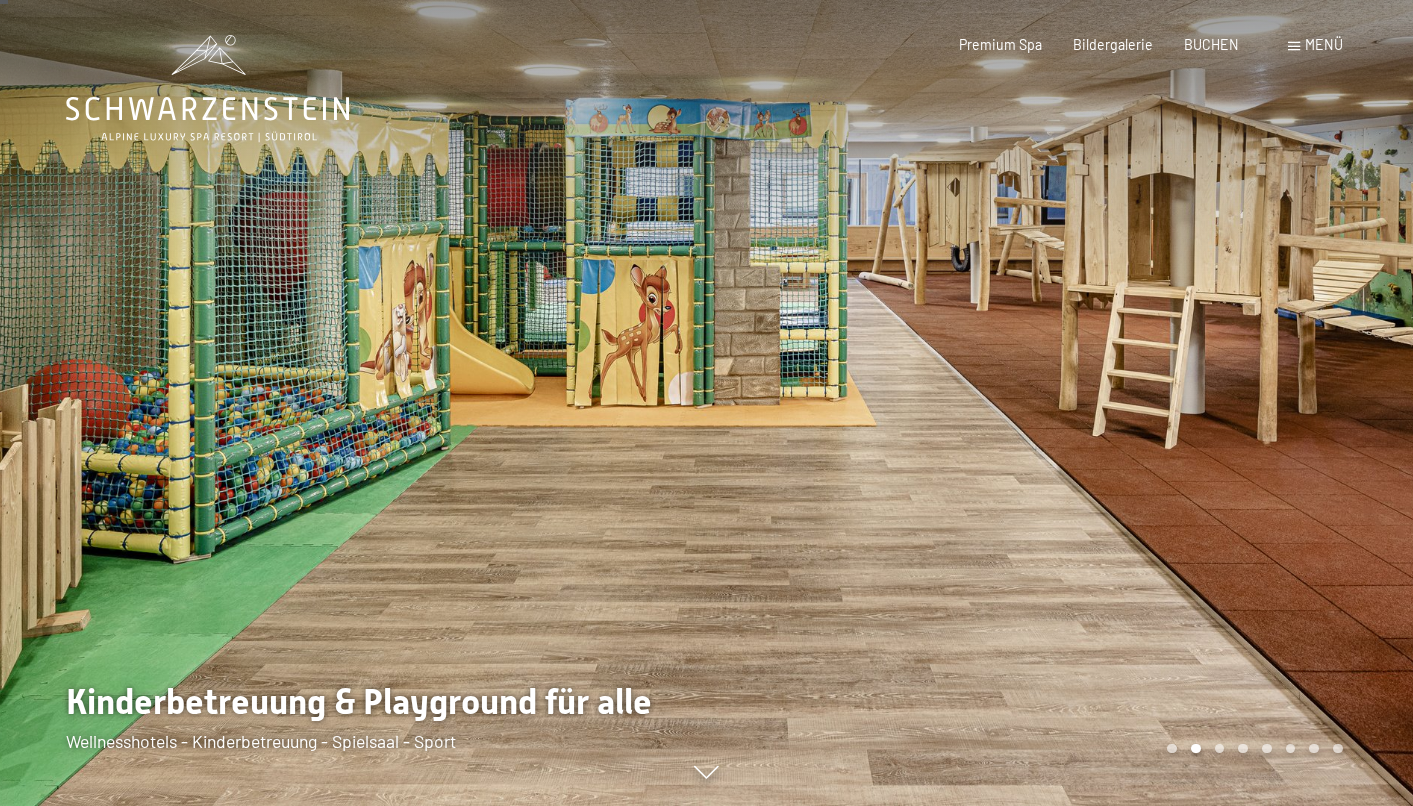 scroll, scrollTop: 0, scrollLeft: 0, axis: both 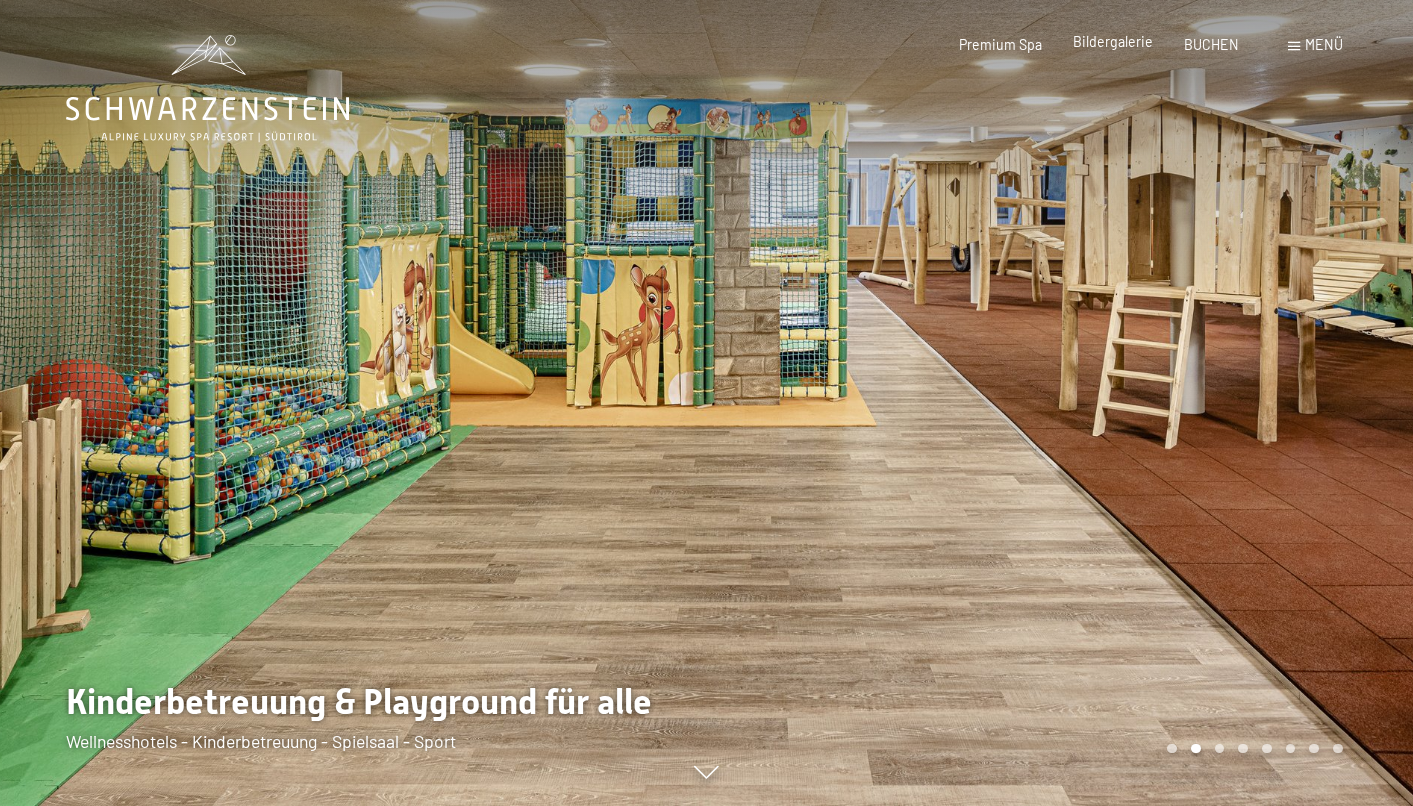 click on "Bildergalerie" at bounding box center (1113, 41) 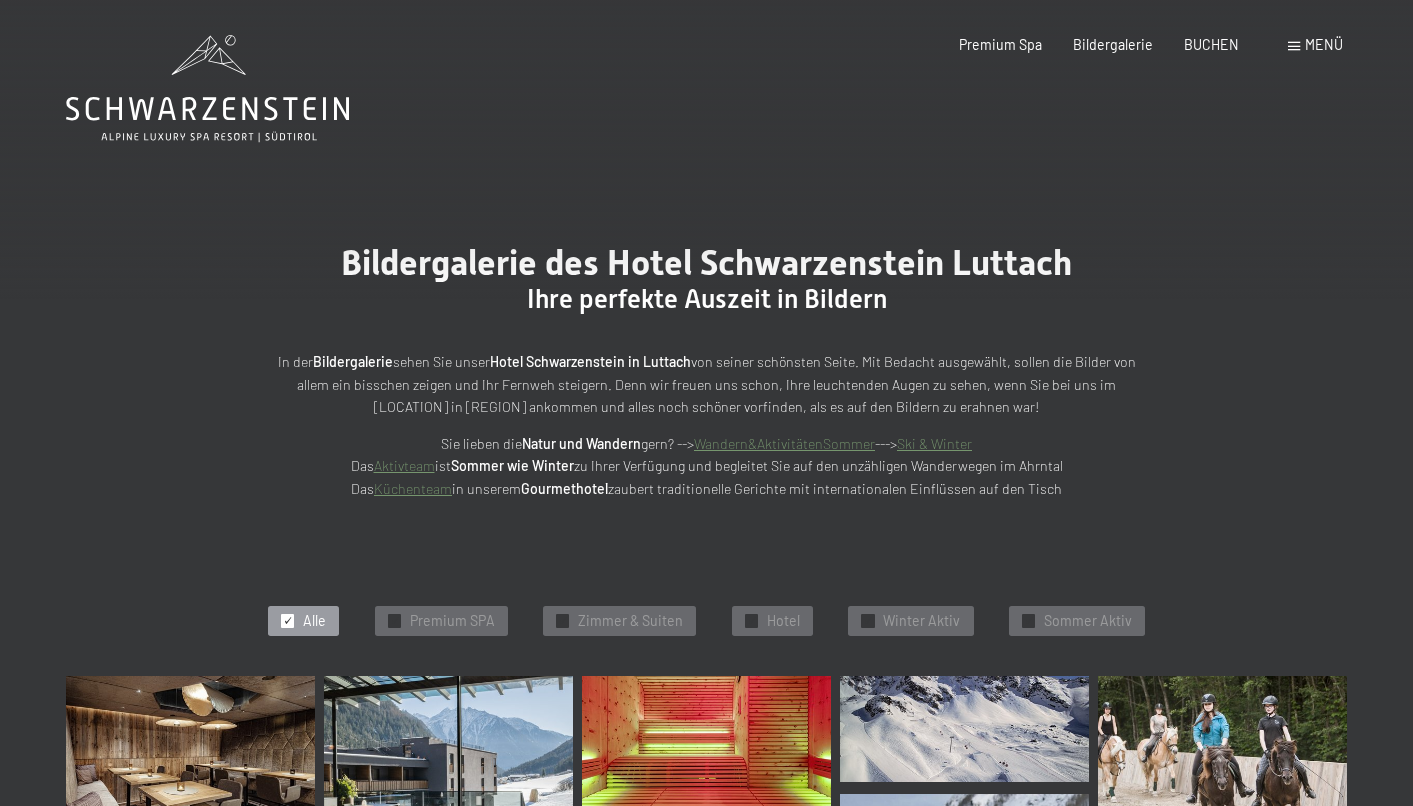 scroll, scrollTop: 0, scrollLeft: 0, axis: both 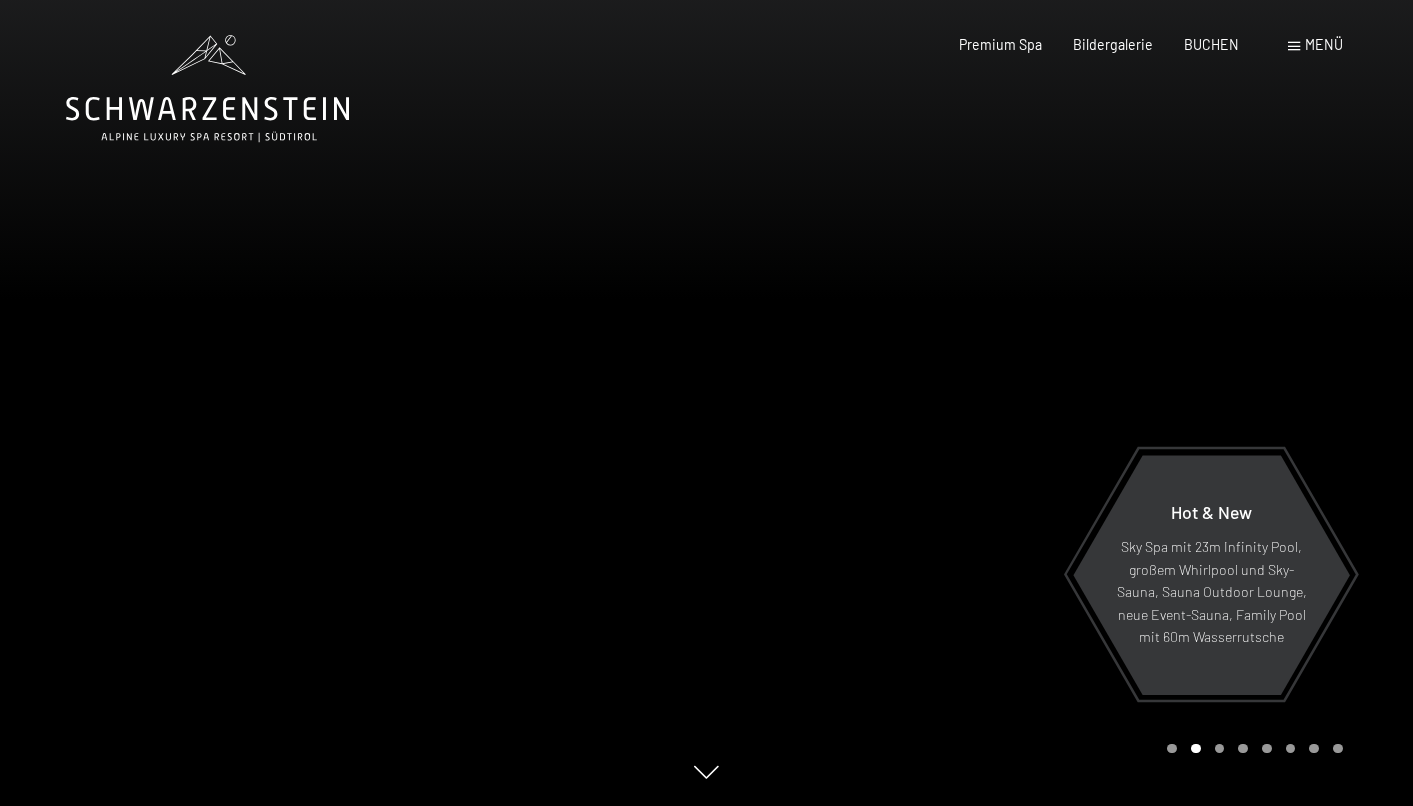 click on "Menü" at bounding box center [1324, 44] 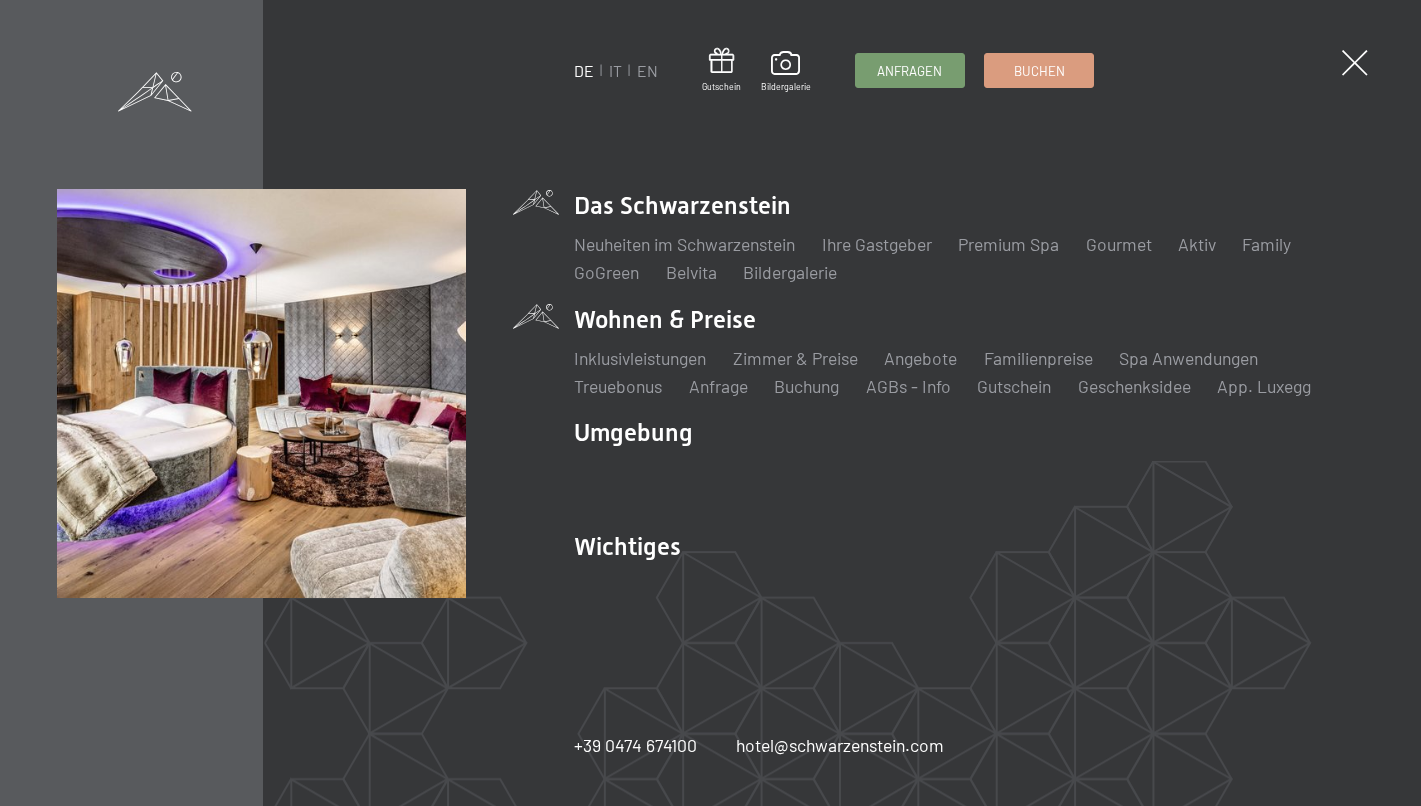 click on "Wohnen & Preise           Inklusivleistungen         Zimmer & Preise         Liste             Angebote         Liste             Familienpreise         Spa Anwendungen         Treuebonus         Anfrage         Buchung         AGBs - Info         Gutschein         Geschenksidee         App. Luxegg" at bounding box center (970, 351) 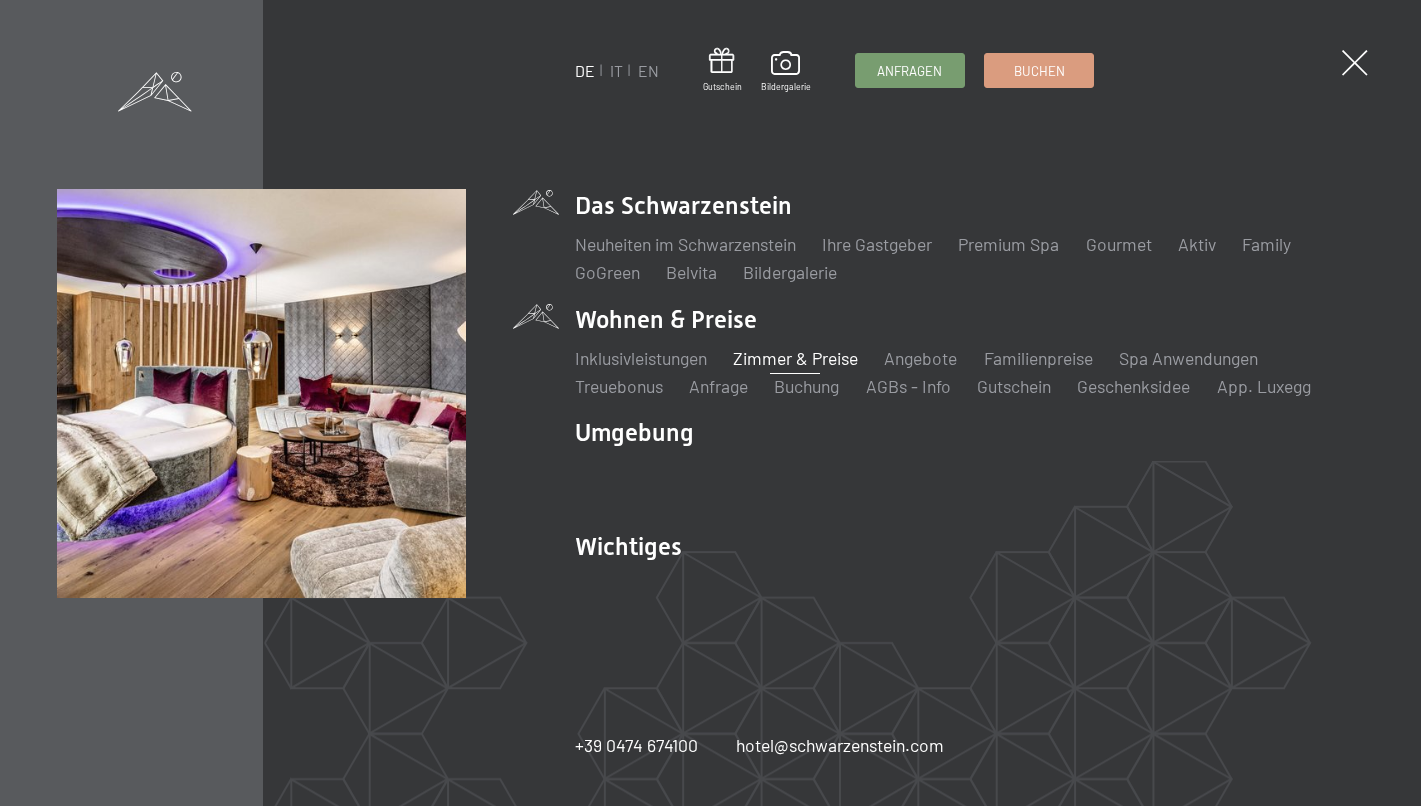 click on "Zimmer & Preise" at bounding box center (795, 358) 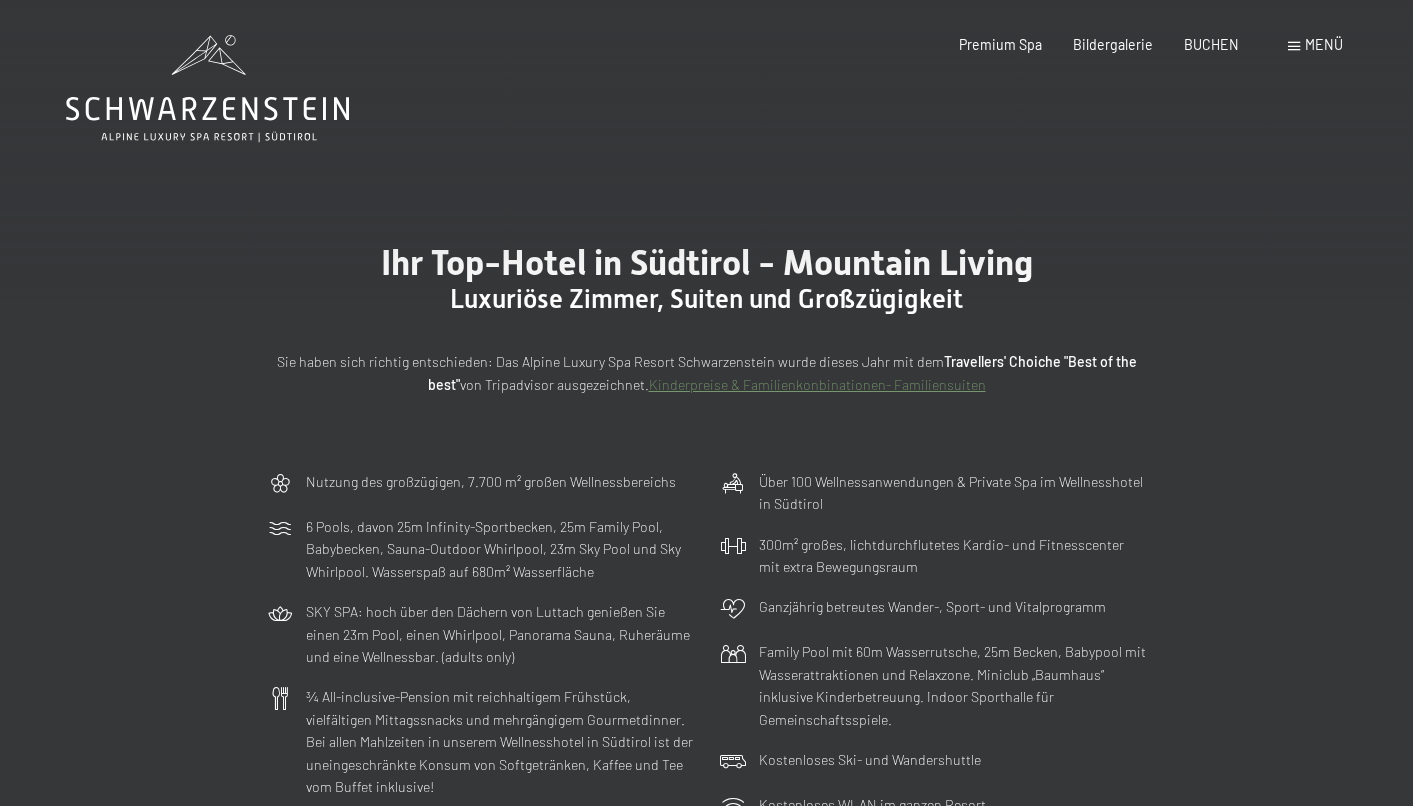 scroll, scrollTop: 0, scrollLeft: 0, axis: both 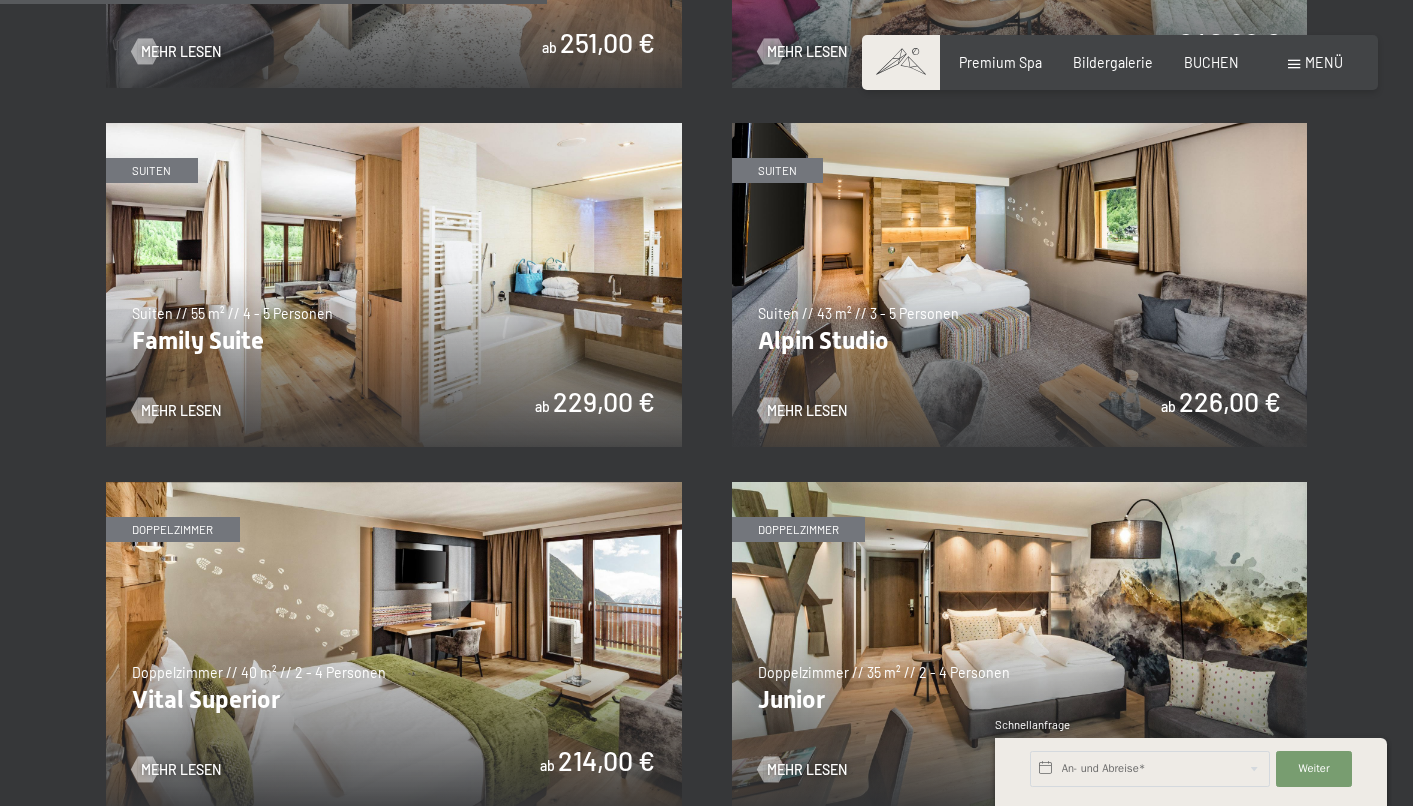 click at bounding box center [394, 285] 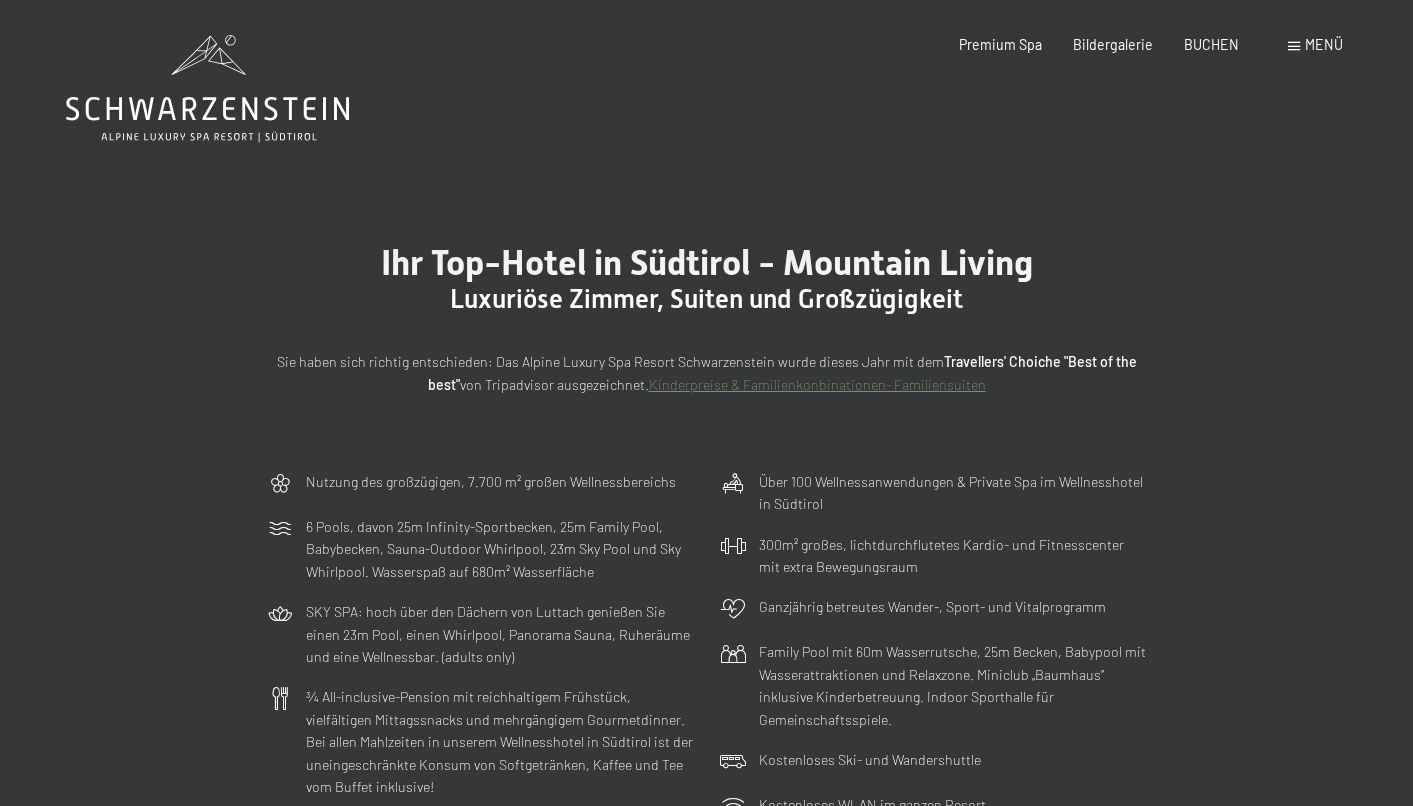 scroll, scrollTop: 0, scrollLeft: 0, axis: both 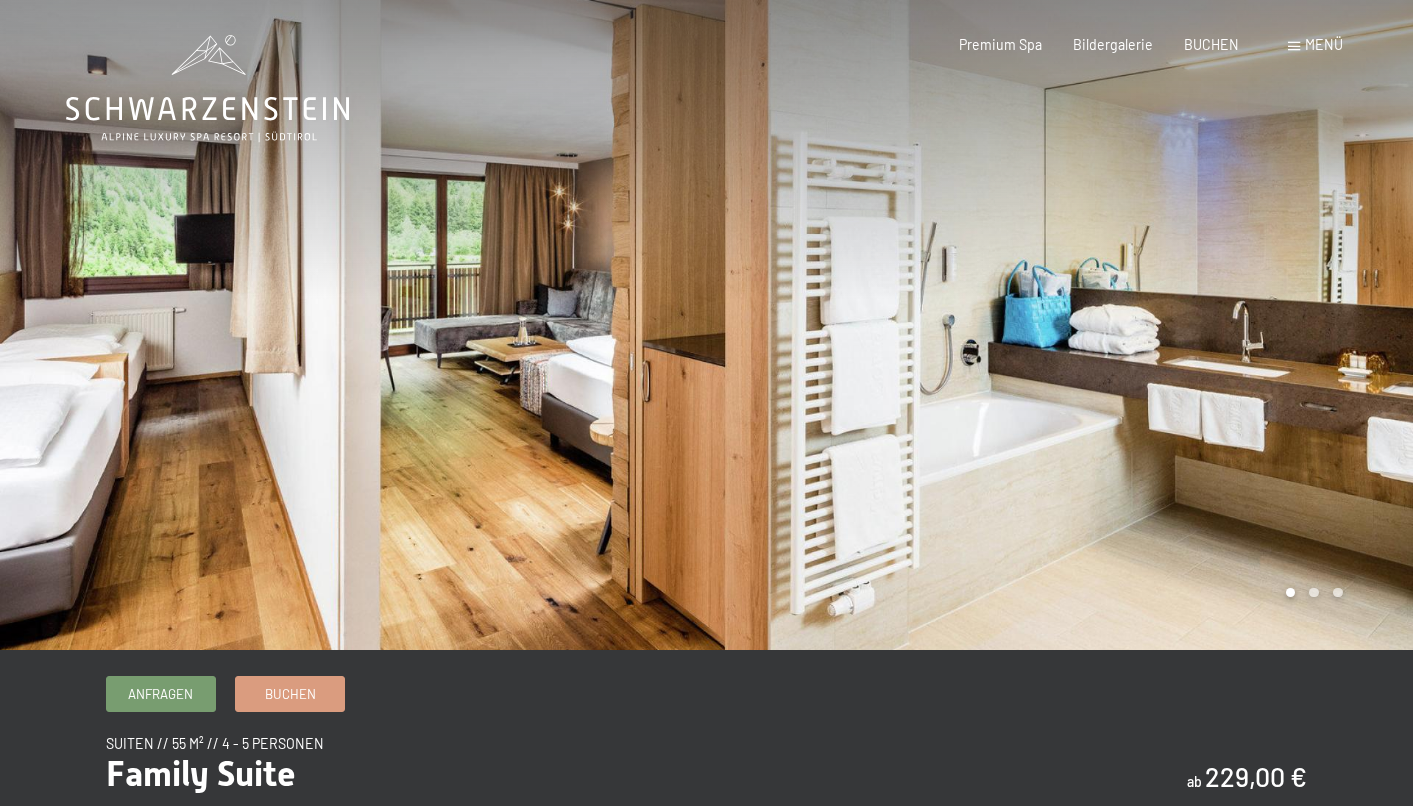 click at bounding box center [1060, 325] 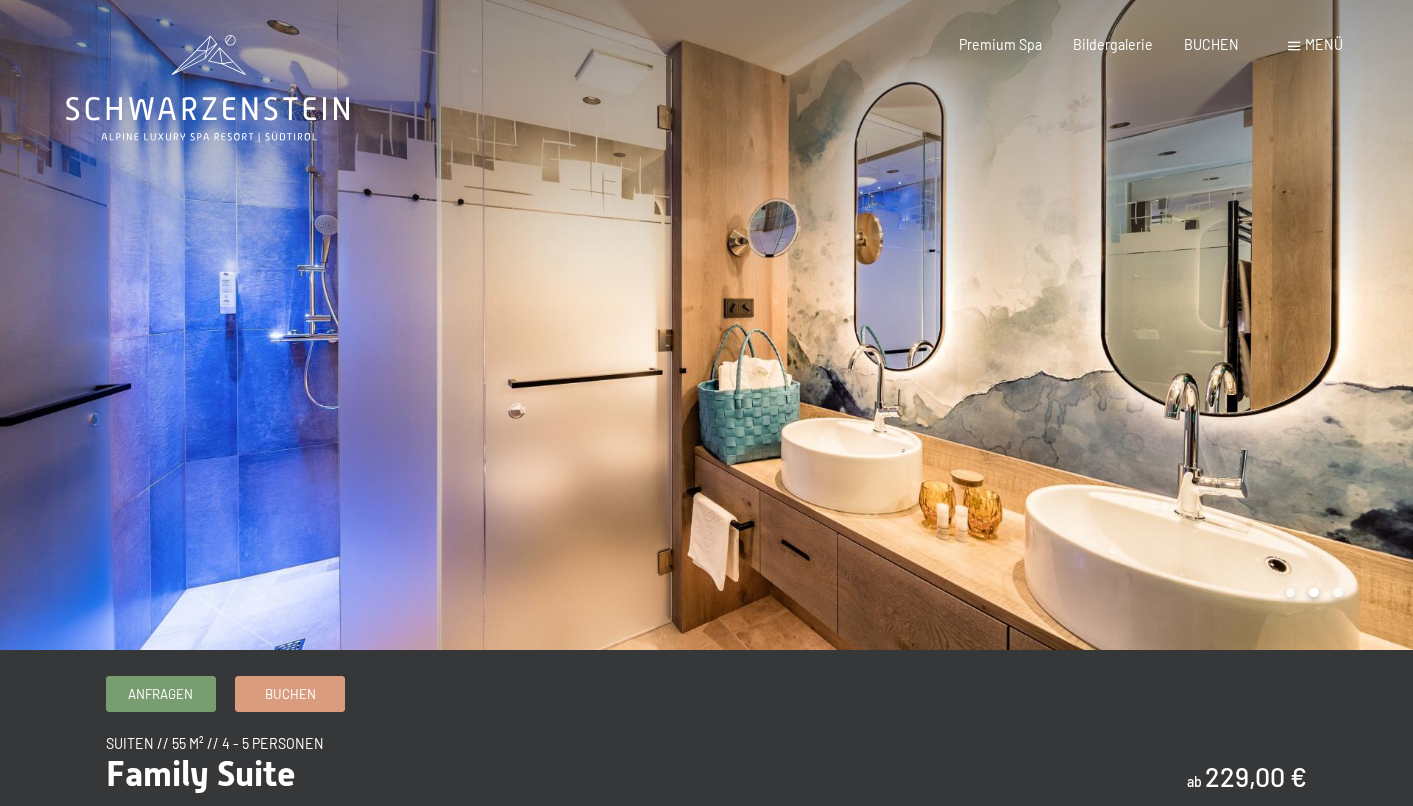 click at bounding box center [1060, 325] 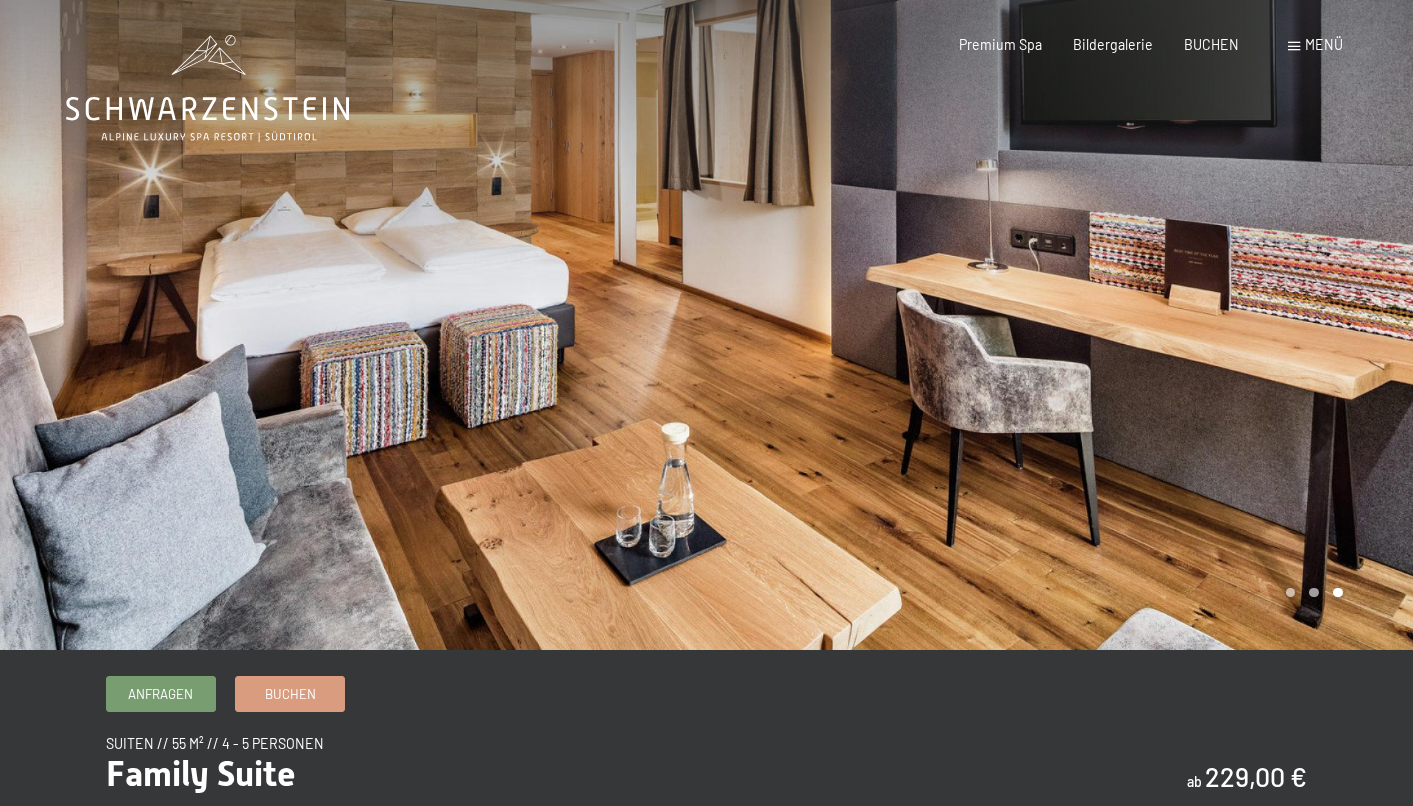 click at bounding box center (1060, 325) 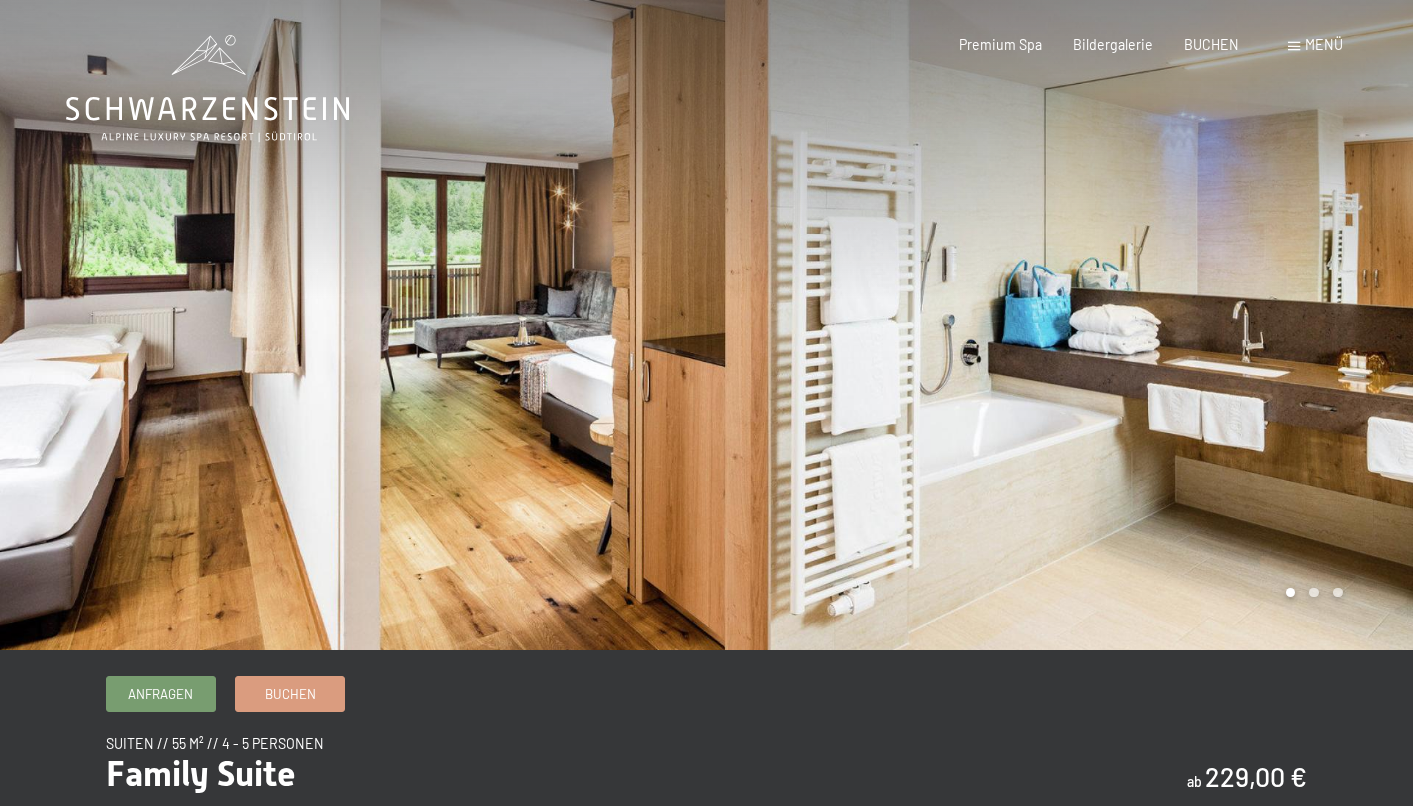 click at bounding box center (1060, 325) 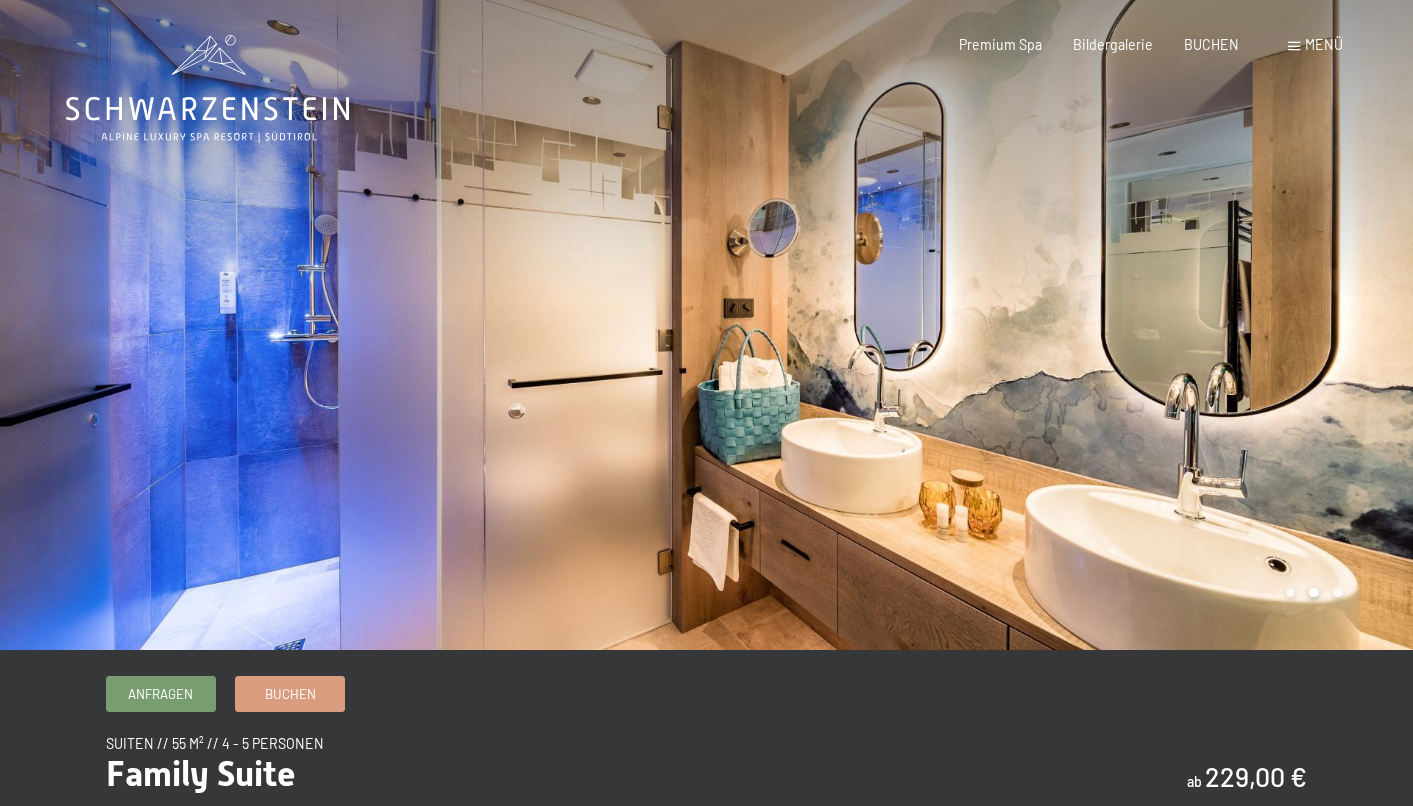 click at bounding box center [1060, 325] 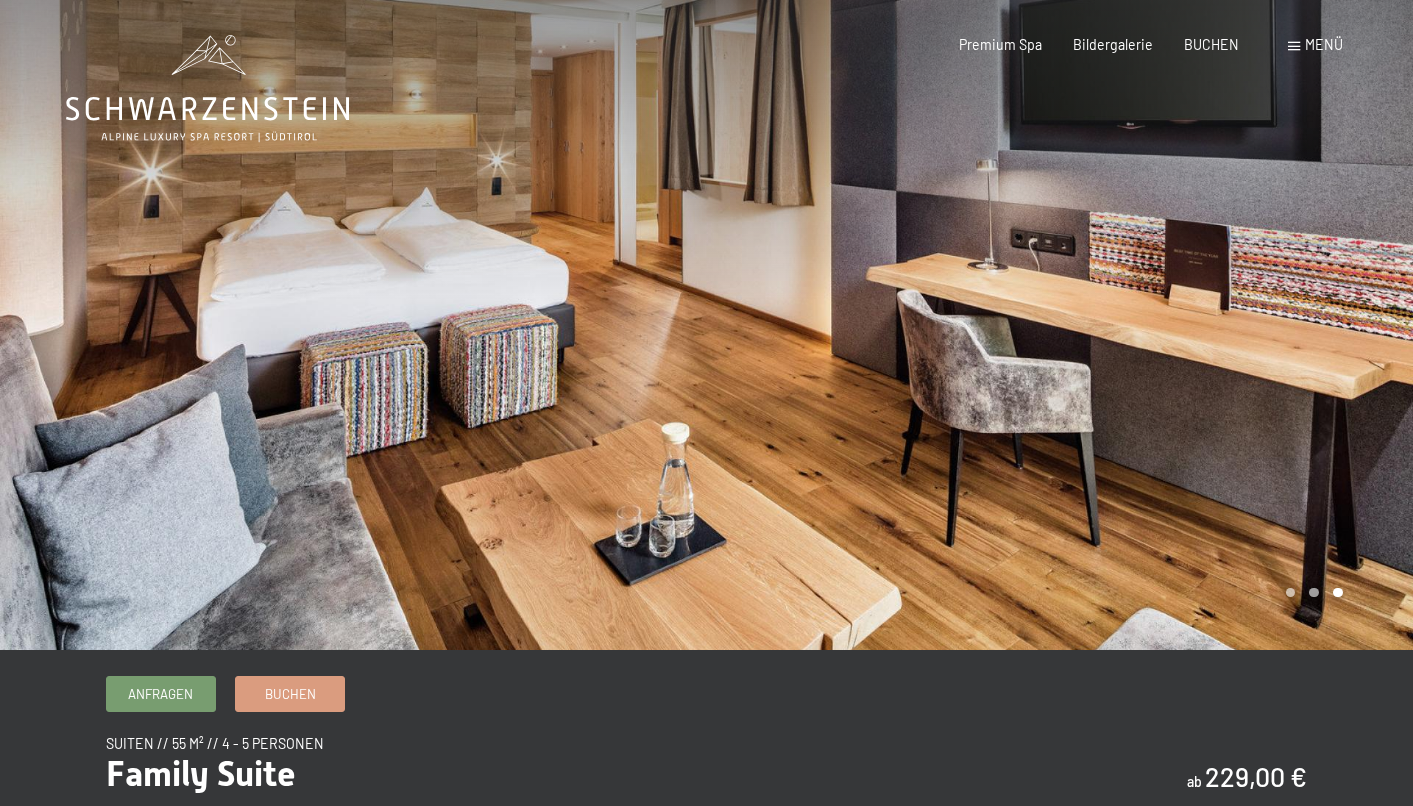 click at bounding box center [1060, 325] 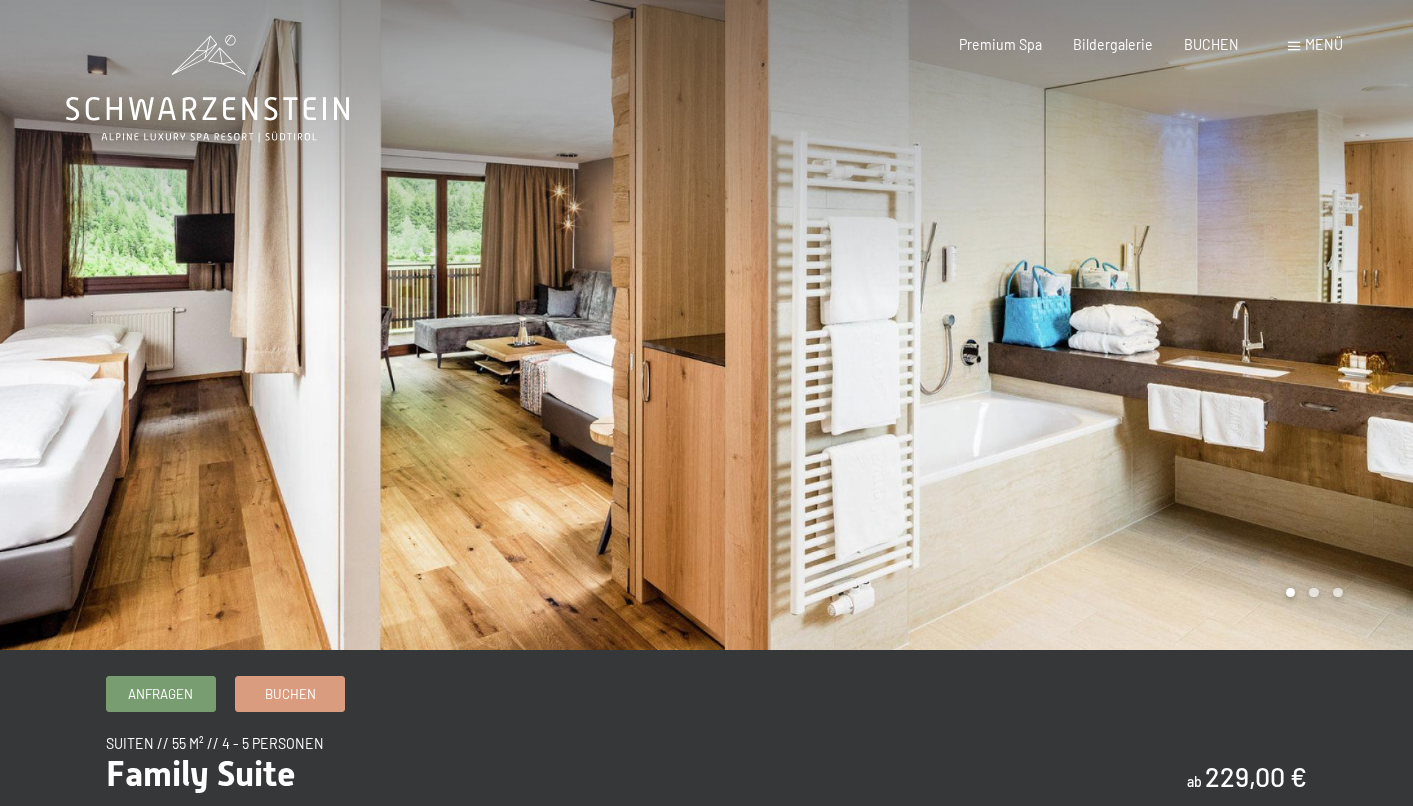 click at bounding box center (1060, 325) 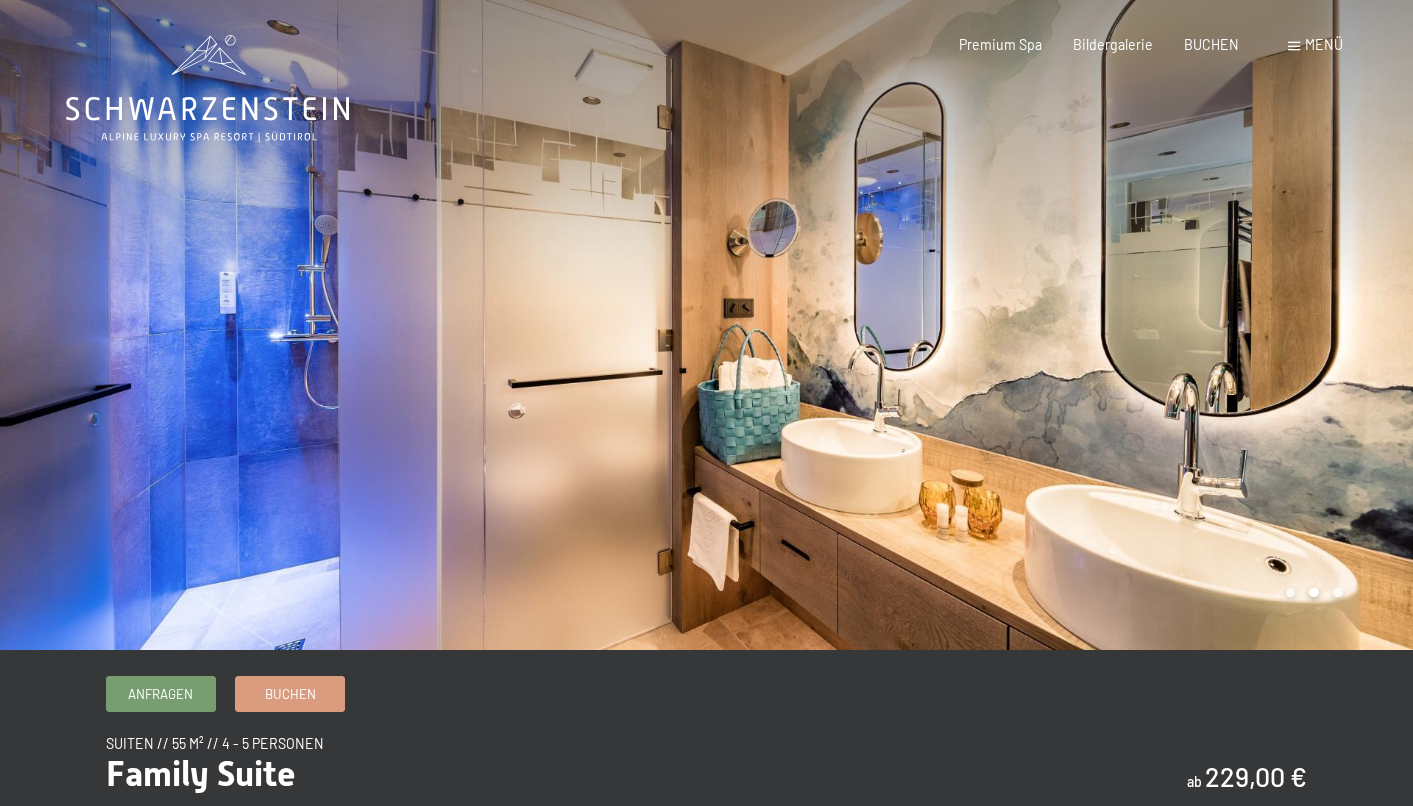 click at bounding box center (1060, 325) 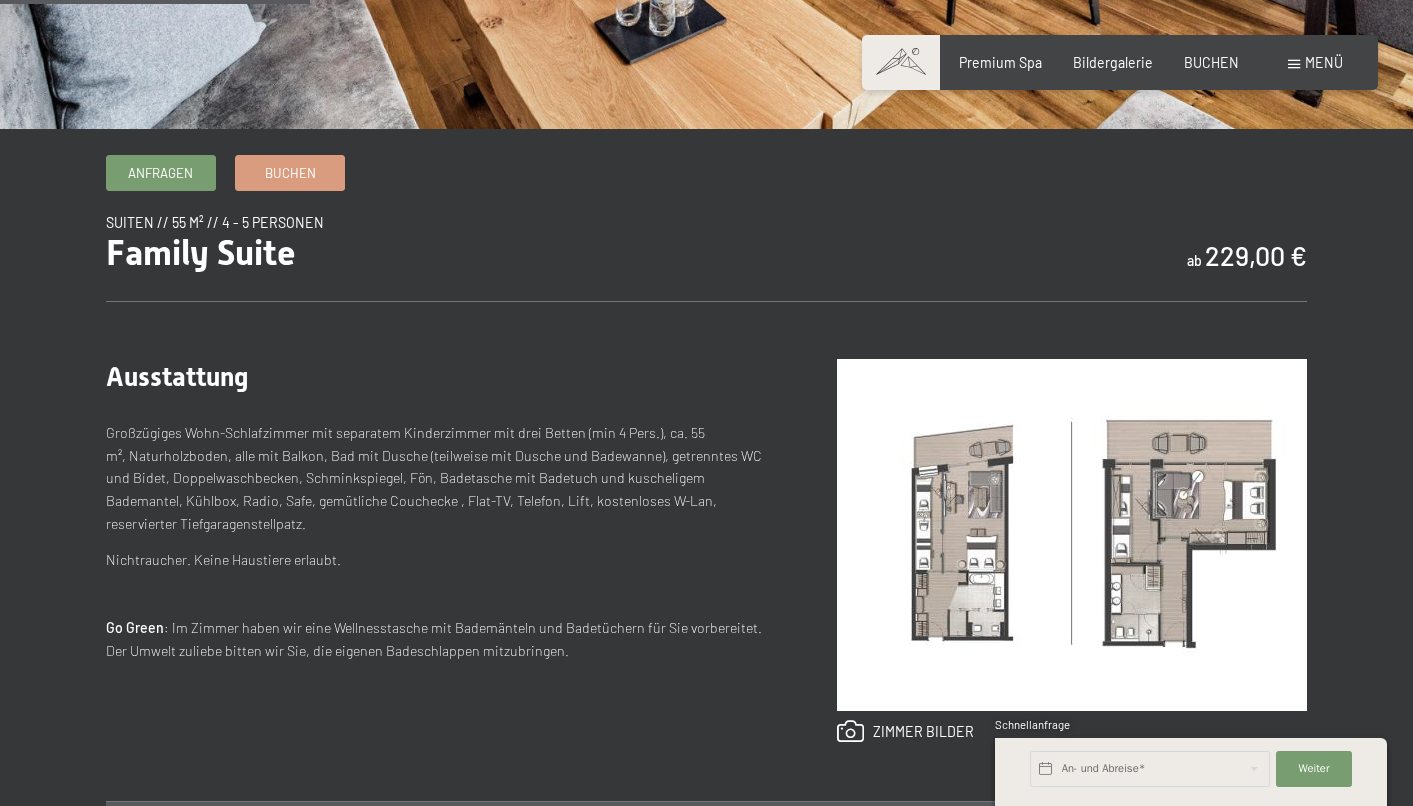 scroll, scrollTop: 536, scrollLeft: 0, axis: vertical 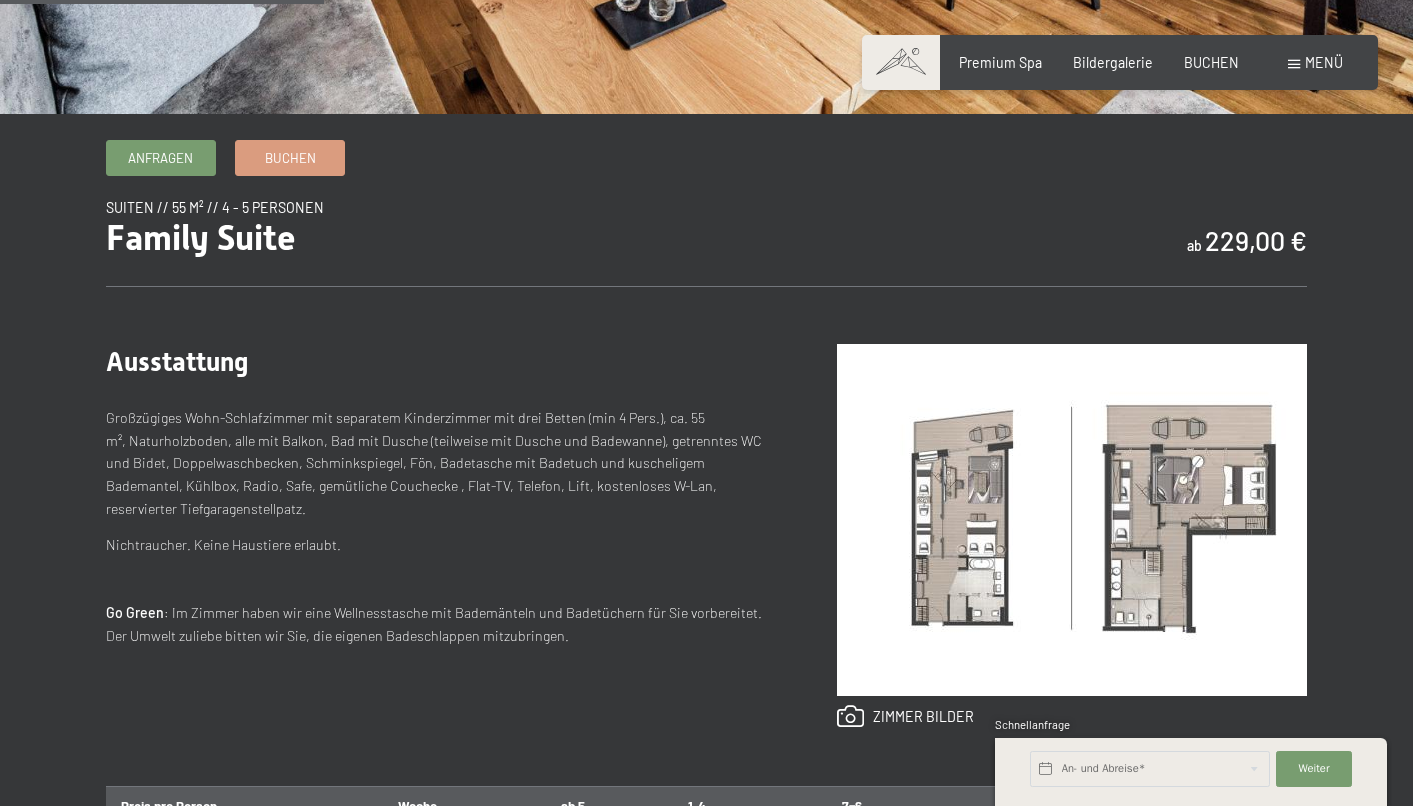 click at bounding box center [1072, 520] 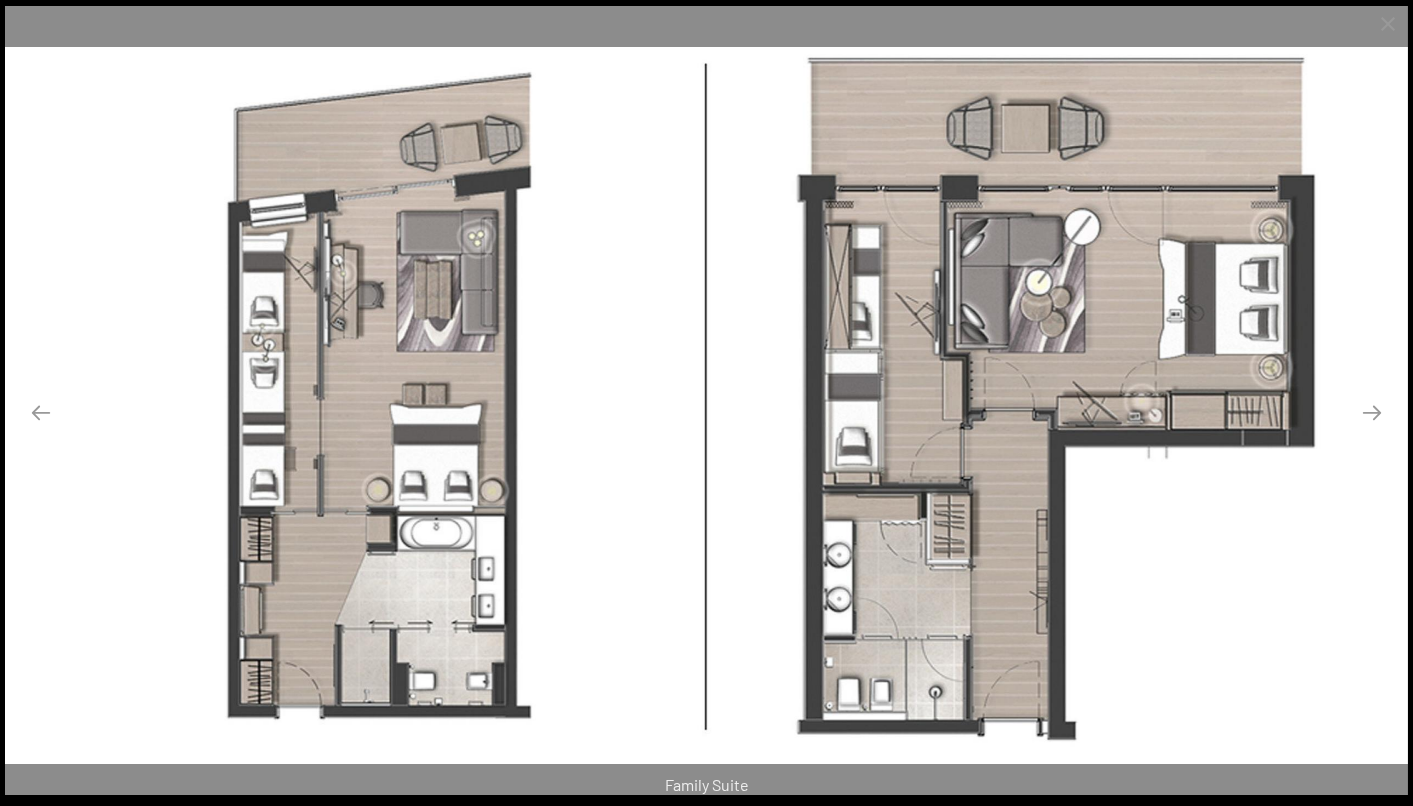 scroll, scrollTop: 601, scrollLeft: 0, axis: vertical 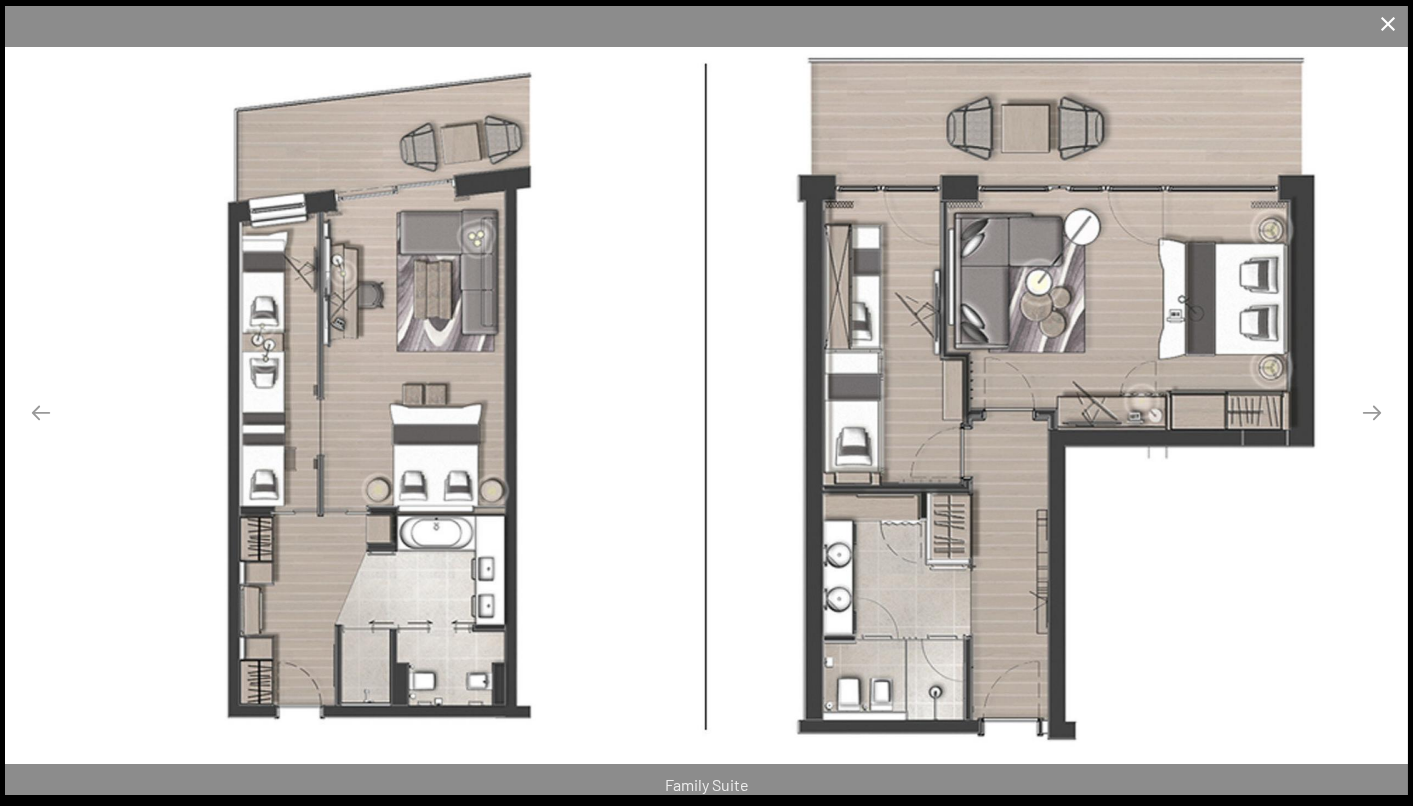 click at bounding box center (1388, 23) 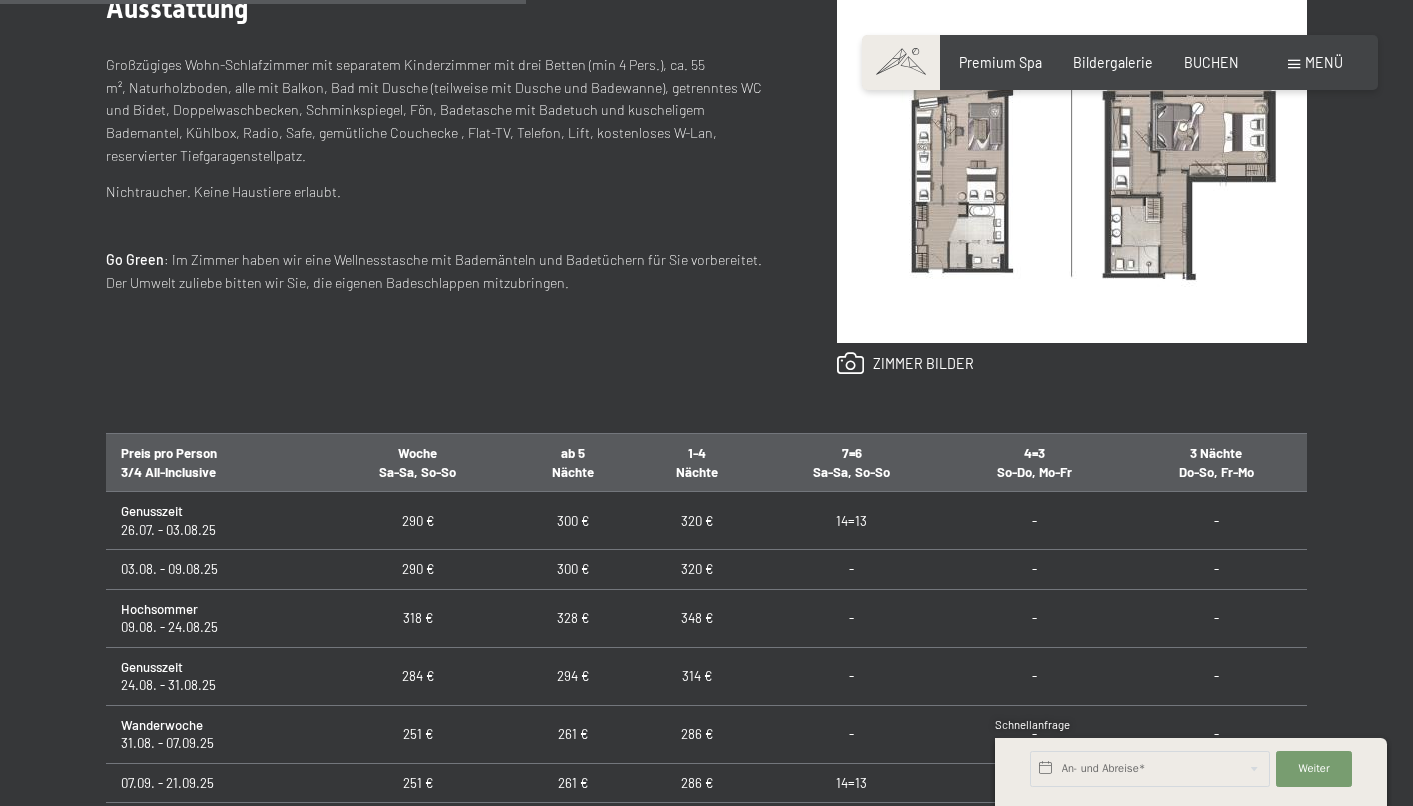 scroll, scrollTop: 892, scrollLeft: 0, axis: vertical 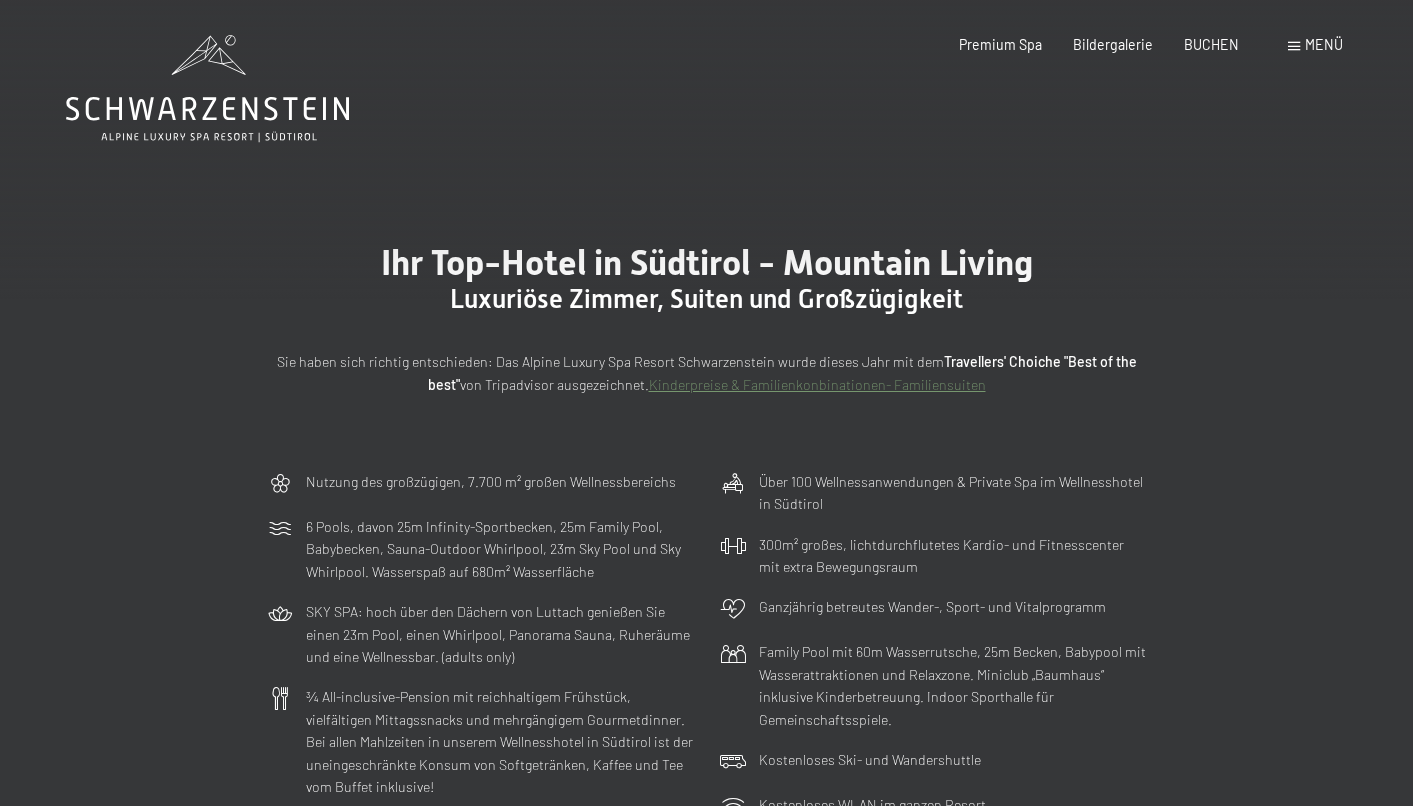 click 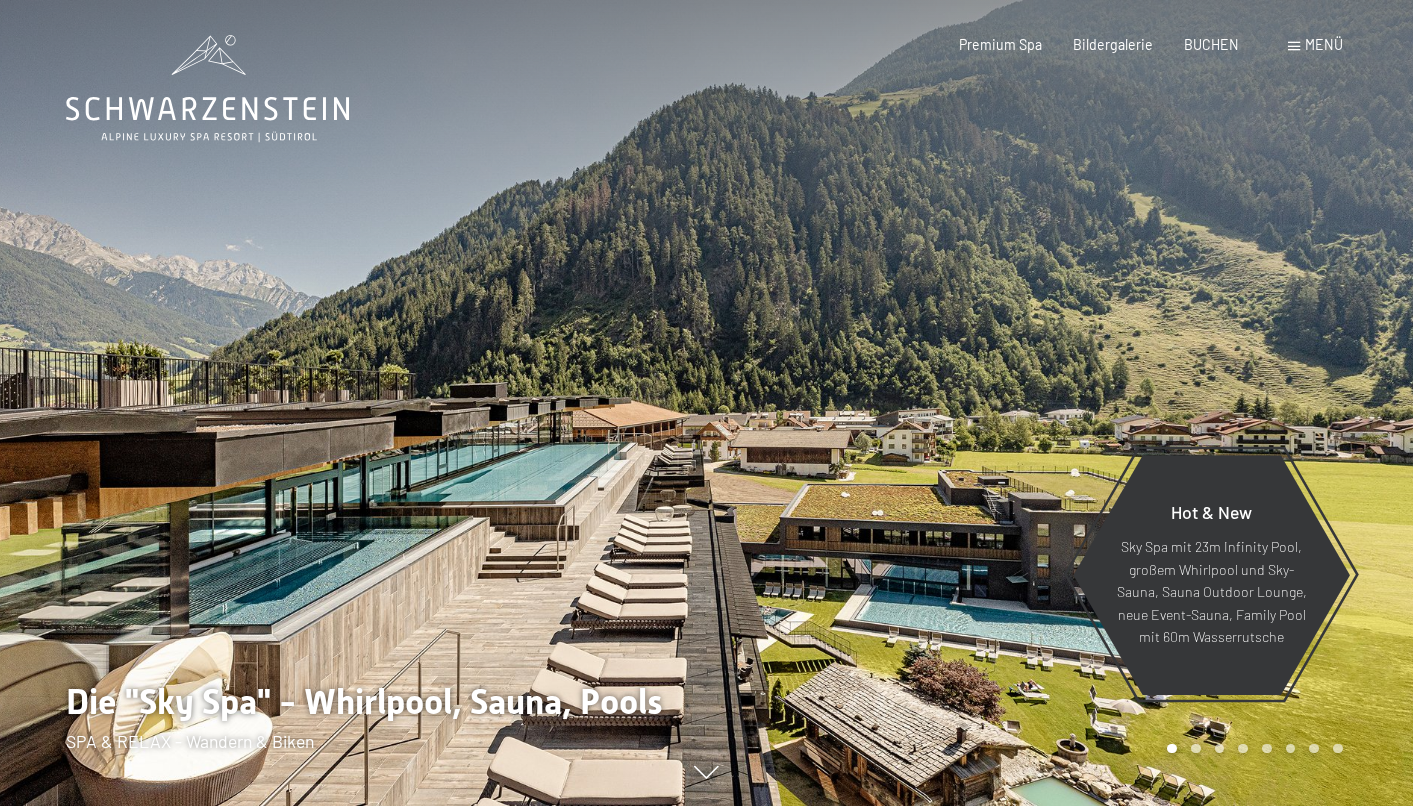 scroll, scrollTop: 0, scrollLeft: 0, axis: both 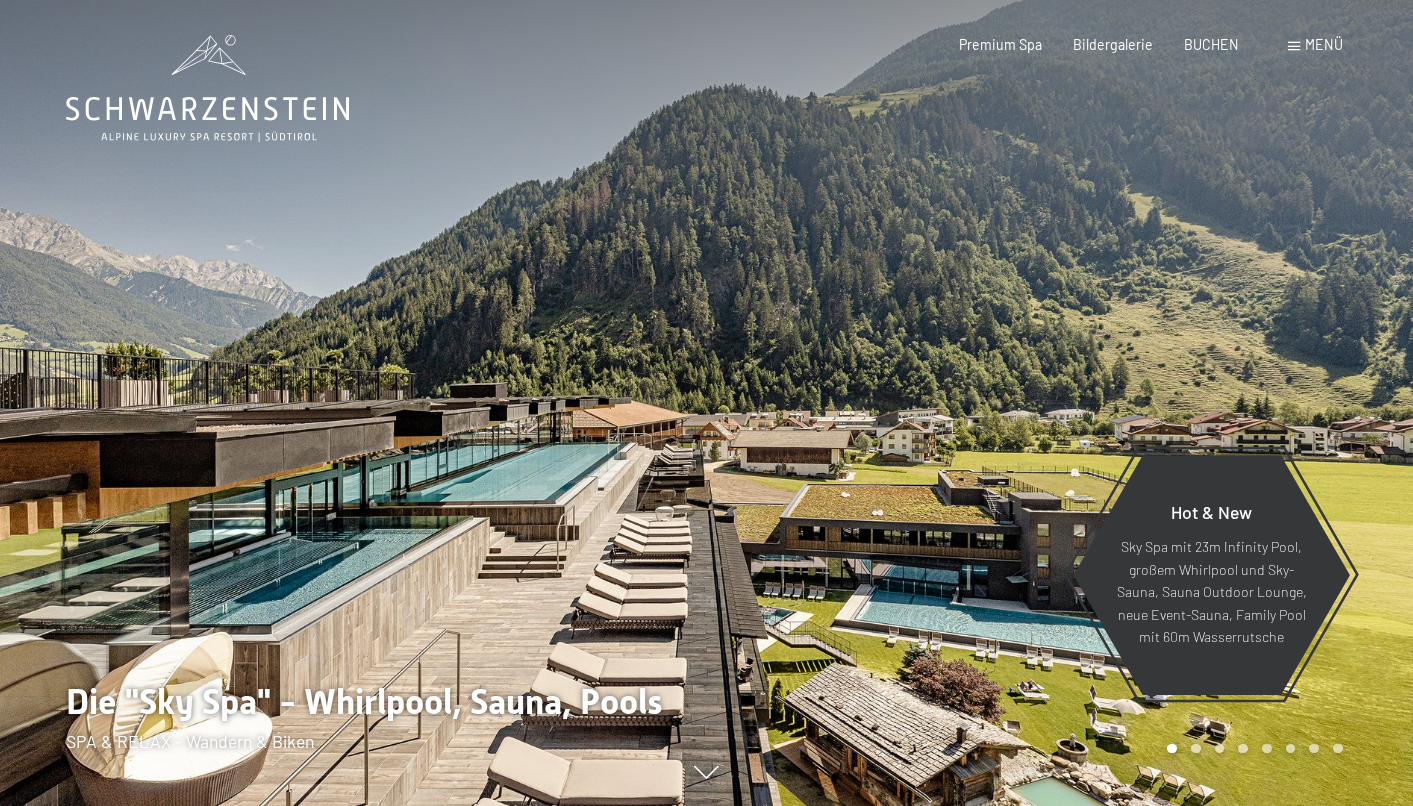 click on "Menü" at bounding box center [1324, 44] 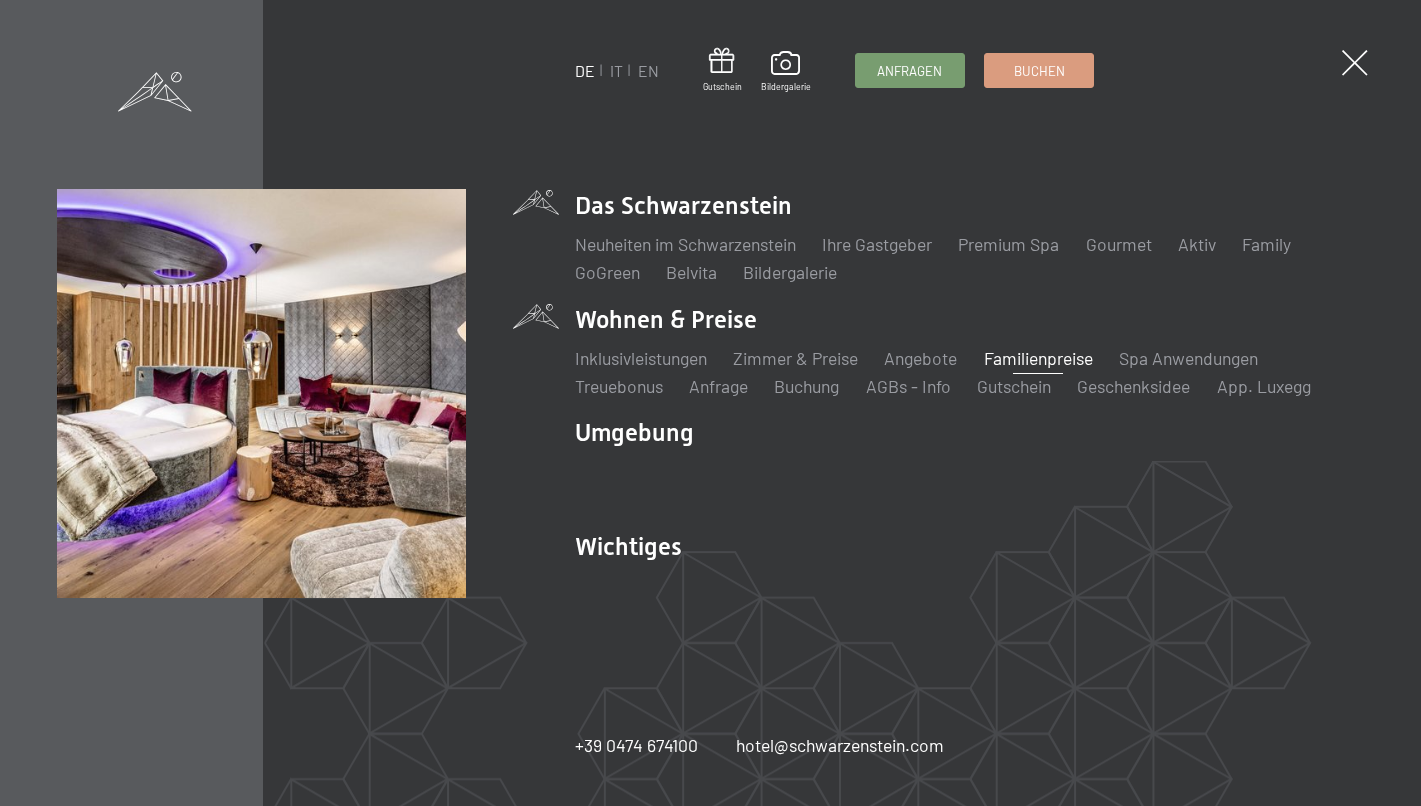 click on "Familienpreise" at bounding box center [1038, 358] 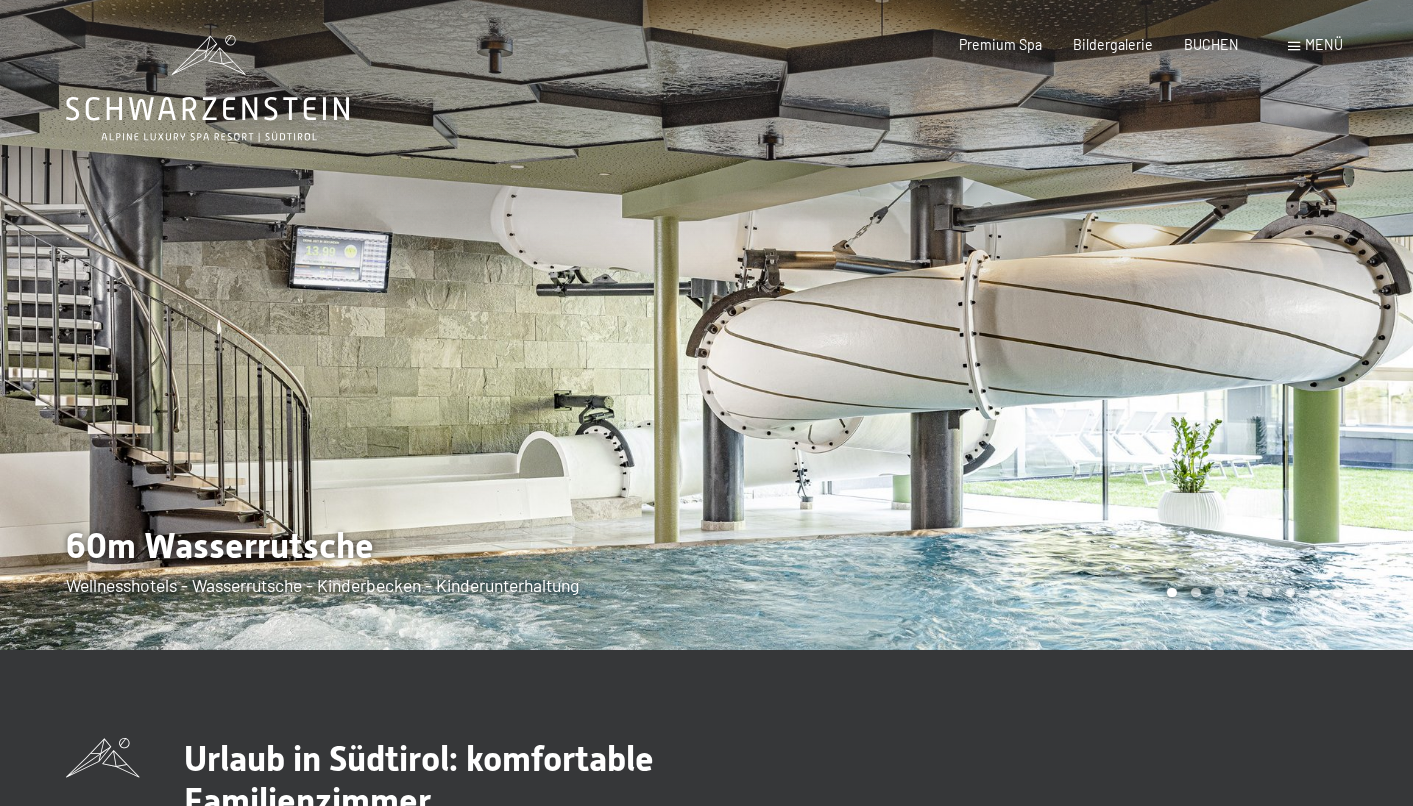scroll, scrollTop: 0, scrollLeft: 0, axis: both 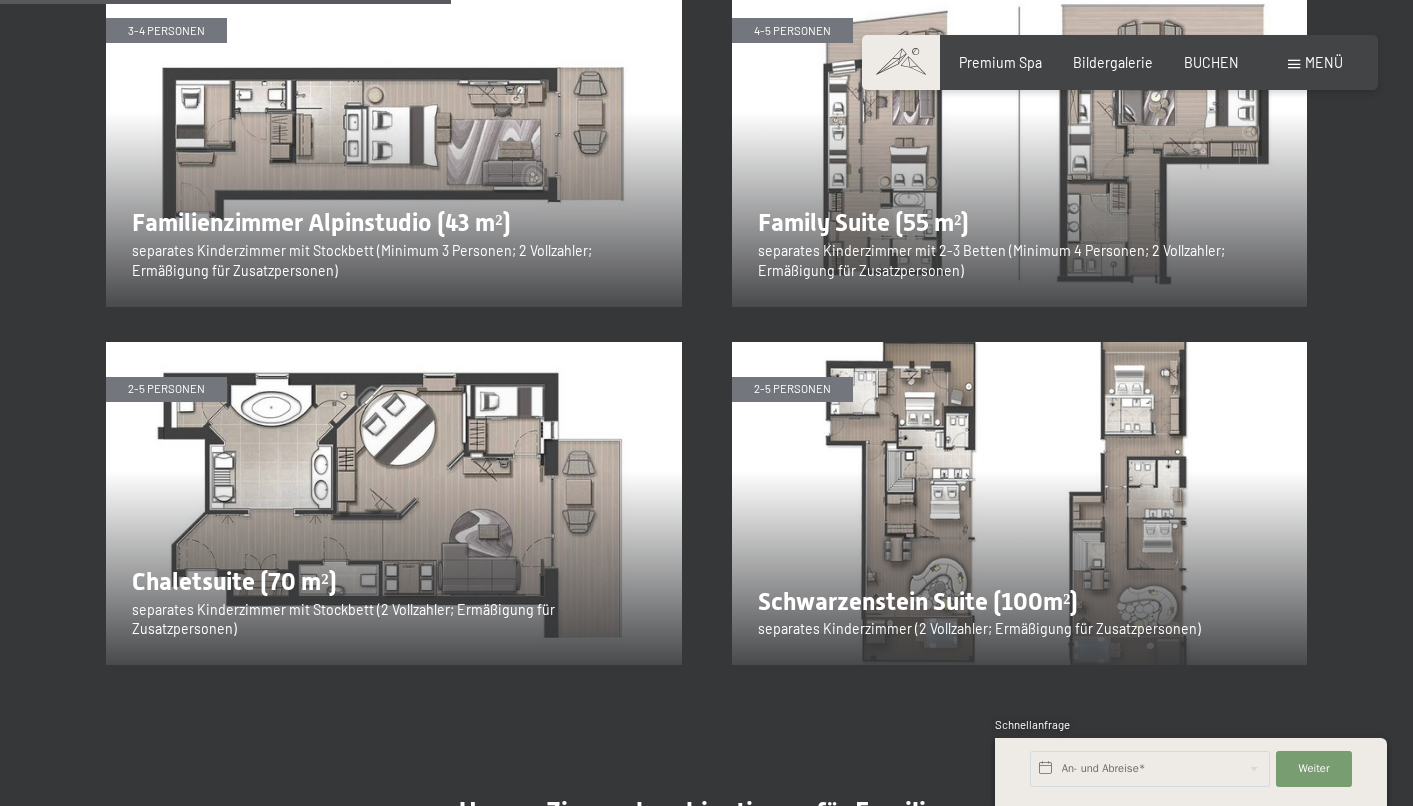 click at bounding box center (394, 504) 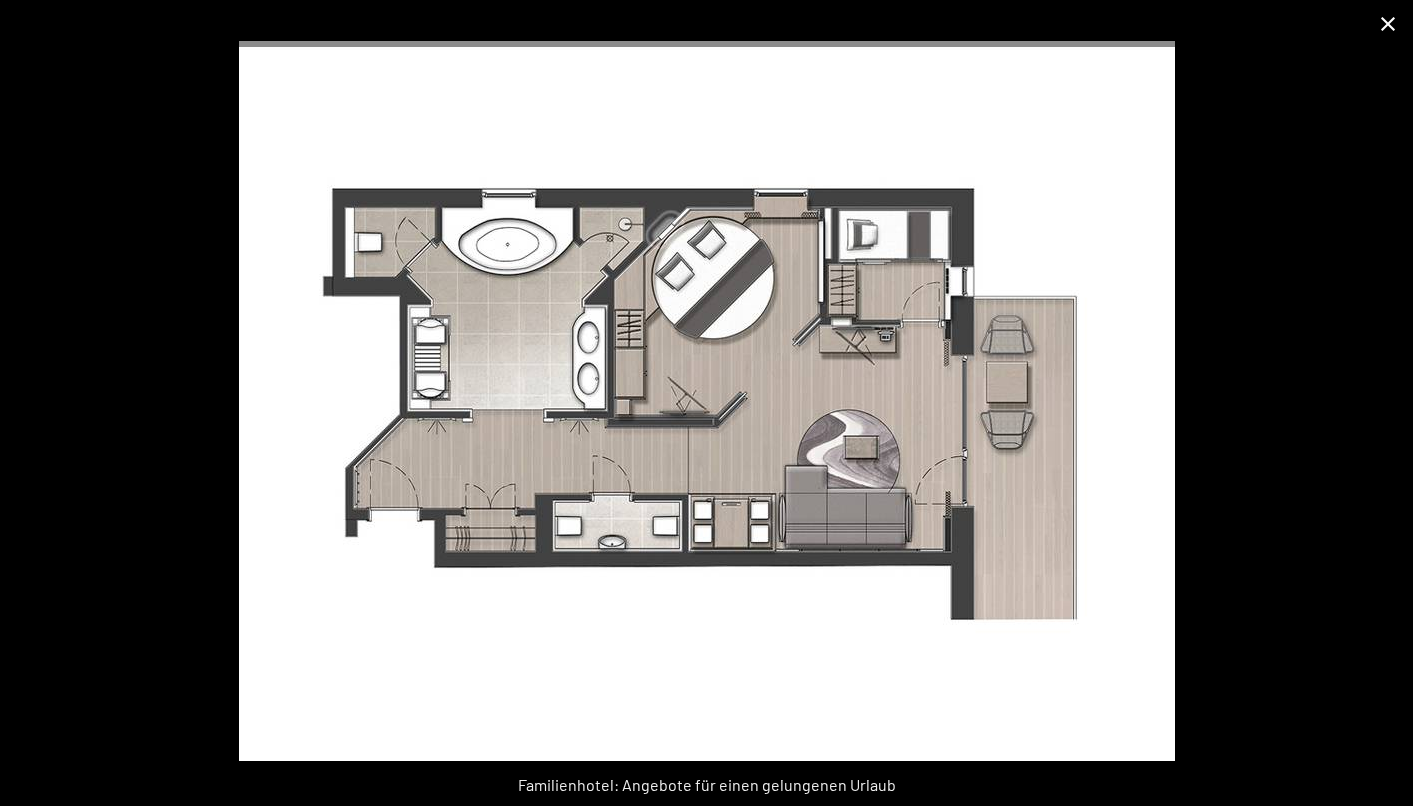 click at bounding box center (1388, 23) 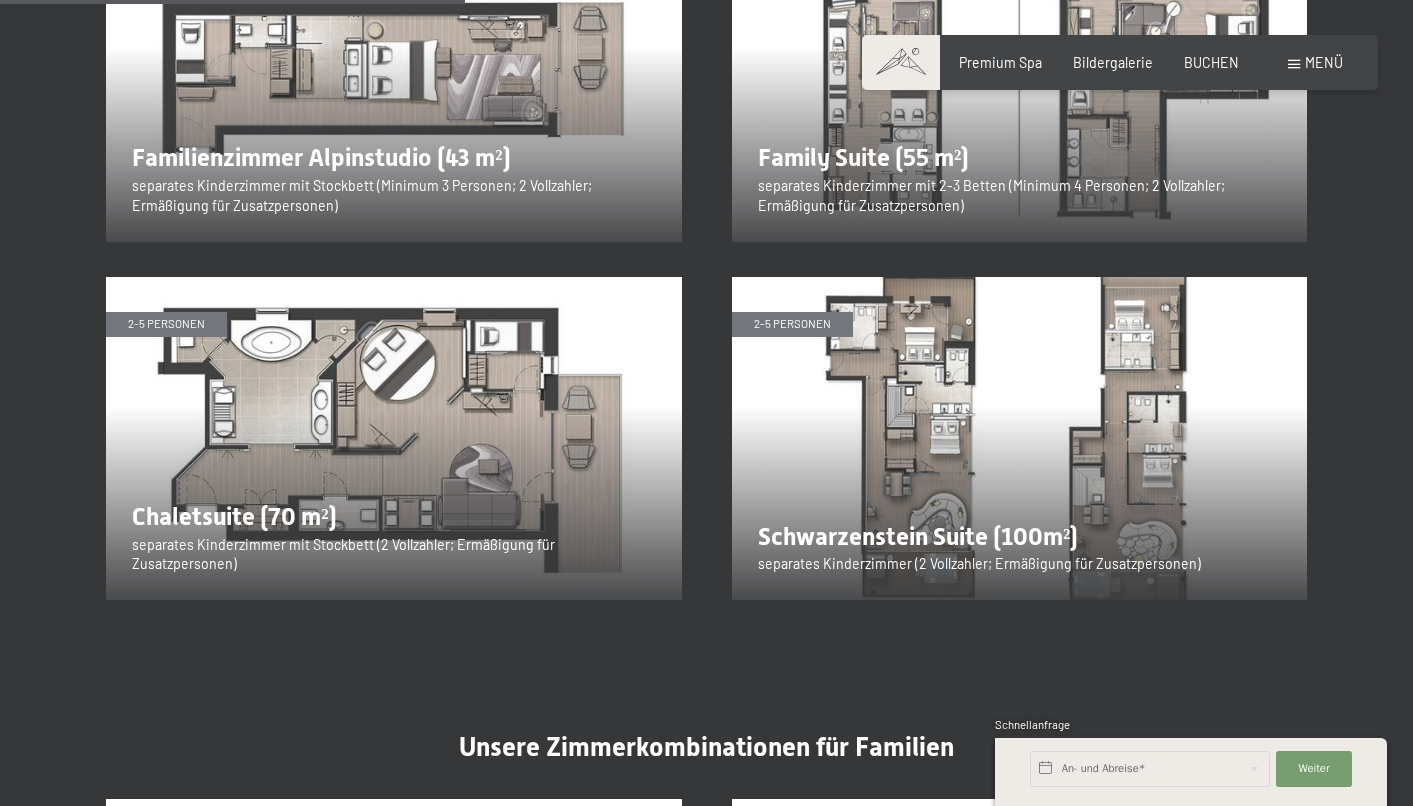 scroll, scrollTop: 2402, scrollLeft: 0, axis: vertical 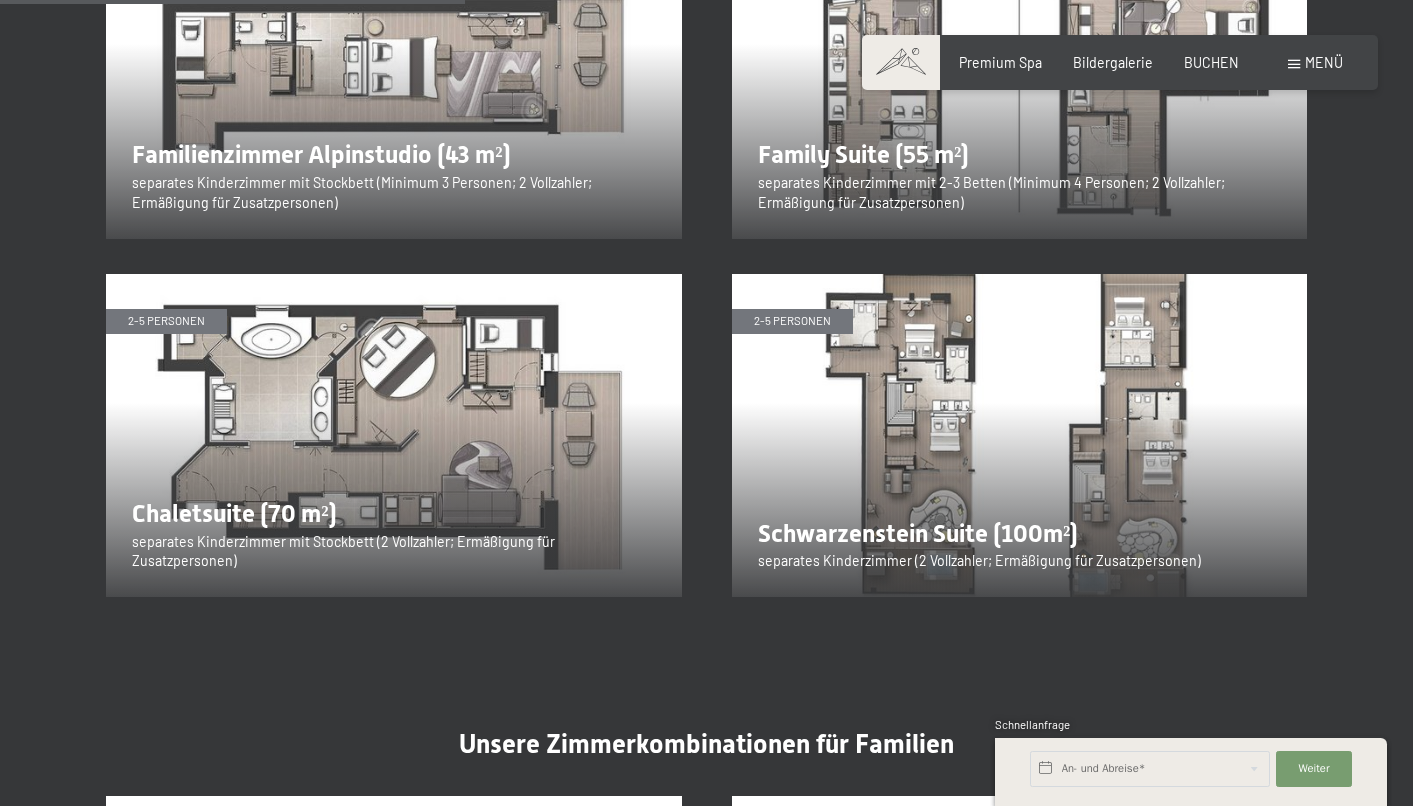 click at bounding box center [394, 436] 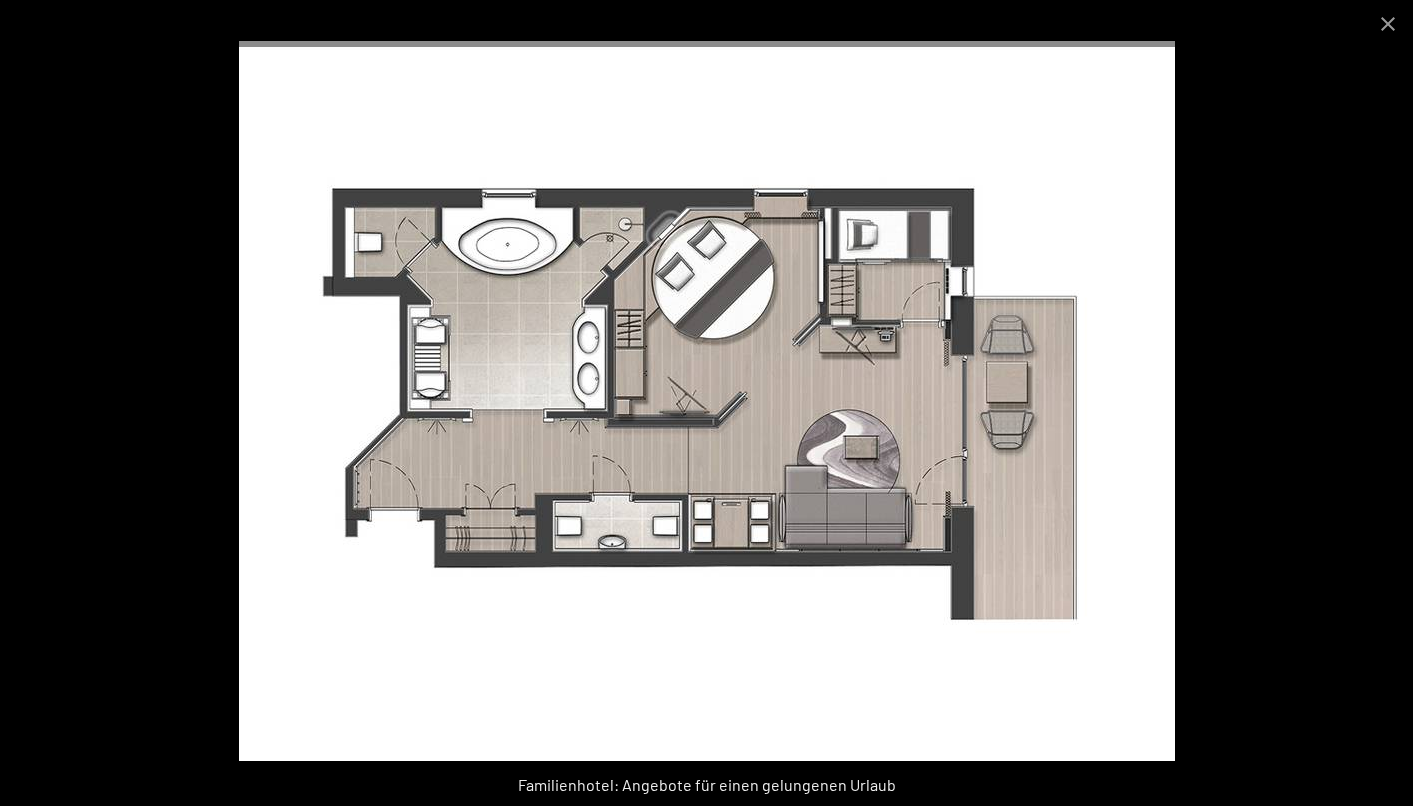 scroll, scrollTop: 2720, scrollLeft: 0, axis: vertical 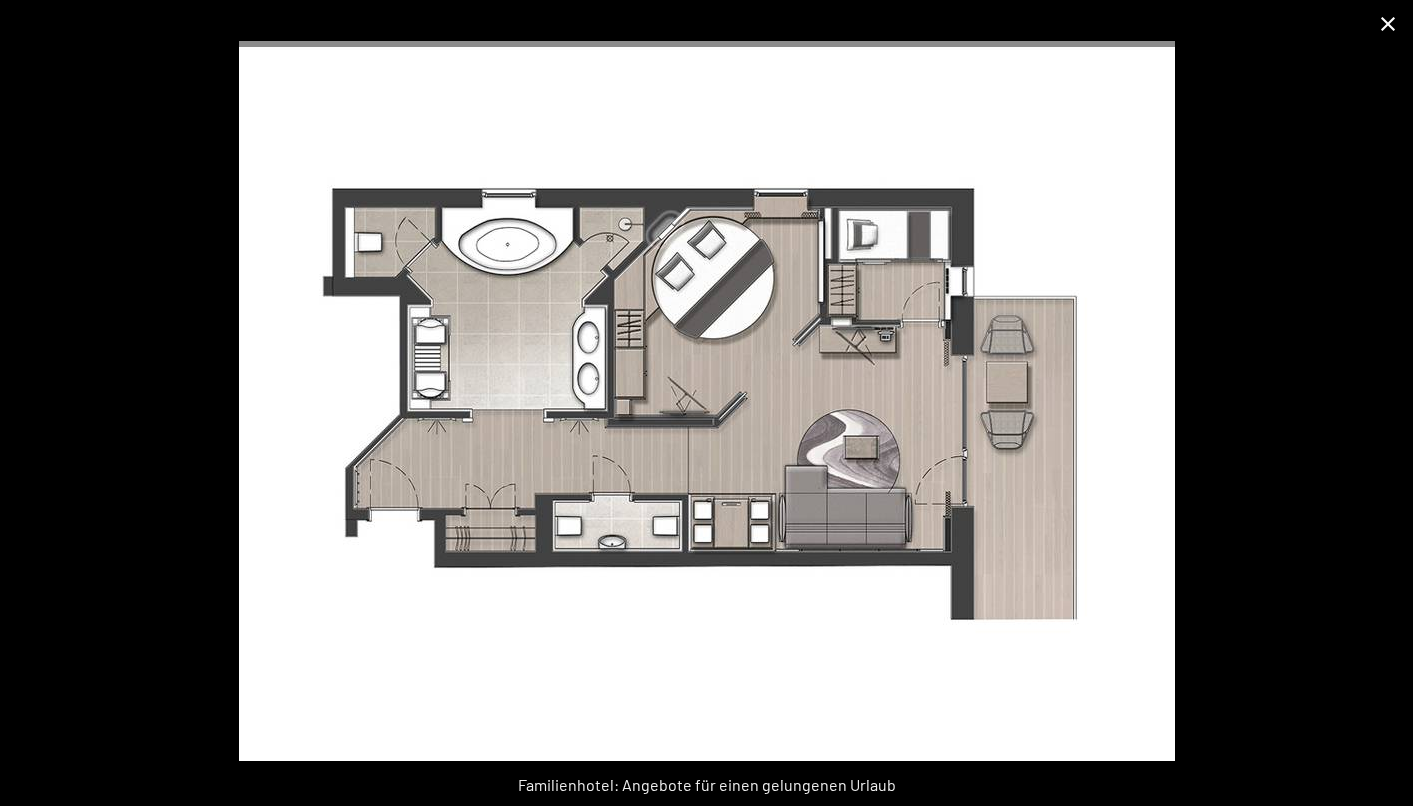 click at bounding box center (1388, 23) 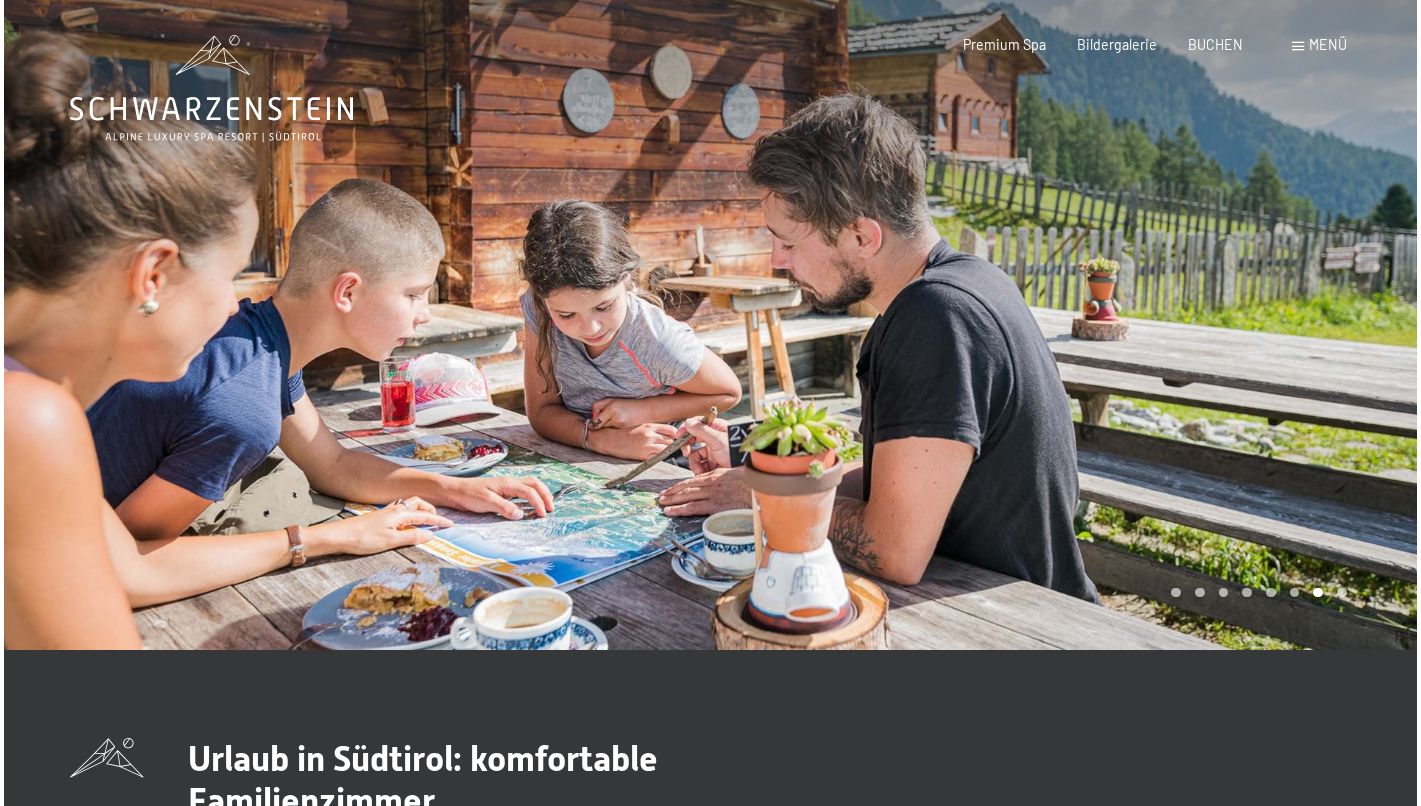 scroll, scrollTop: 0, scrollLeft: 0, axis: both 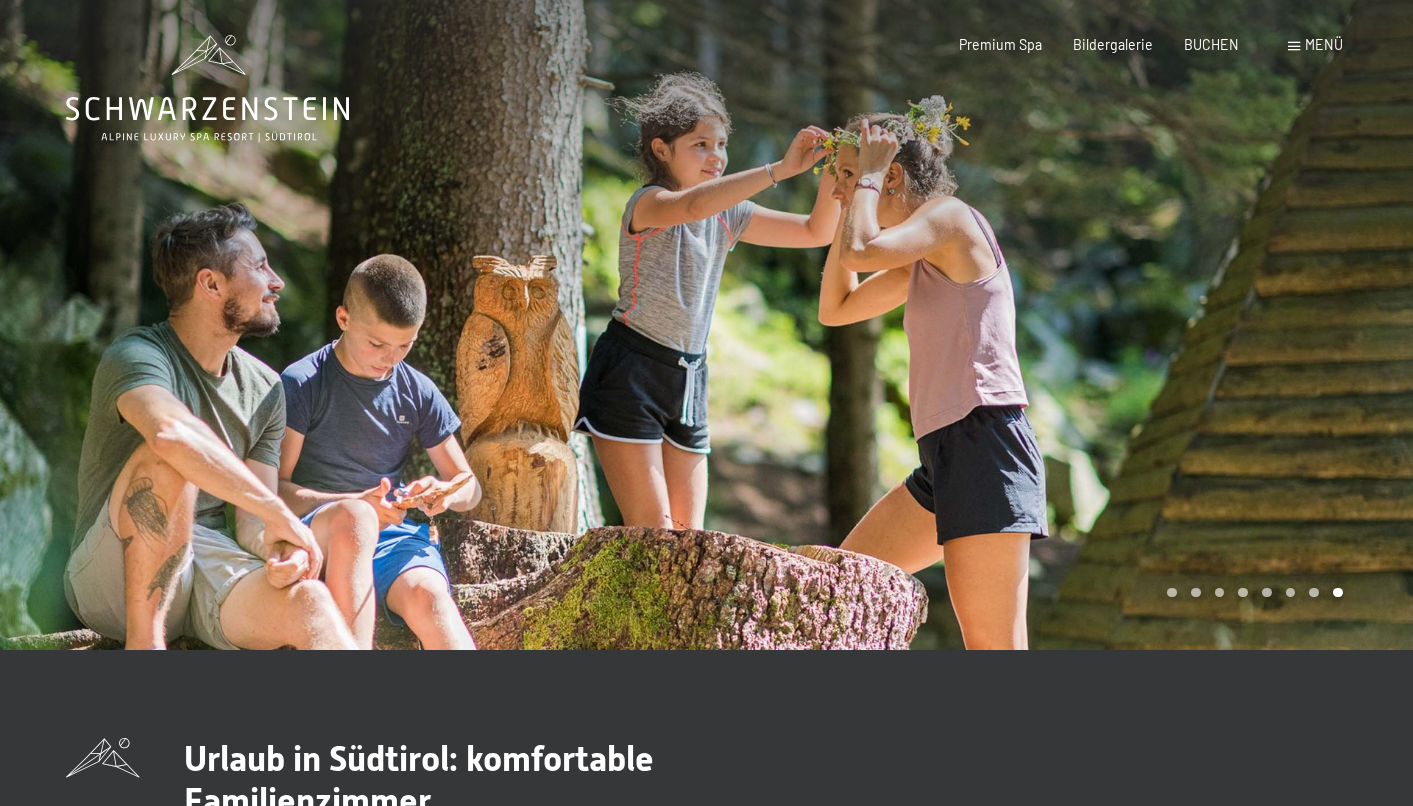 click on "Menü" at bounding box center [1324, 44] 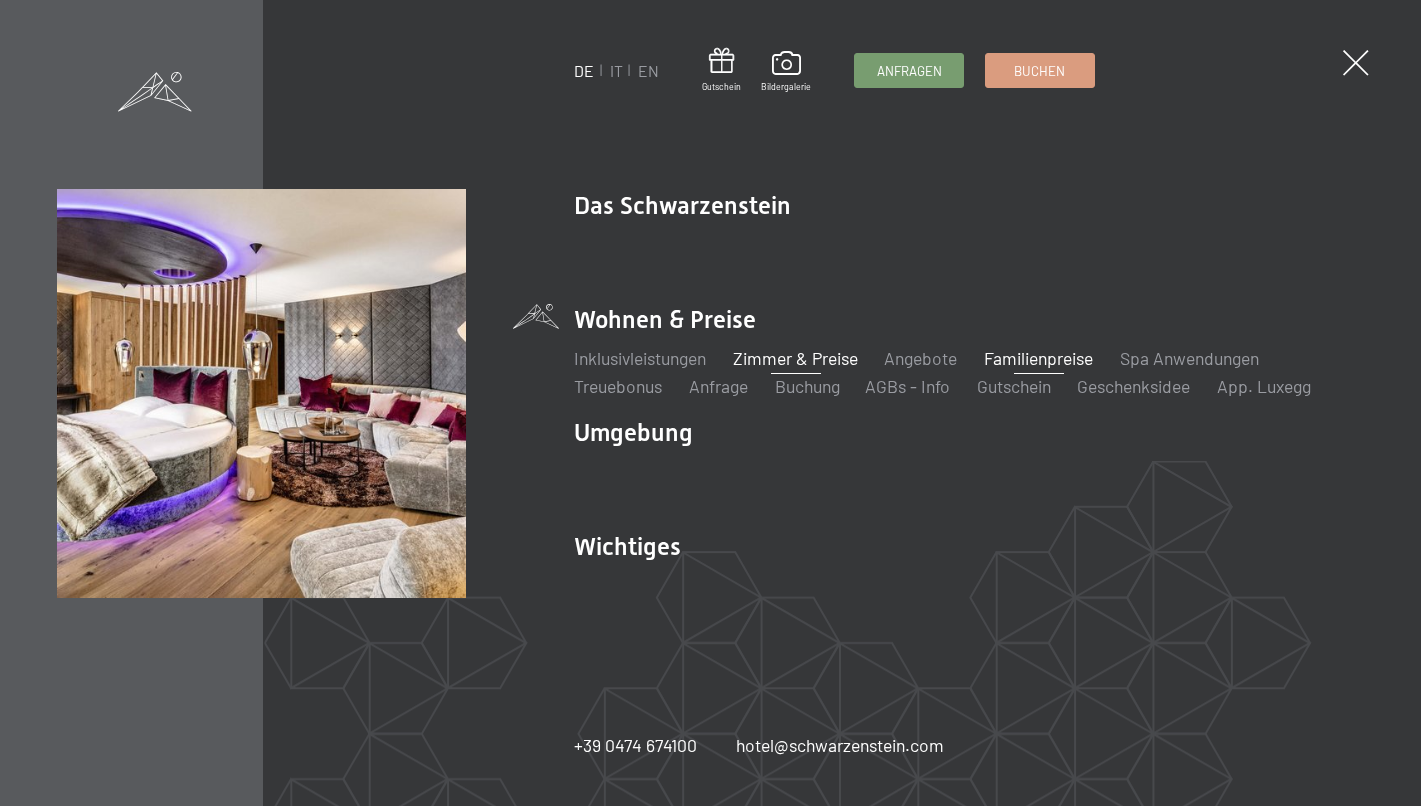 click on "Zimmer & Preise" at bounding box center [795, 358] 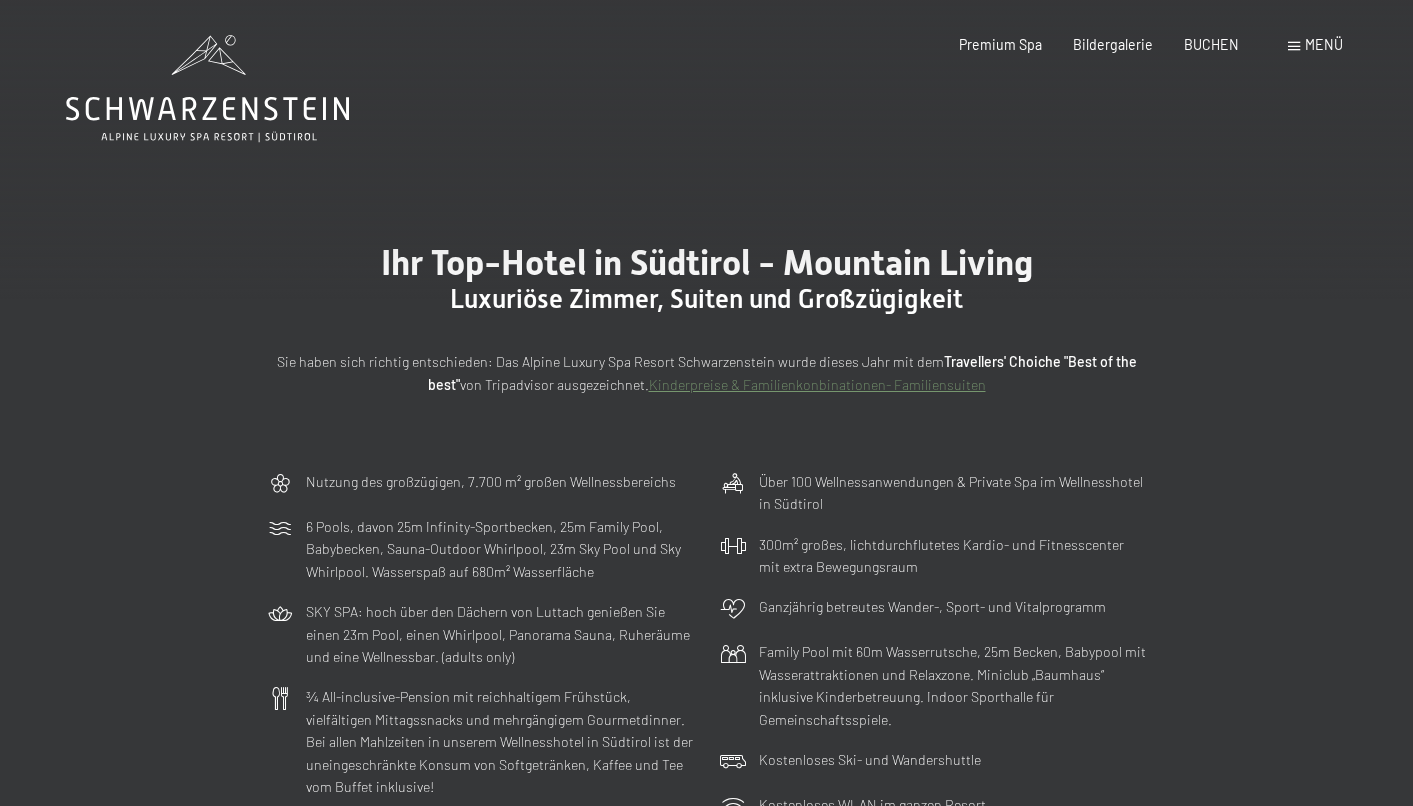 scroll, scrollTop: 0, scrollLeft: 0, axis: both 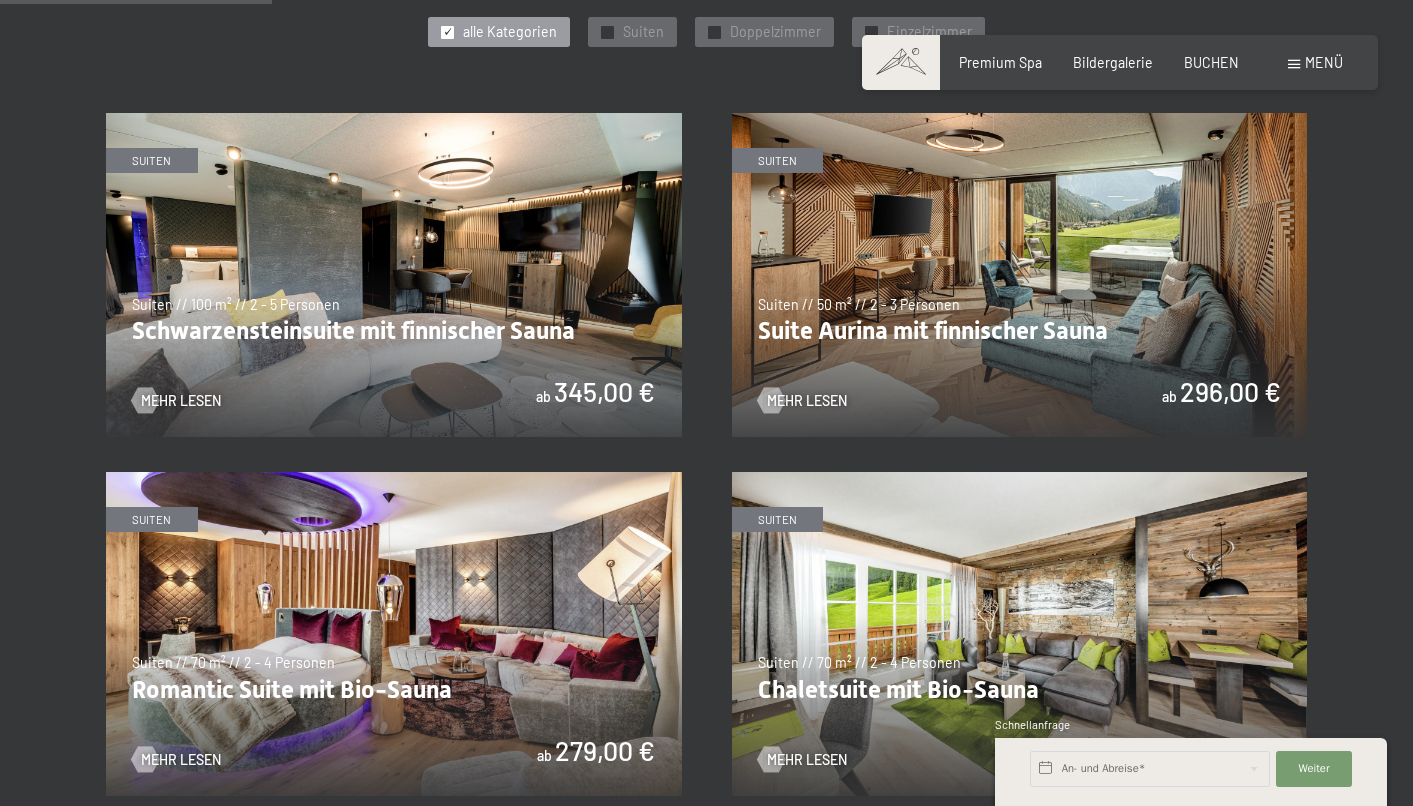 click at bounding box center [394, 275] 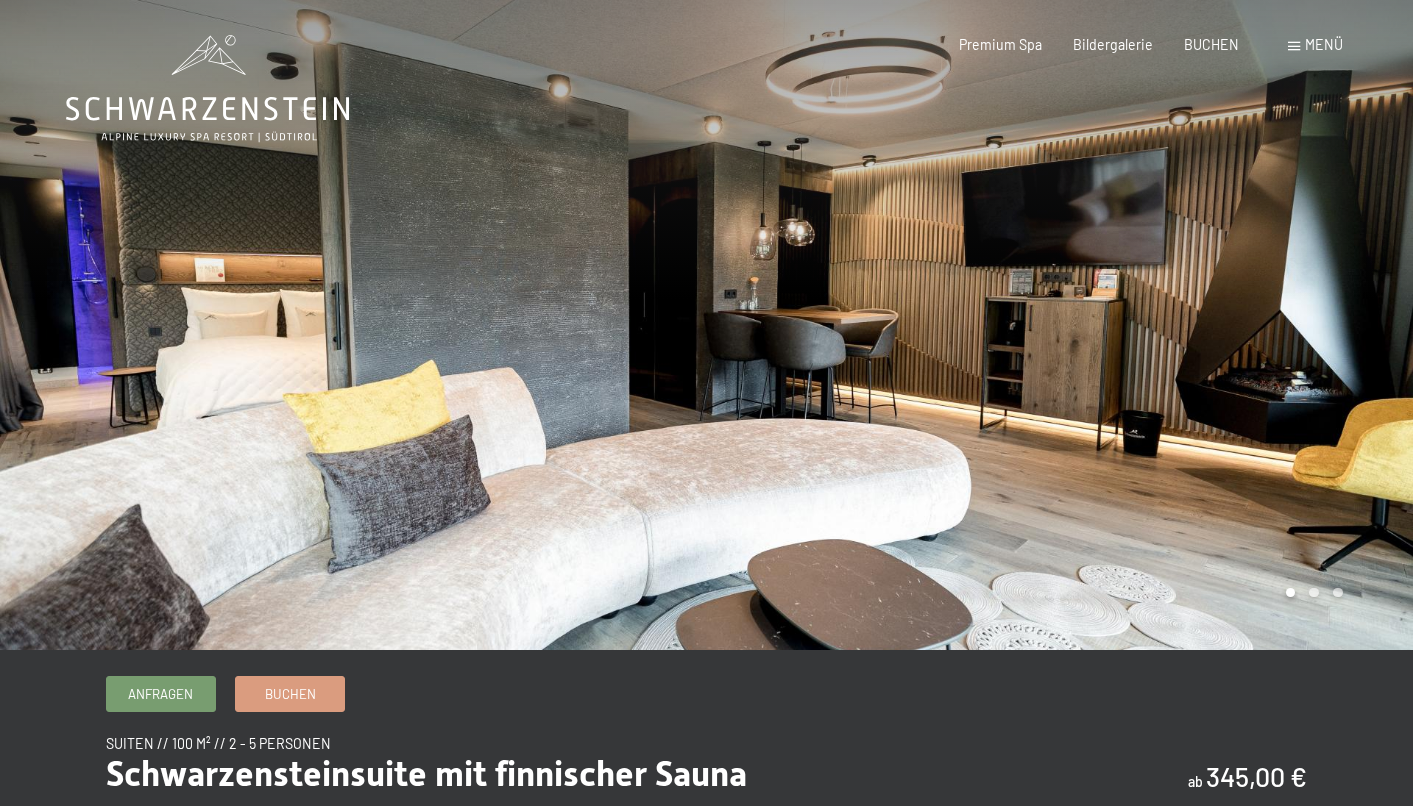 scroll, scrollTop: 0, scrollLeft: 0, axis: both 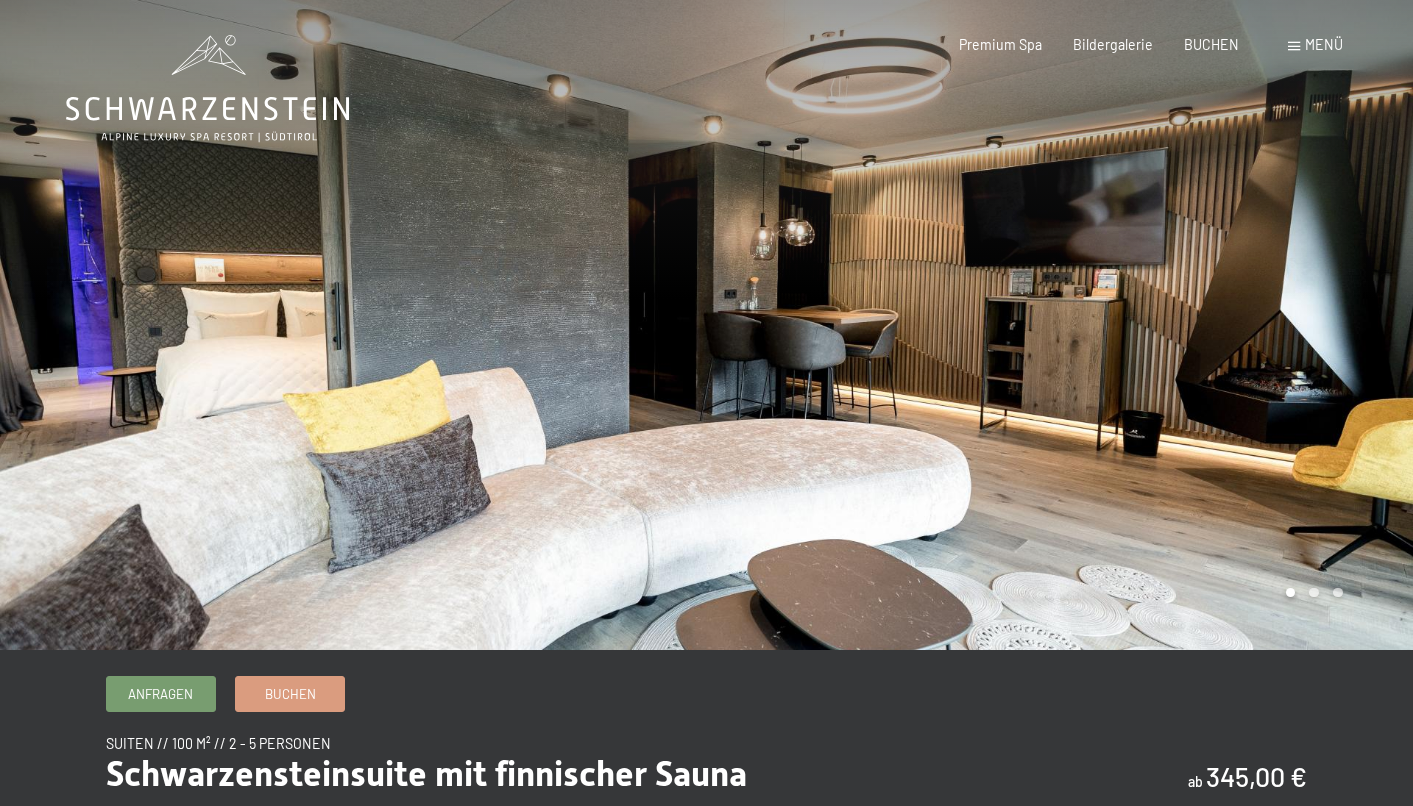 click at bounding box center (1060, 325) 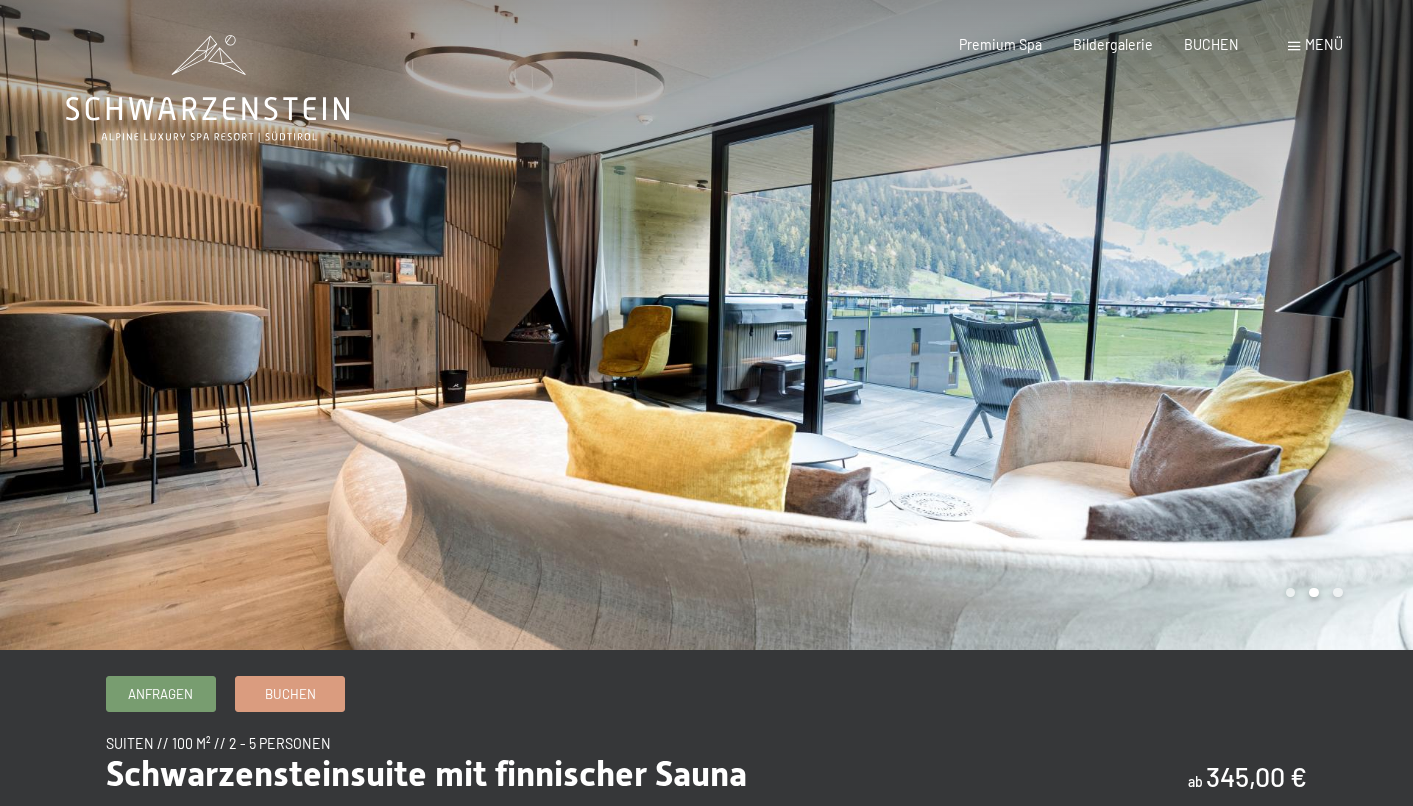 click at bounding box center (1060, 325) 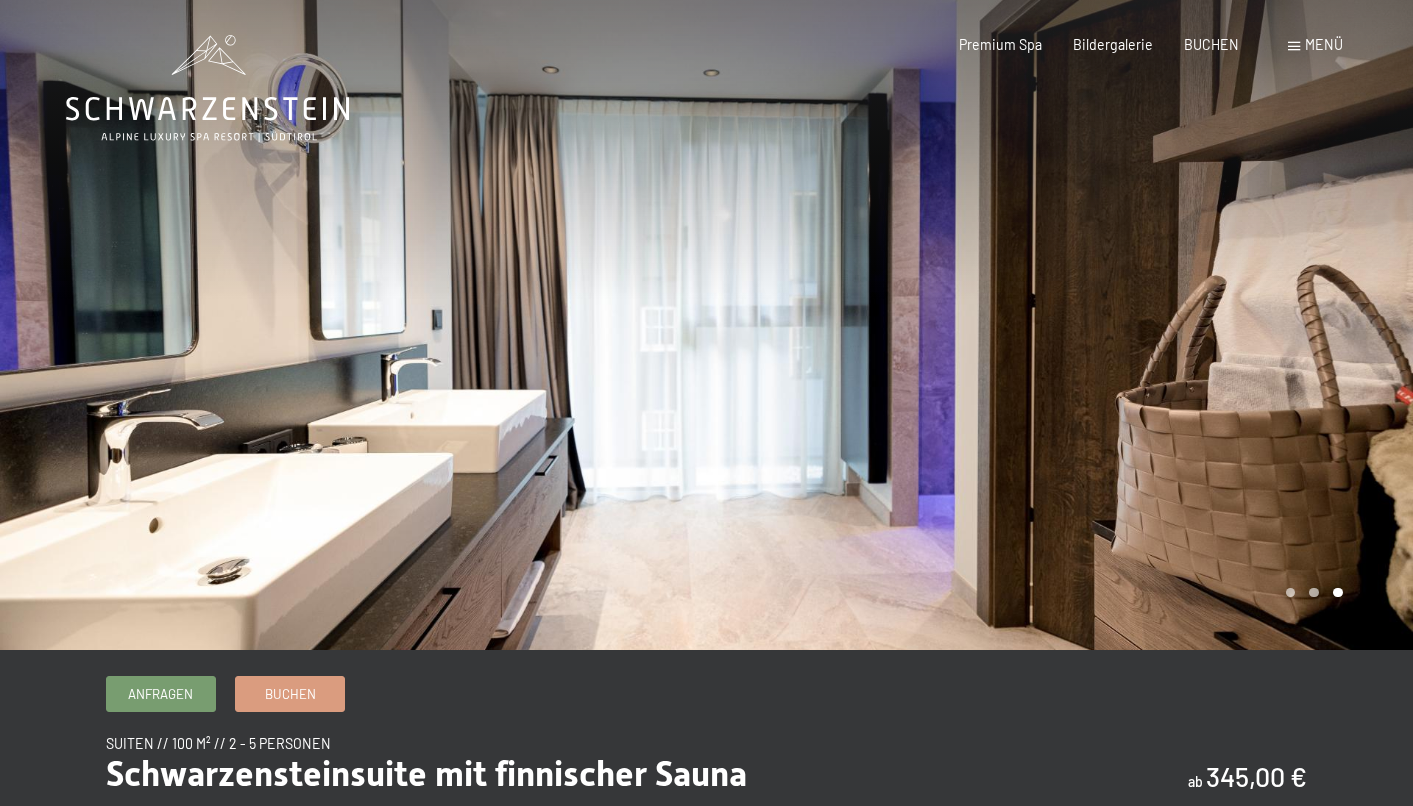 click at bounding box center [1060, 325] 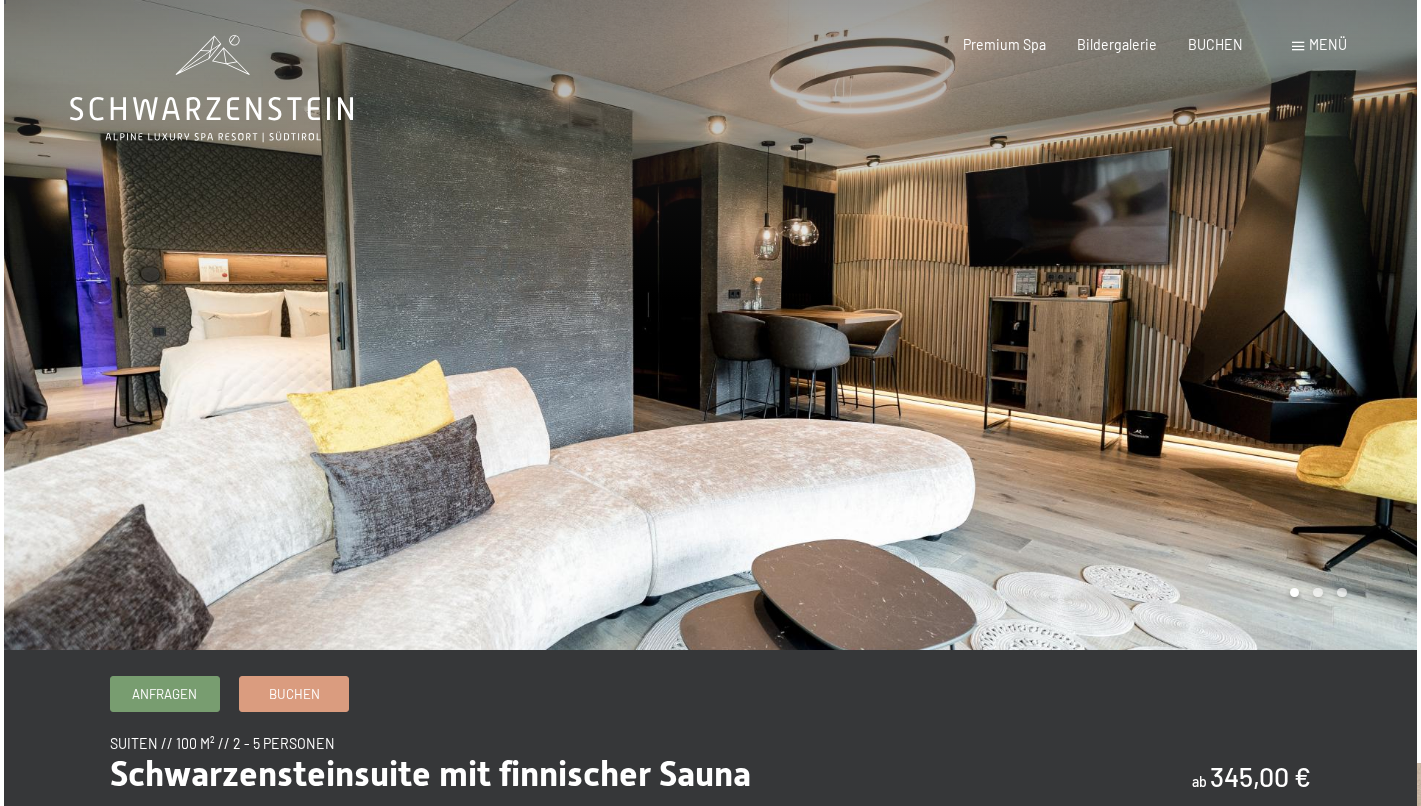 scroll, scrollTop: 0, scrollLeft: 0, axis: both 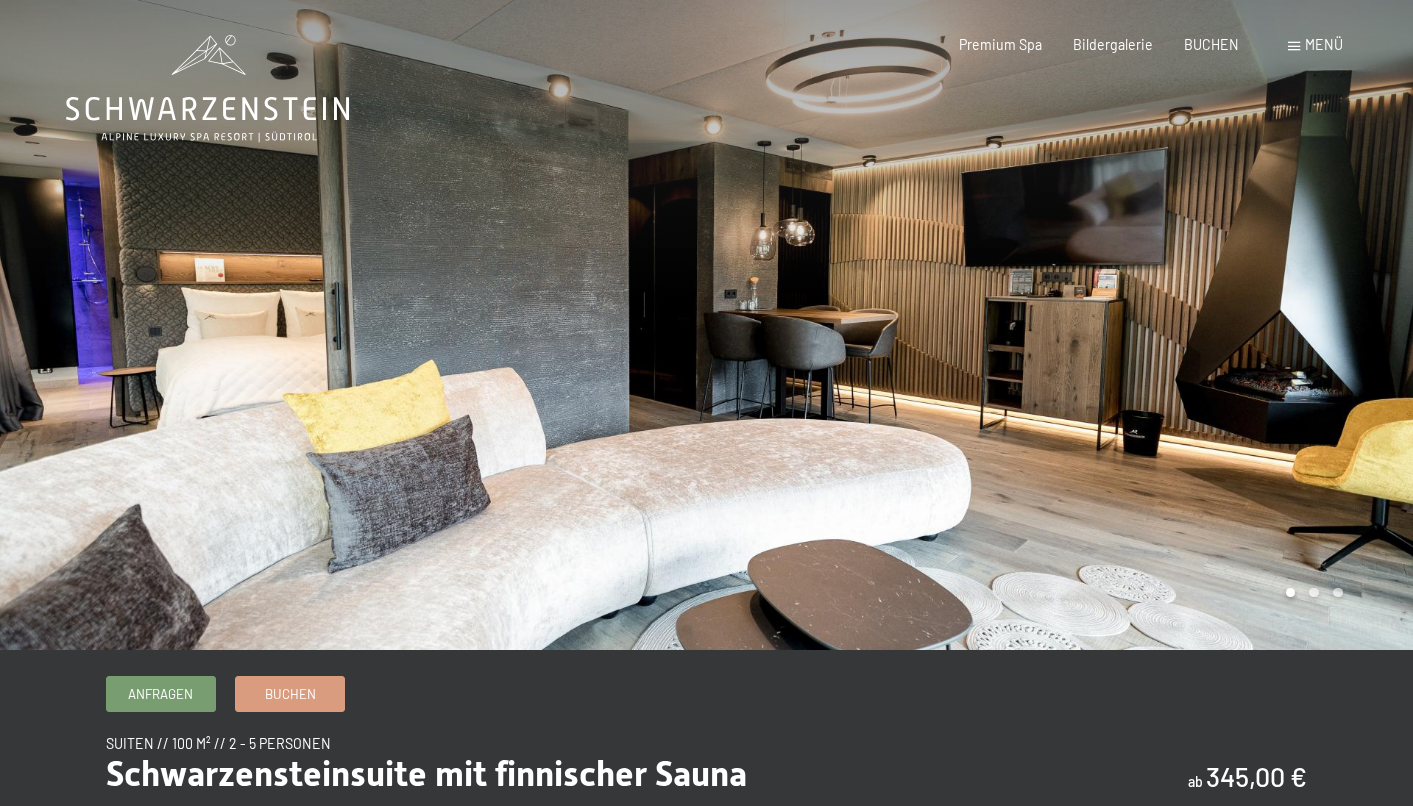 click on "Menü" at bounding box center (1315, 45) 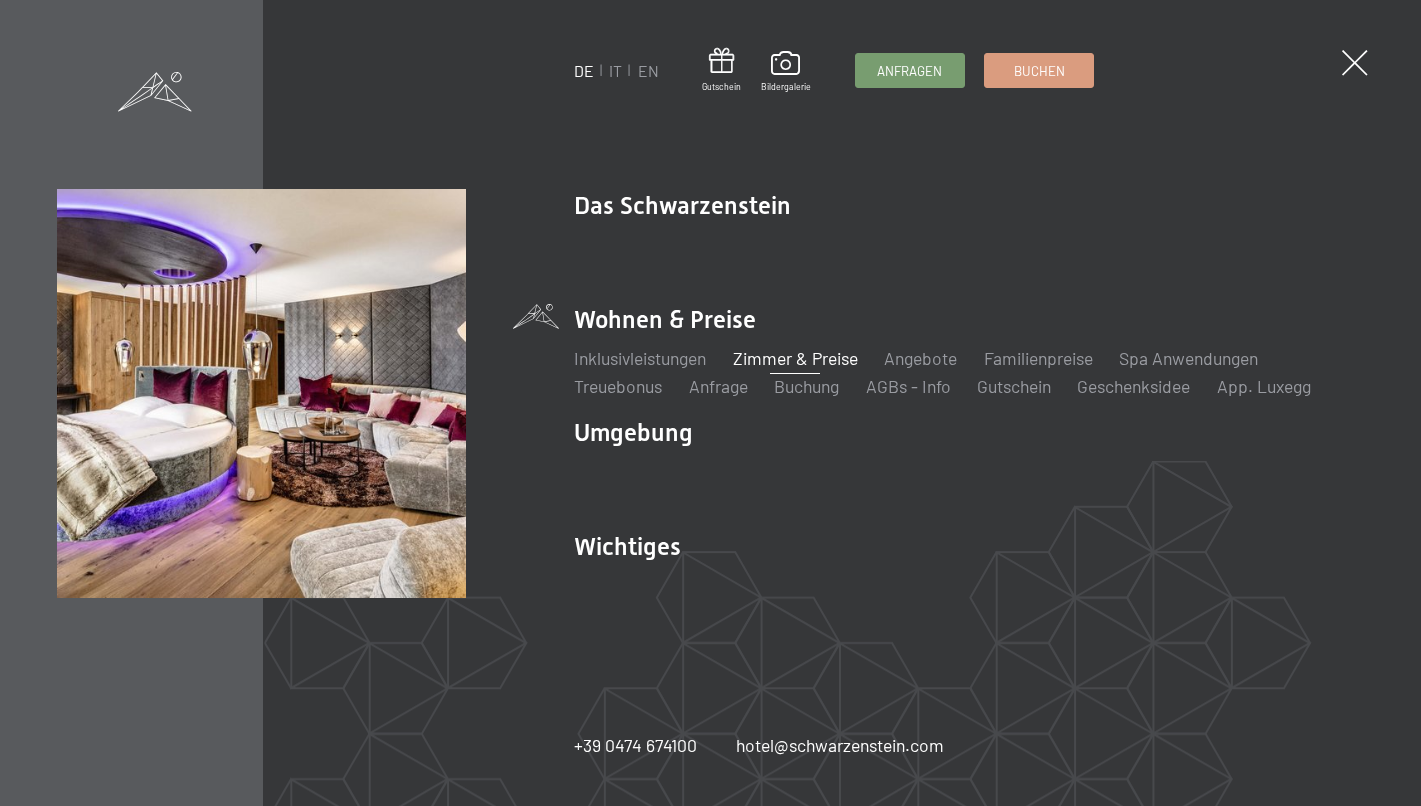 click on "Zimmer & Preise" at bounding box center [795, 358] 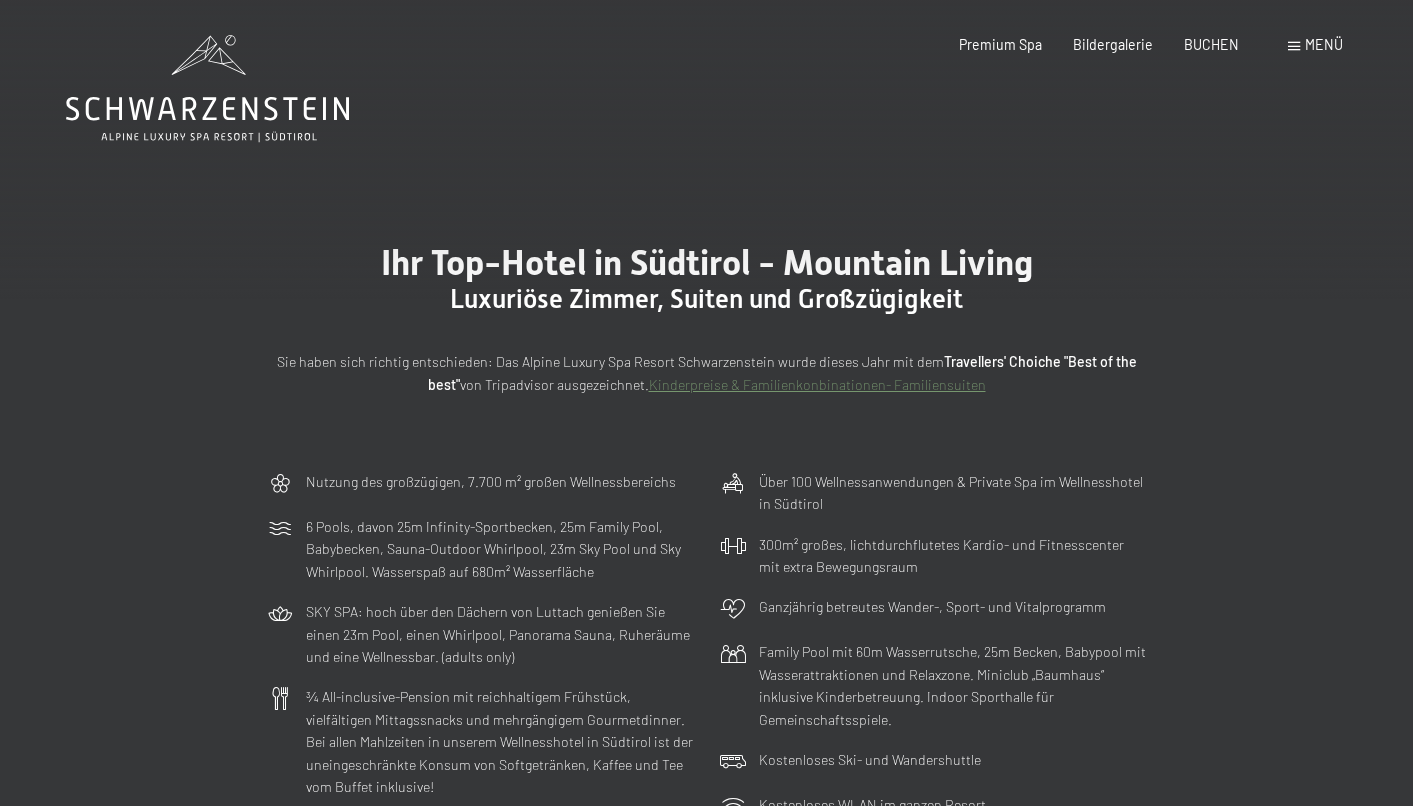 scroll, scrollTop: 0, scrollLeft: 0, axis: both 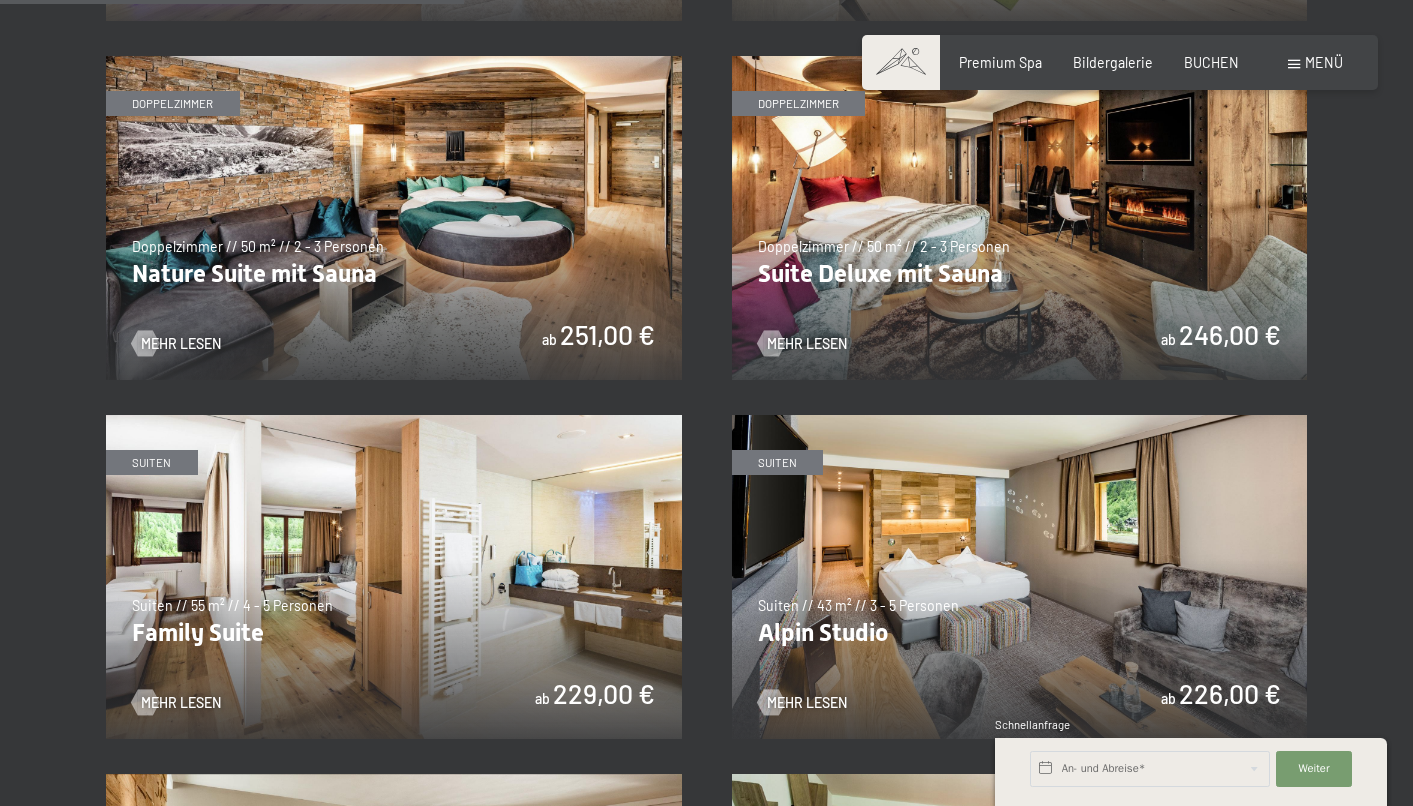 click on "Buchen           Anfragen                                     Premium Spa           Bildergalerie           BUCHEN           Menü                                                                    DE         IT         EN                Gutschein             Bildergalerie               Anfragen           Buchen                    DE         IT         EN                       Das Schwarzenstein           Neuheiten im Schwarzenstein         Ihre Gastgeber         Premium Spa         Gourmet         Aktiv         Wochenprogramm         Bilder             Family         GoGreen         Belvita         Bildergalerie                     Wohnen & Preise           Inklusivleistungen         Zimmer & Preise         Liste             Angebote         Liste             Familienpreise         Spa Anwendungen         Treuebonus         Anfrage         Buchung         AGBs - Info         Gutschein         Geschenksidee         App. Luxegg                     Umgebung" at bounding box center [1119, 63] 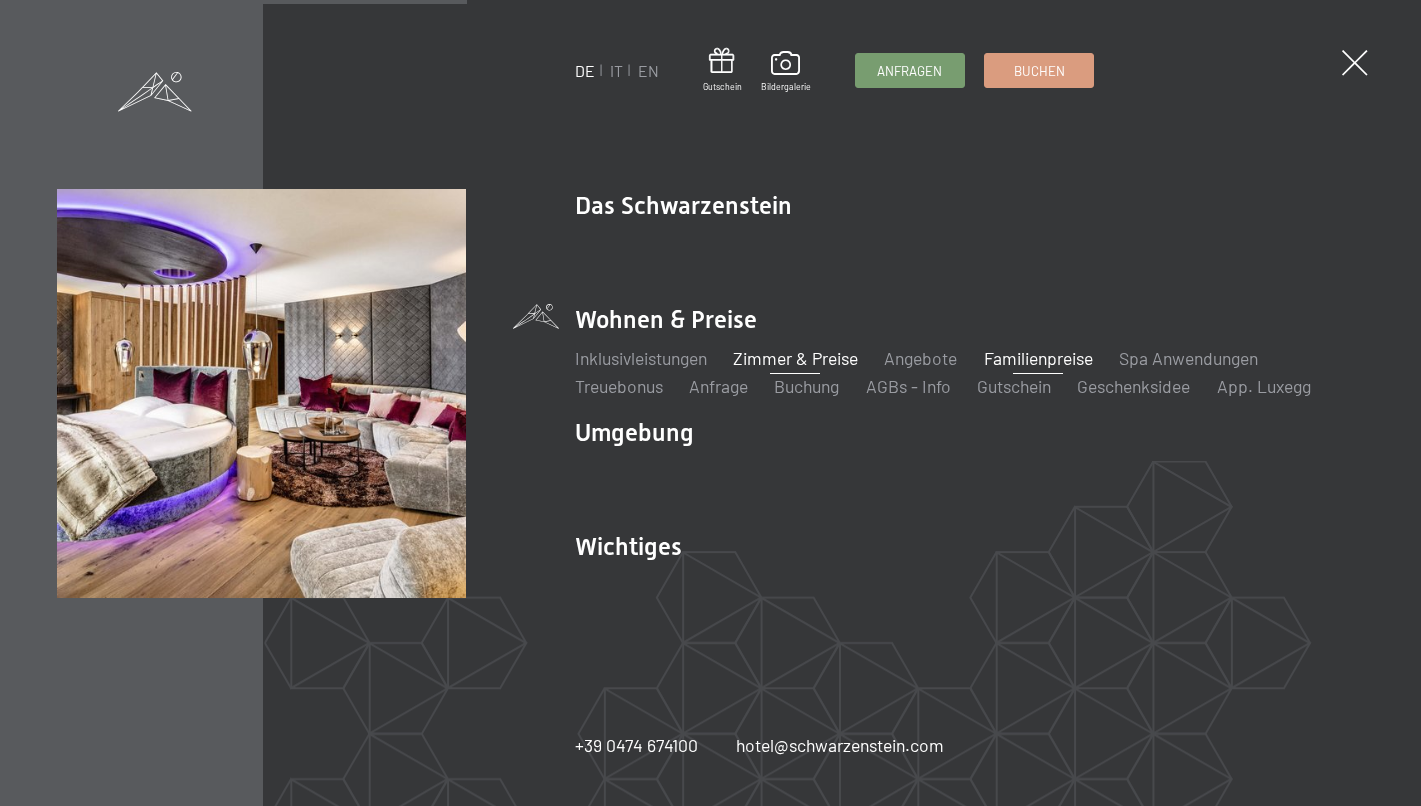 click on "Familienpreise" at bounding box center (1038, 358) 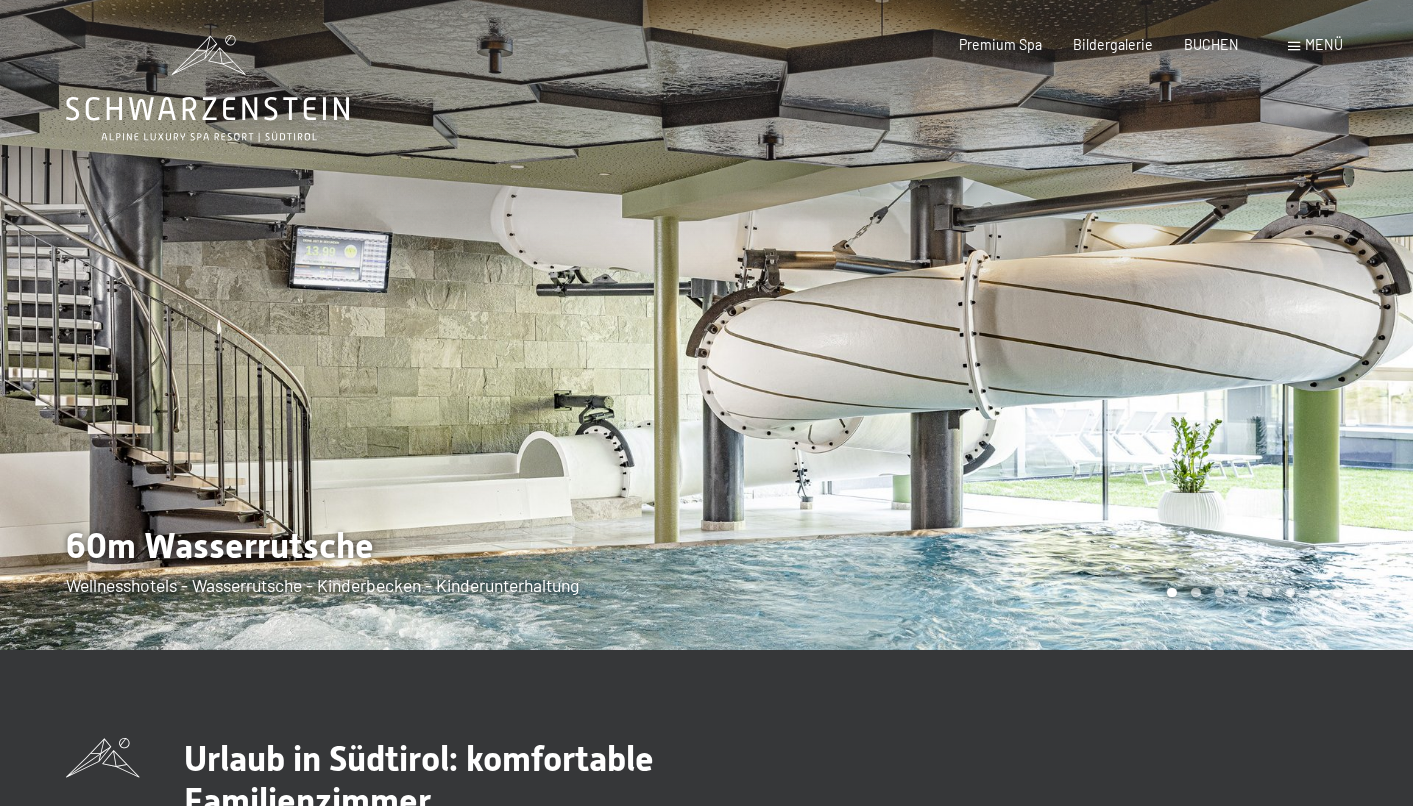 scroll, scrollTop: 0, scrollLeft: 0, axis: both 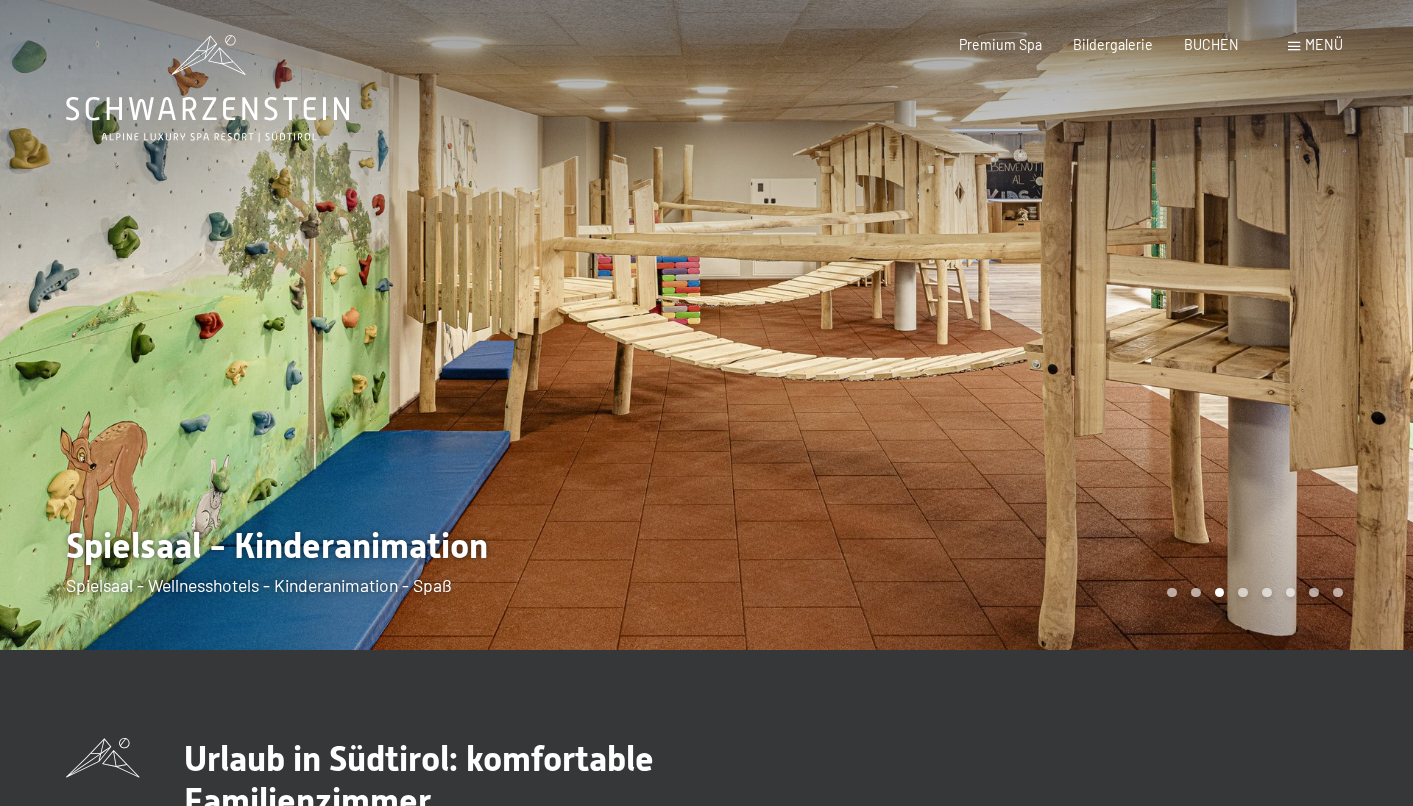 click on "Menü" at bounding box center [1324, 44] 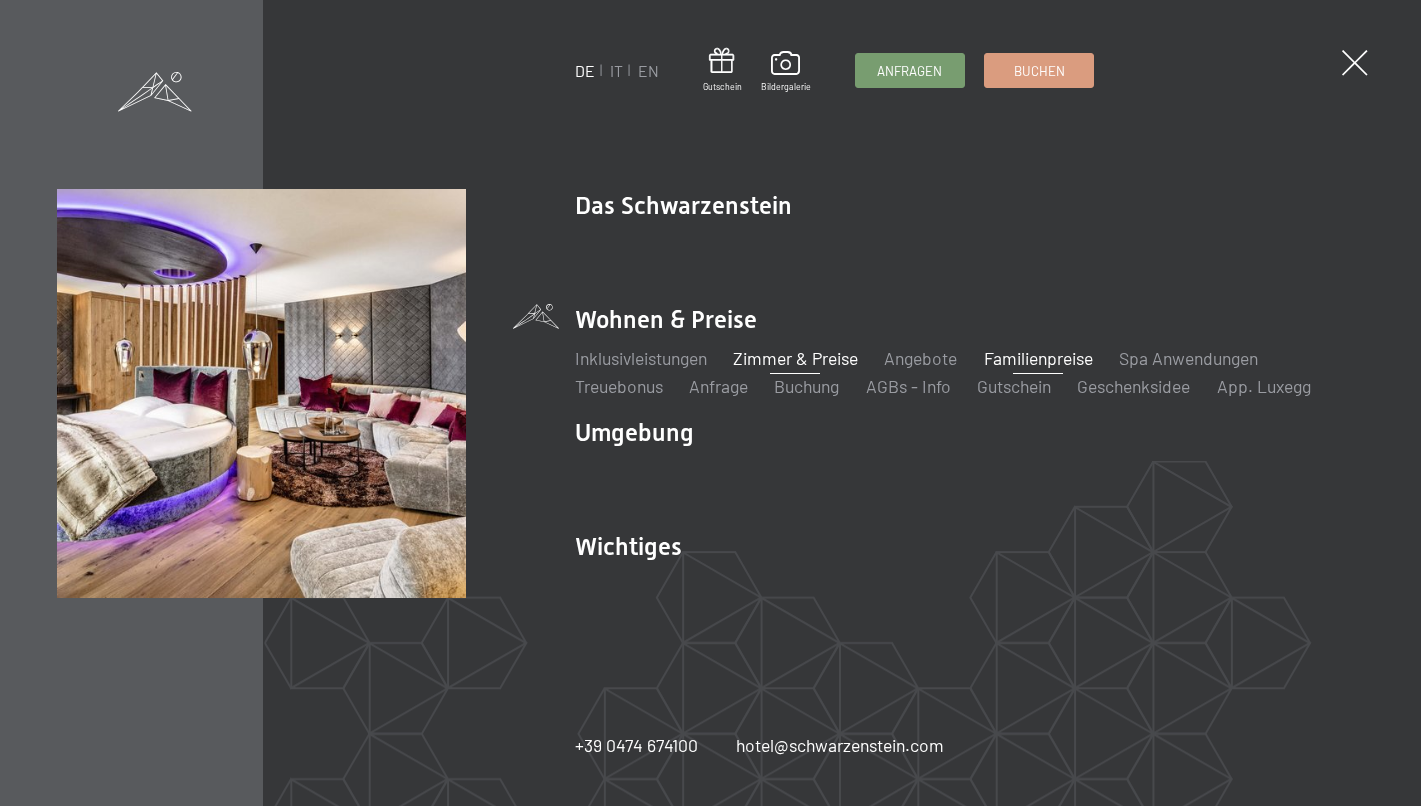 click on "Zimmer & Preise" at bounding box center (795, 358) 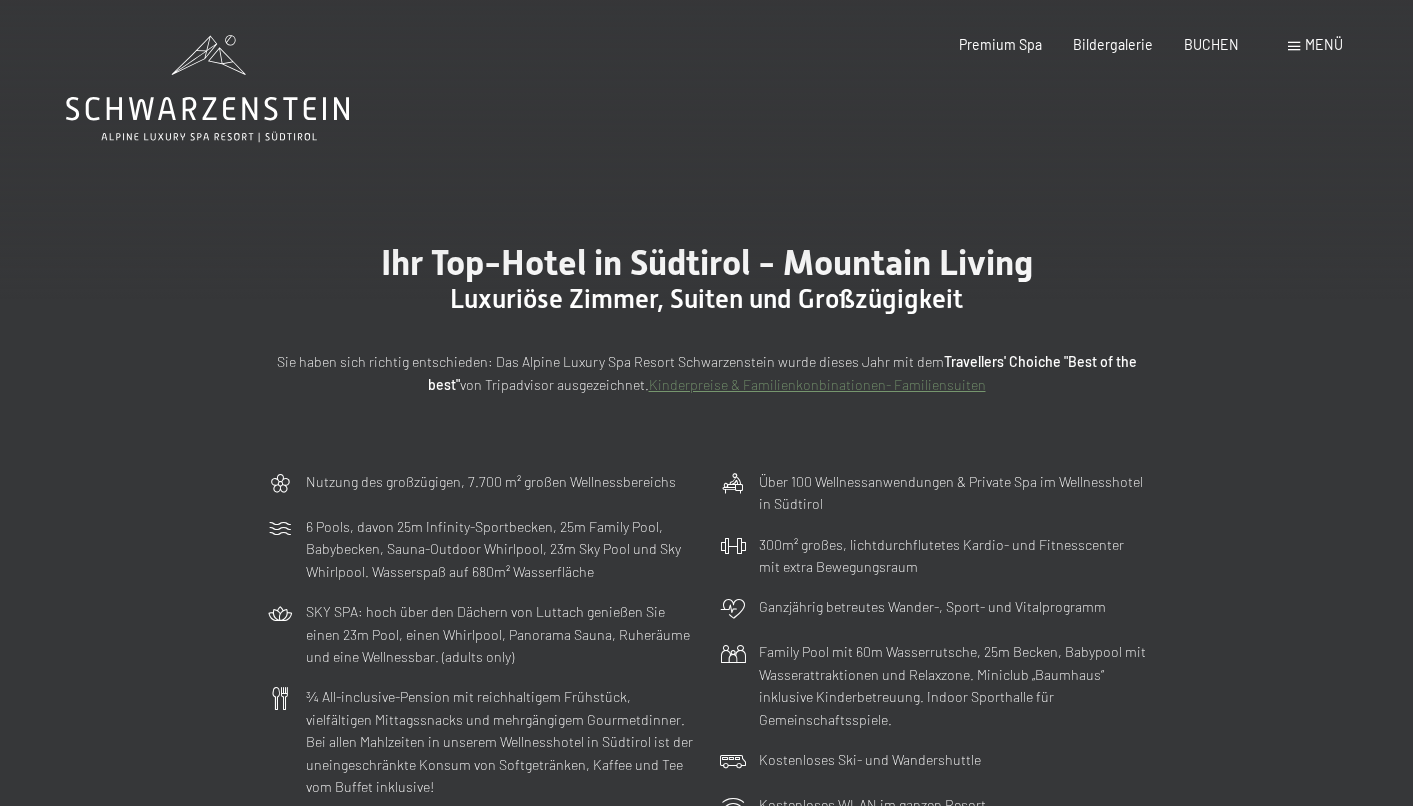 scroll, scrollTop: 0, scrollLeft: 0, axis: both 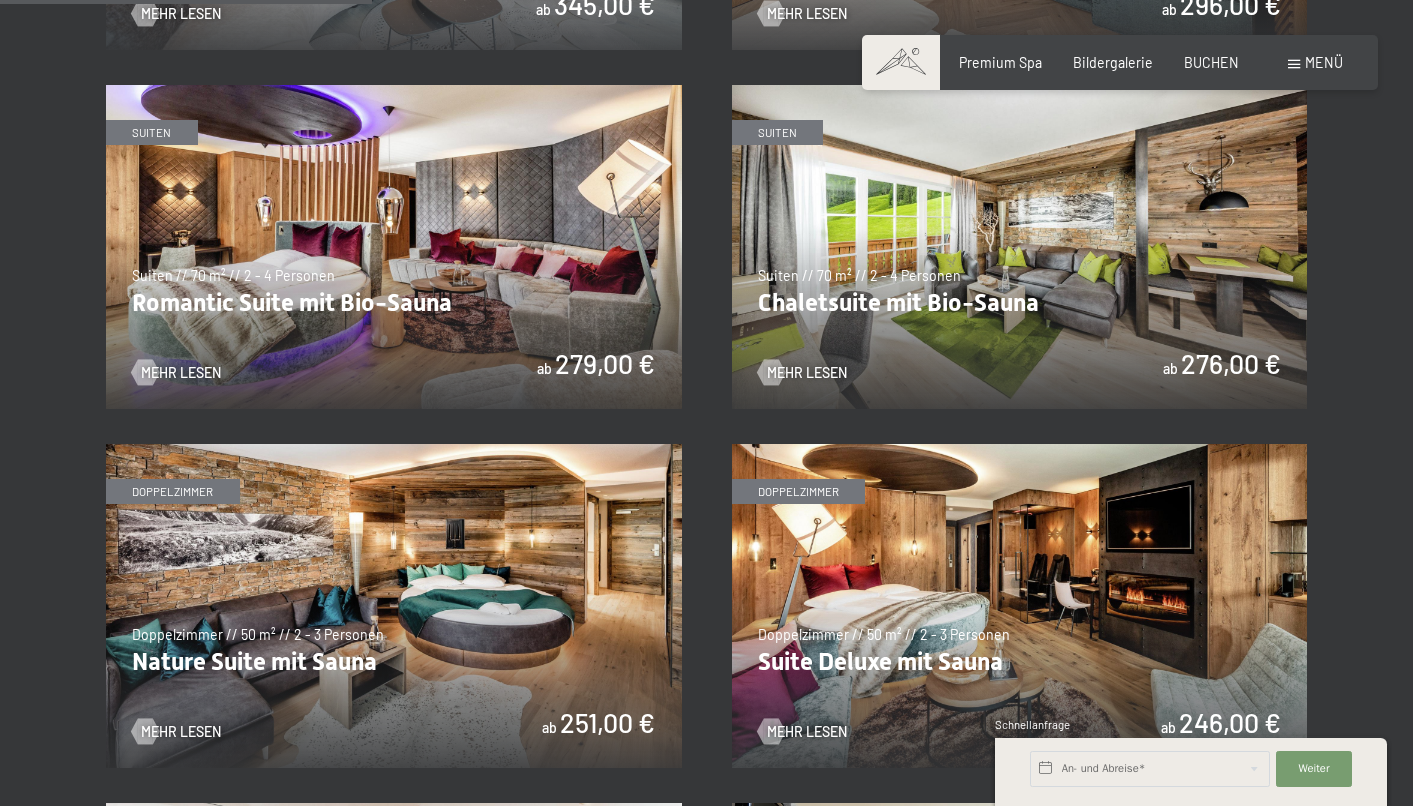 click at bounding box center (1020, 247) 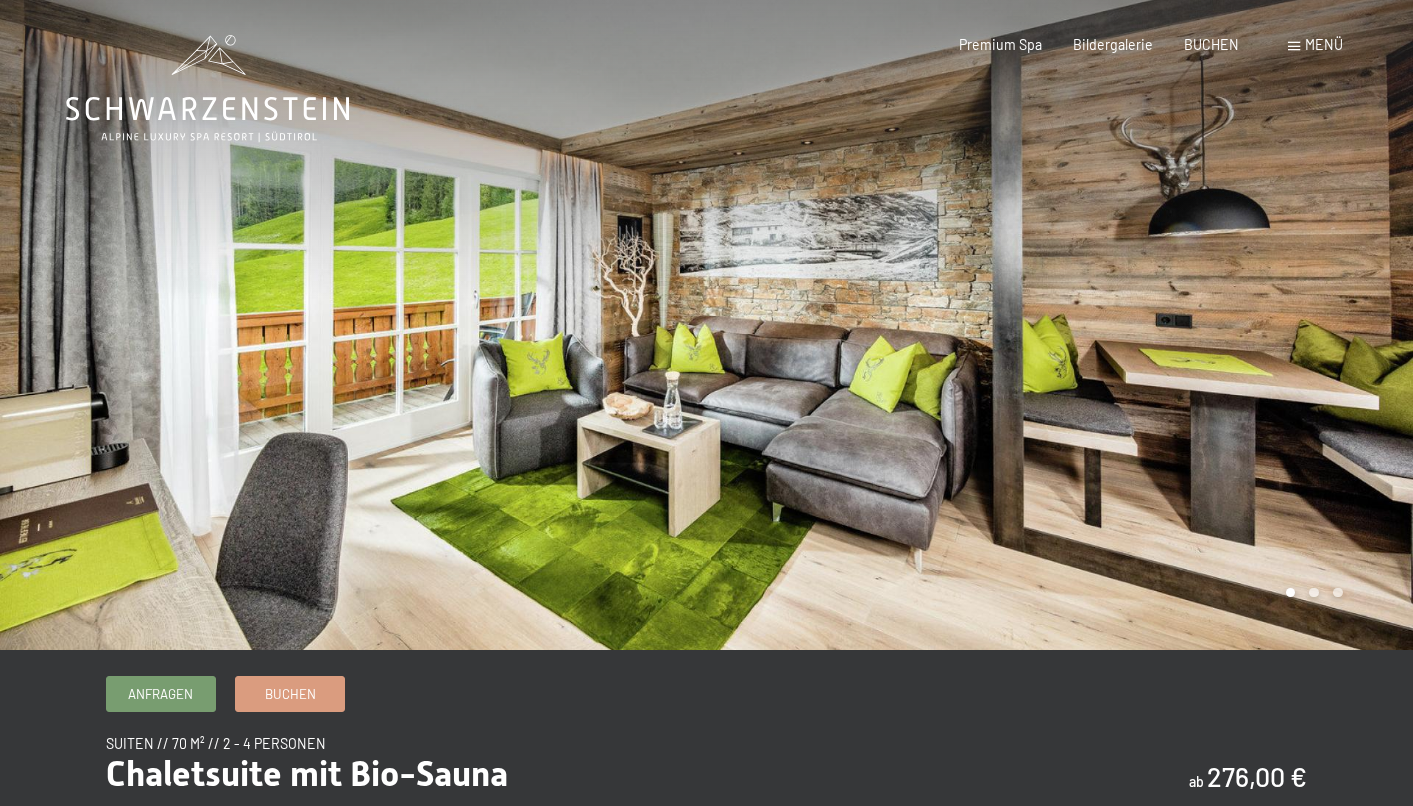 scroll, scrollTop: 0, scrollLeft: 0, axis: both 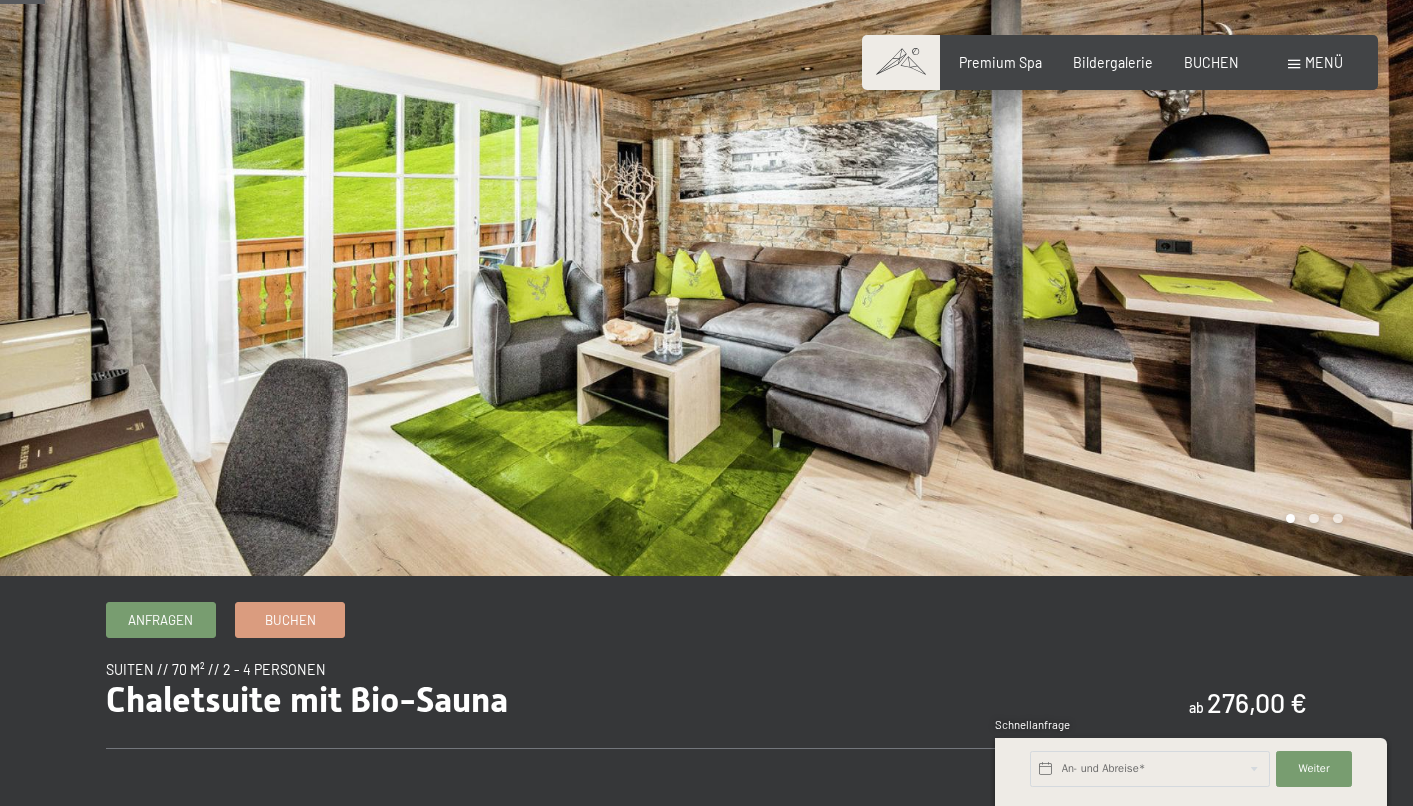 click at bounding box center (1060, 251) 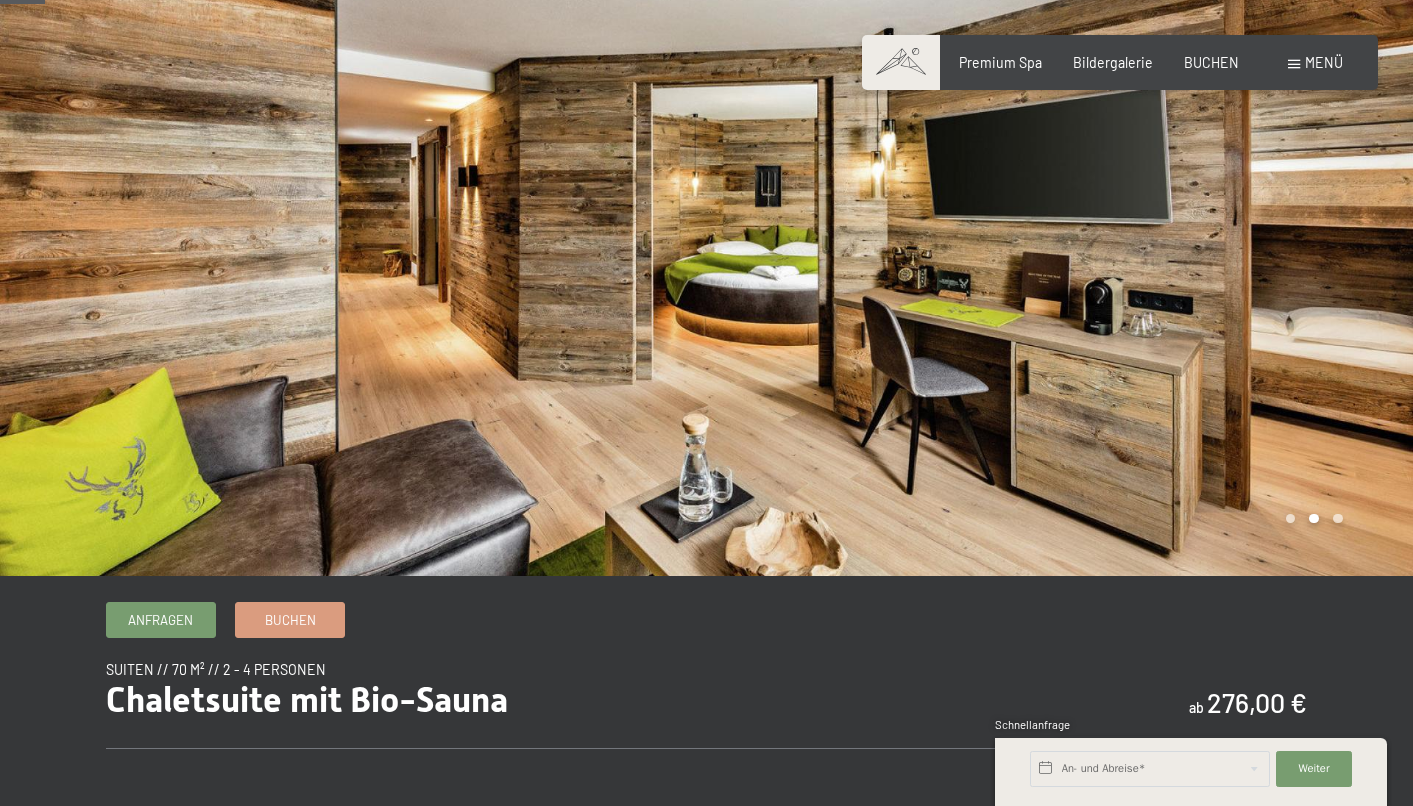 click at bounding box center [1060, 251] 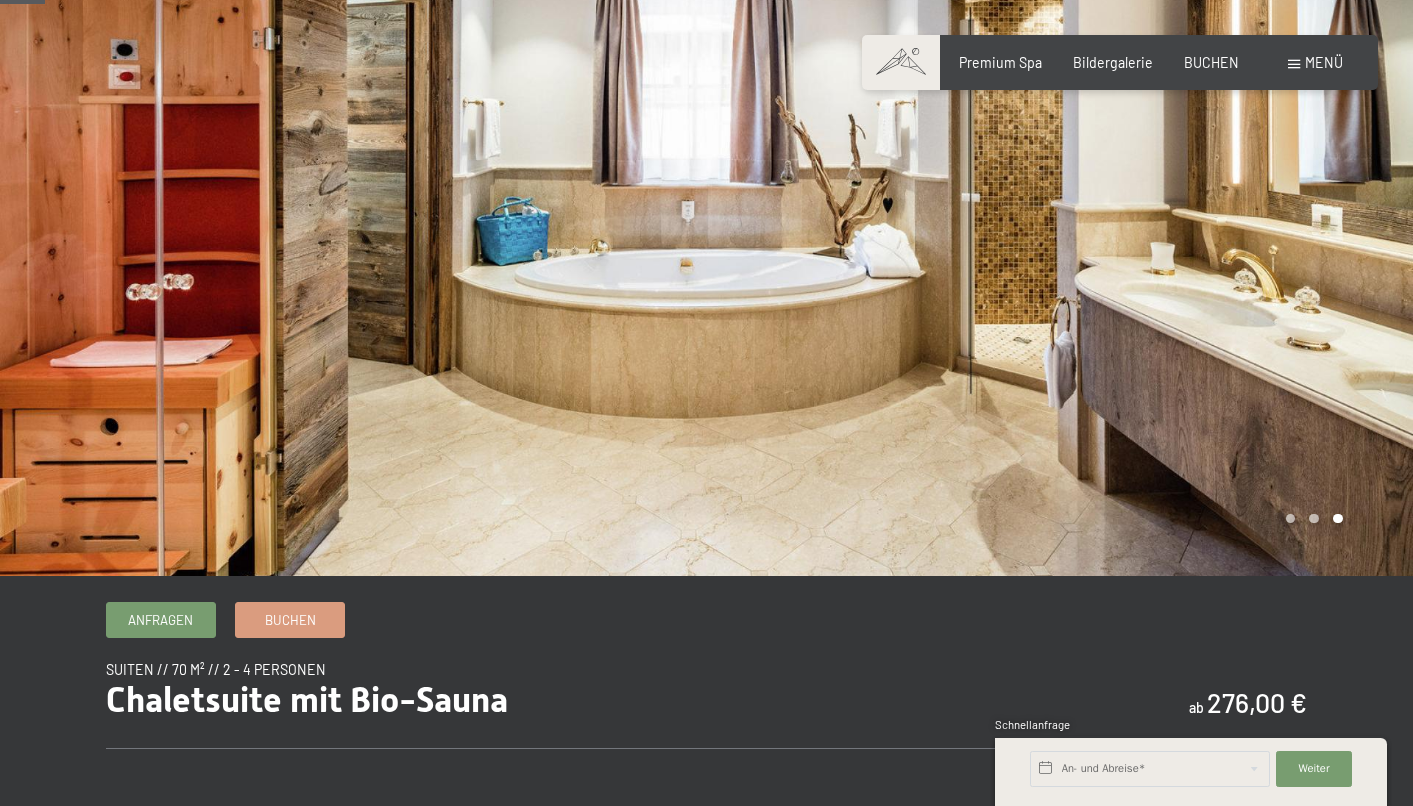 click at bounding box center [1060, 251] 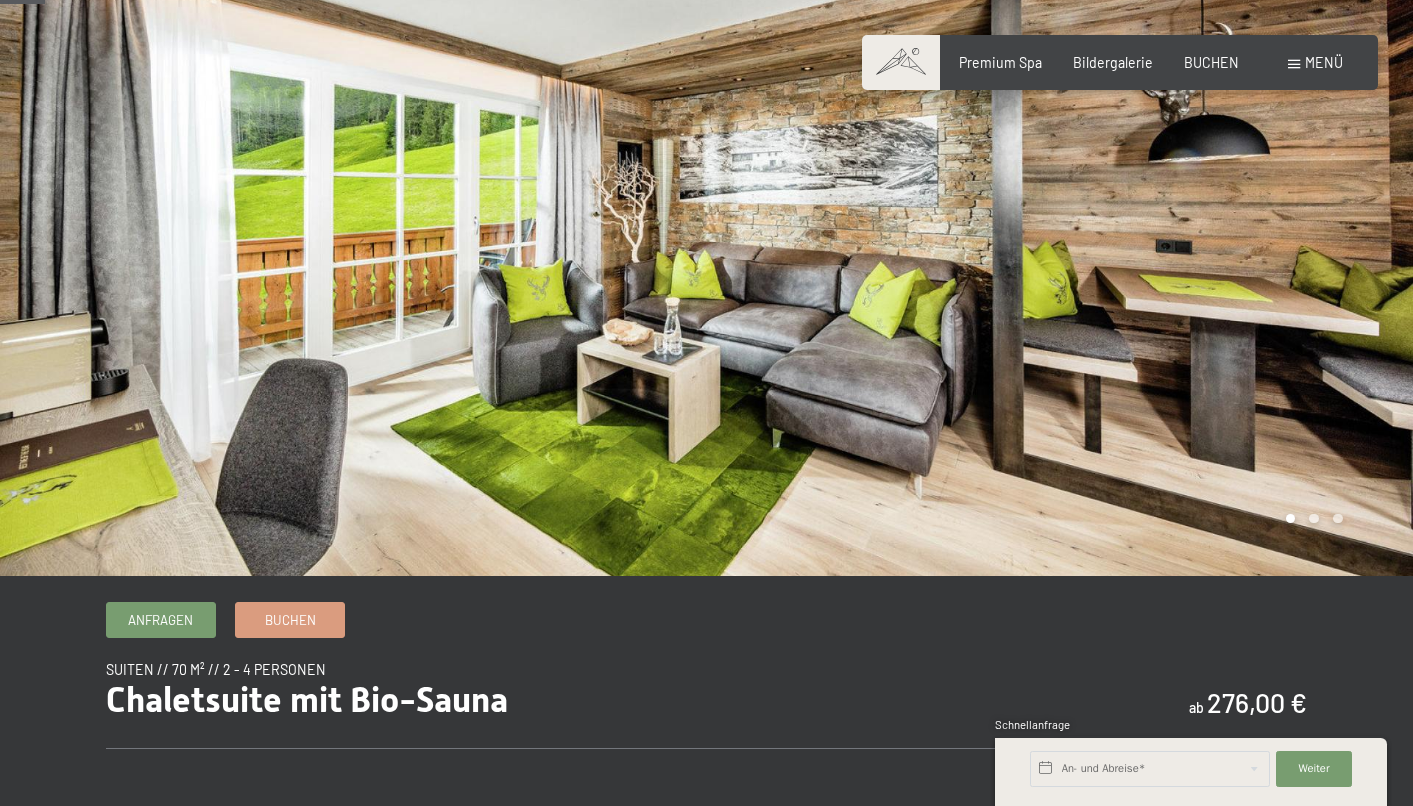 click at bounding box center [1060, 251] 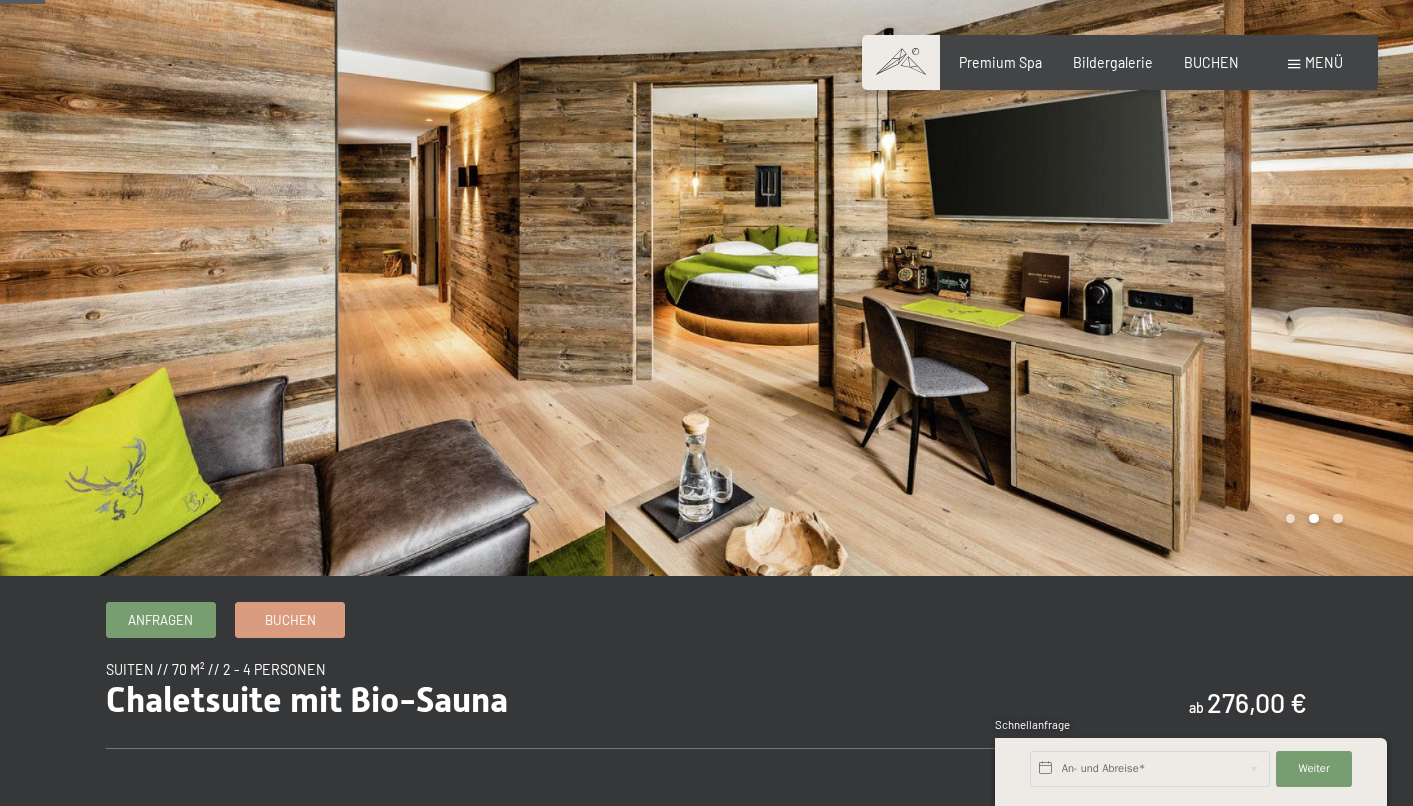 click at bounding box center (1060, 251) 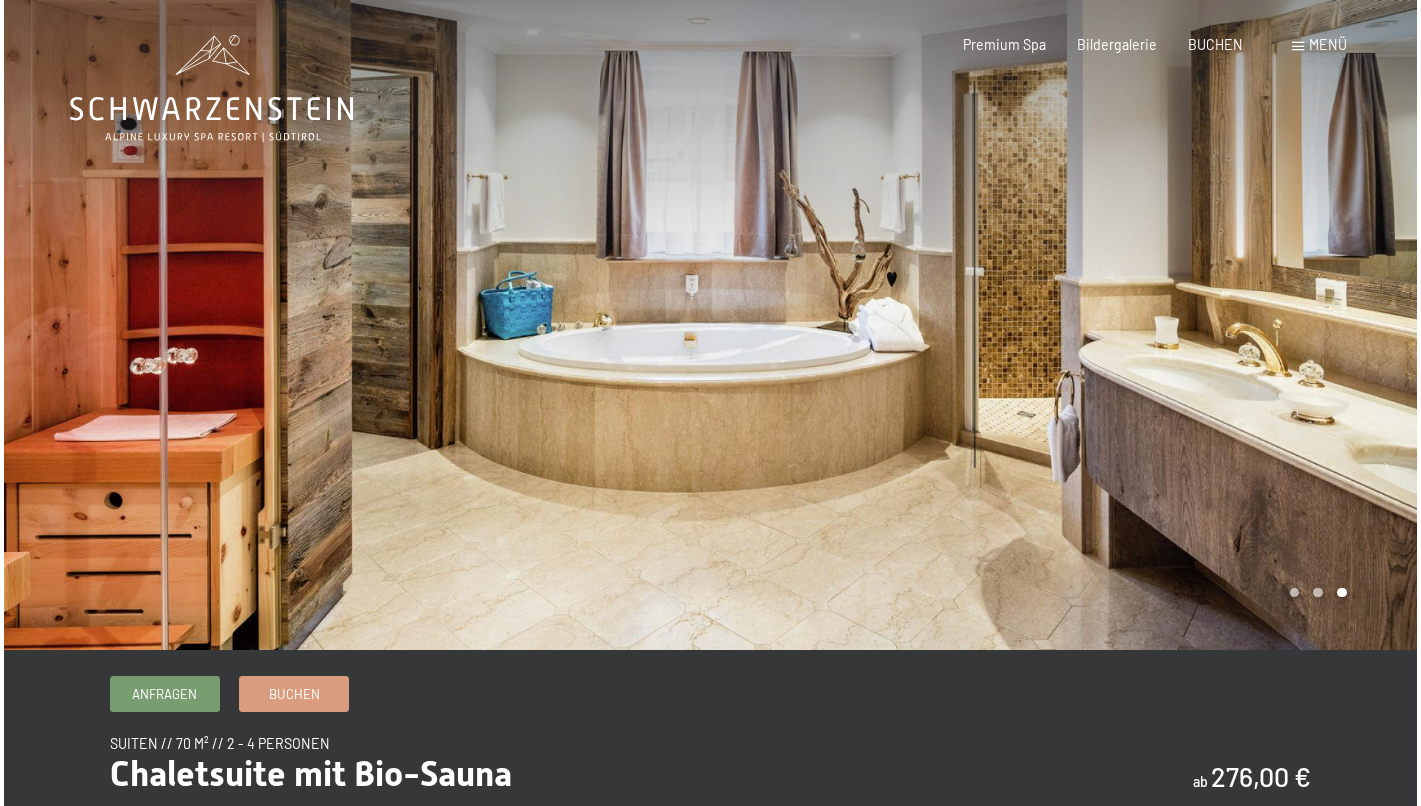 scroll, scrollTop: 0, scrollLeft: 0, axis: both 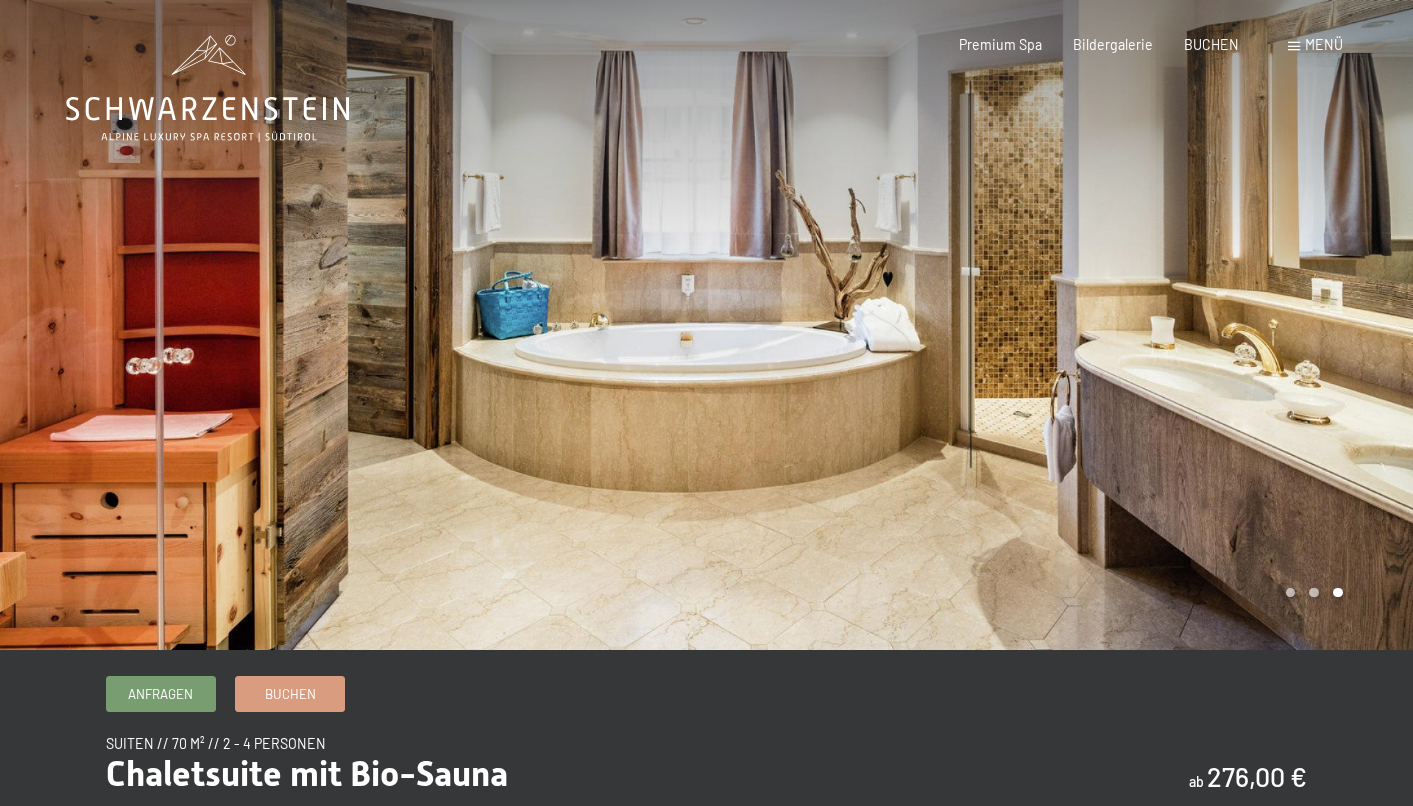 click on "Menü" at bounding box center (1324, 44) 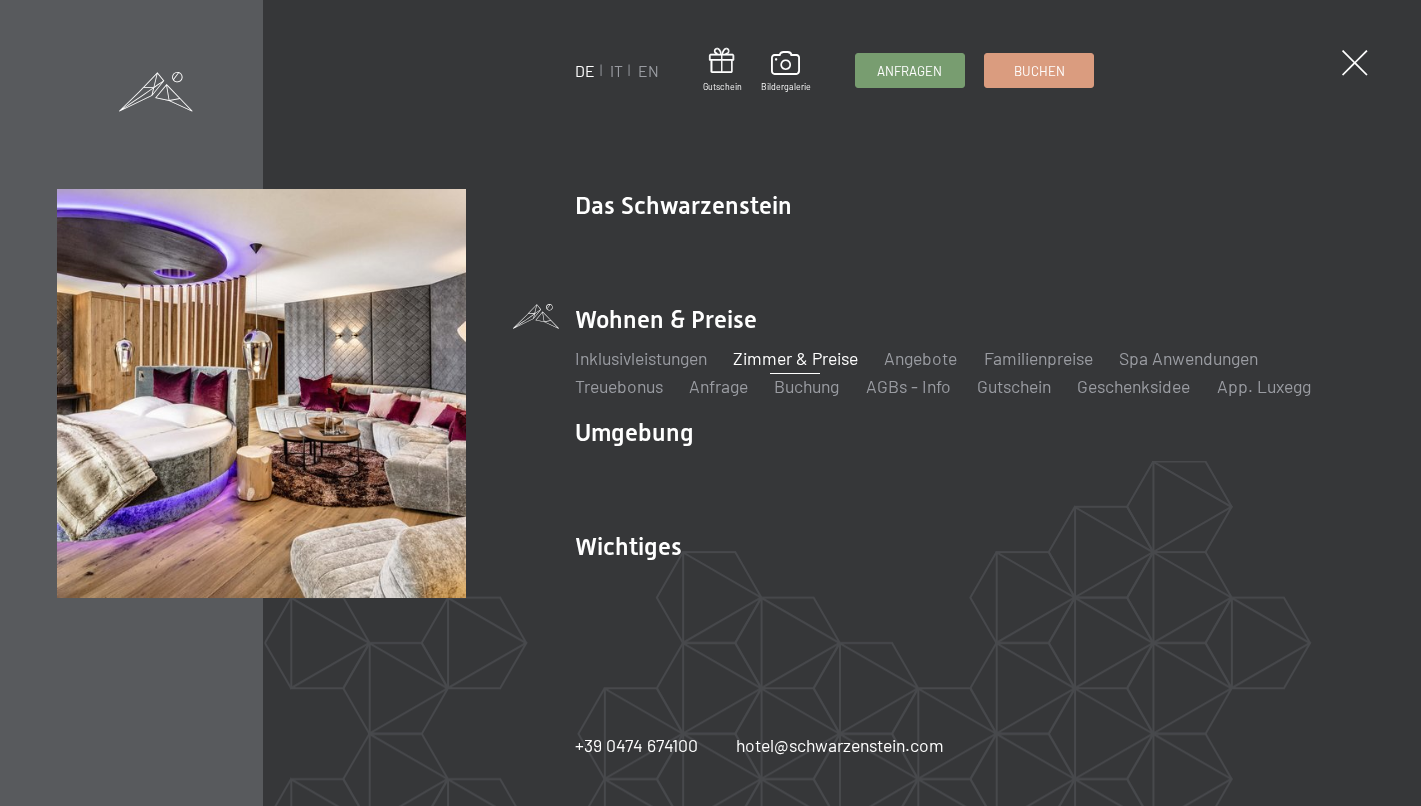 click on "Zimmer & Preise" at bounding box center [795, 358] 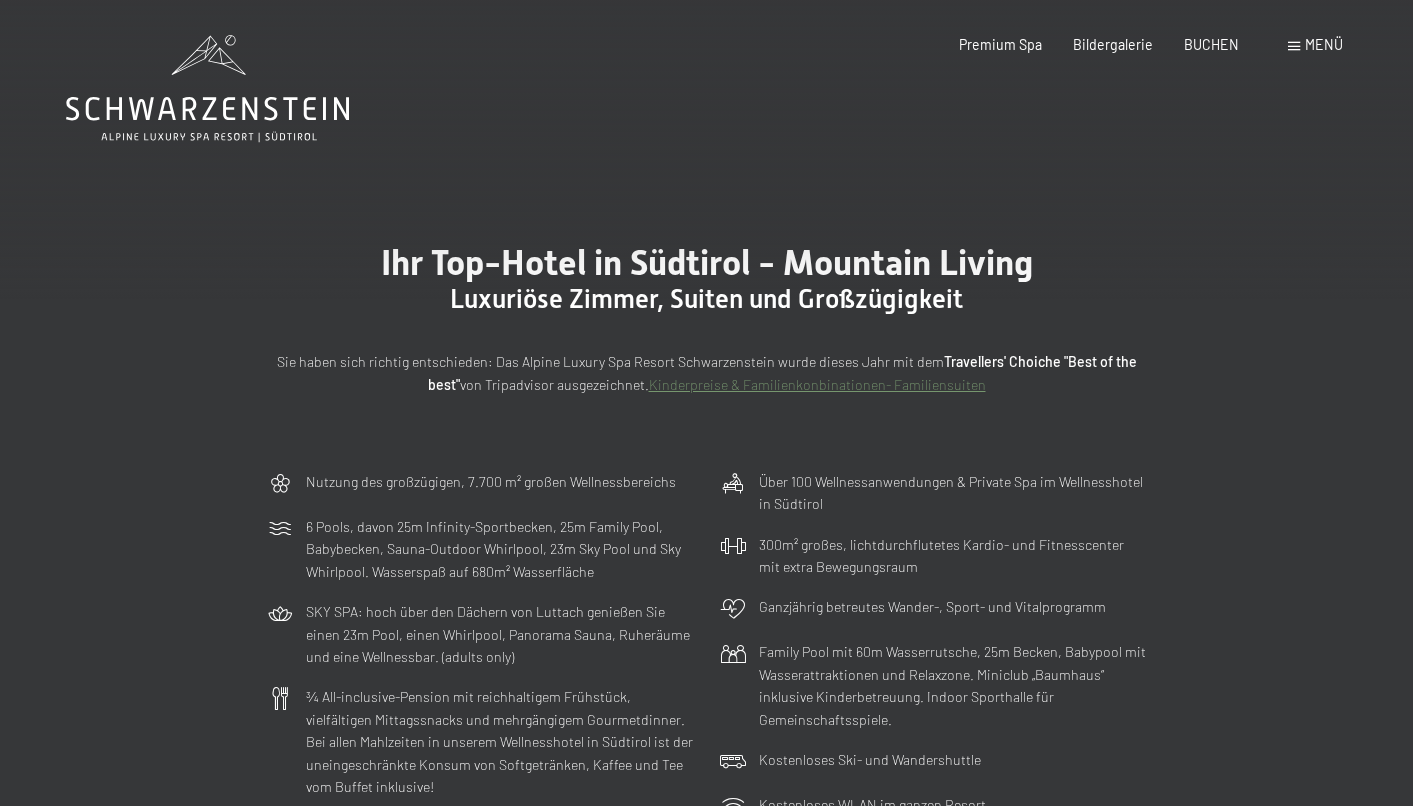 scroll, scrollTop: 0, scrollLeft: 0, axis: both 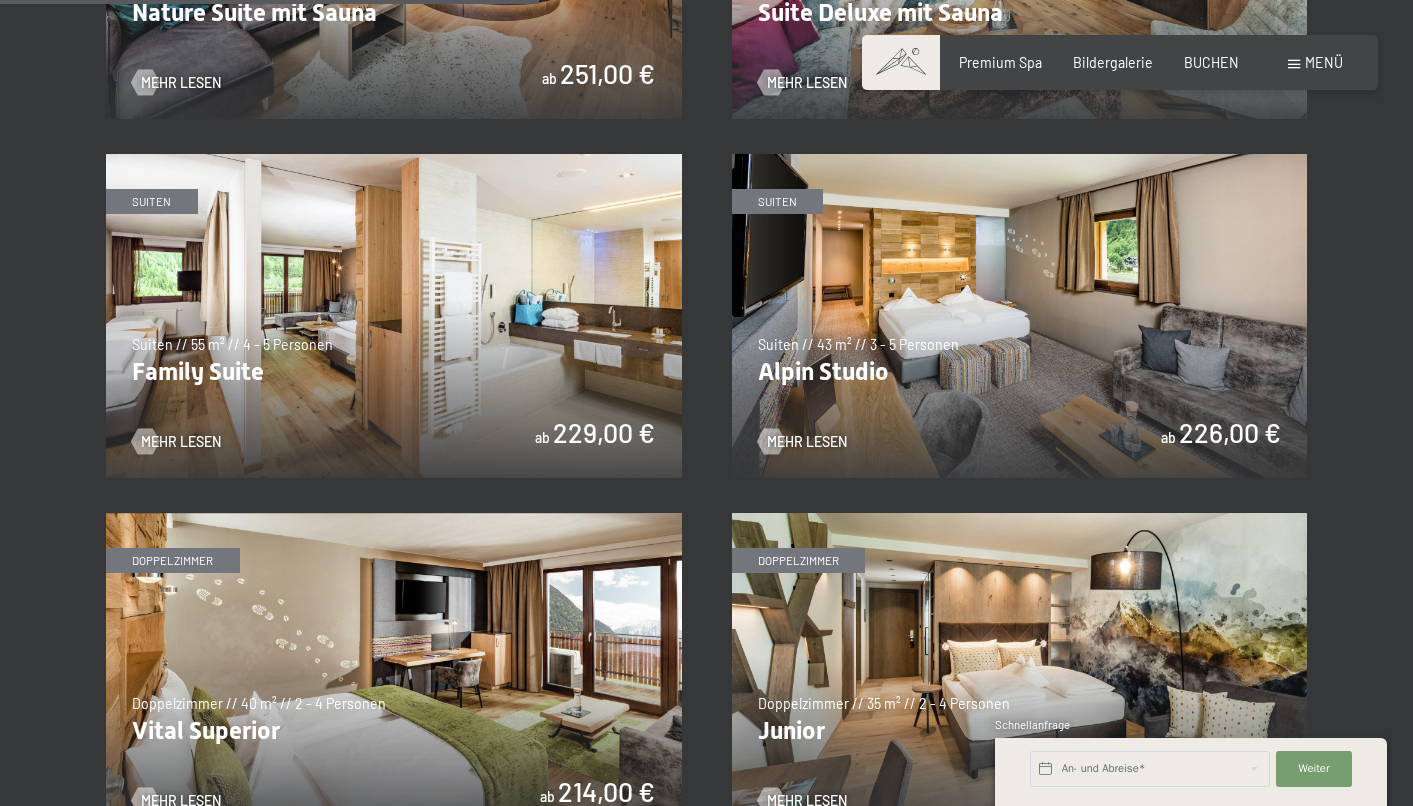 click at bounding box center (1020, 316) 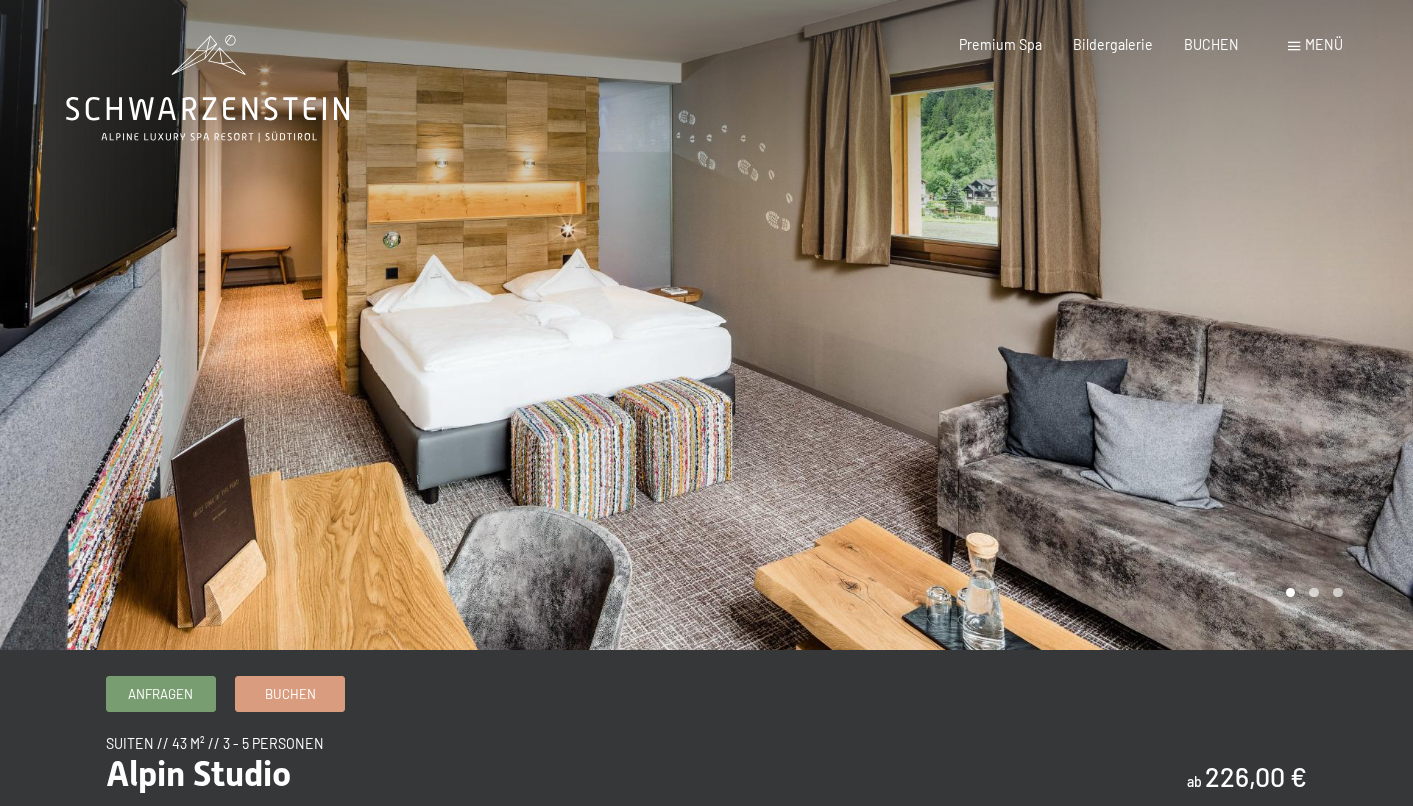 scroll, scrollTop: 0, scrollLeft: 0, axis: both 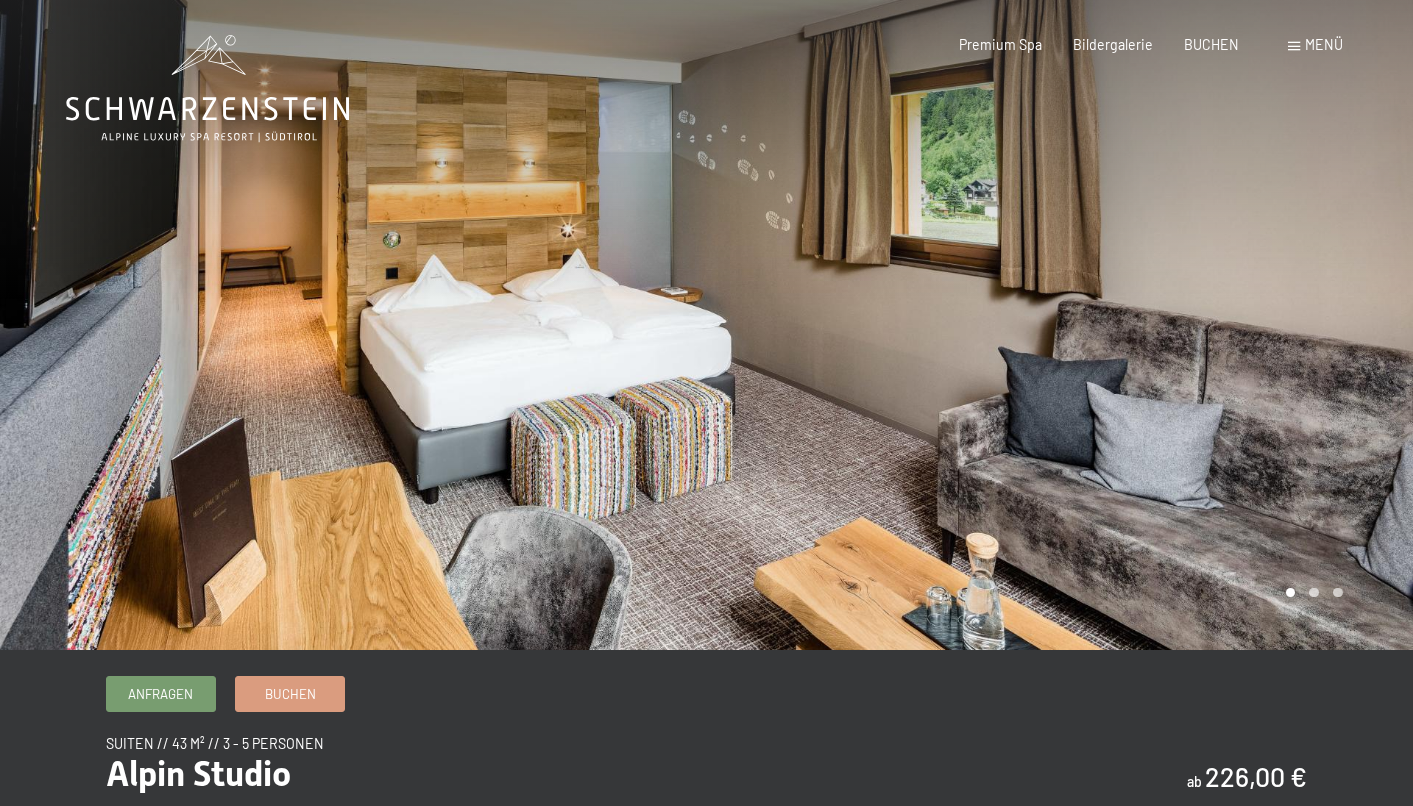 click at bounding box center (1060, 325) 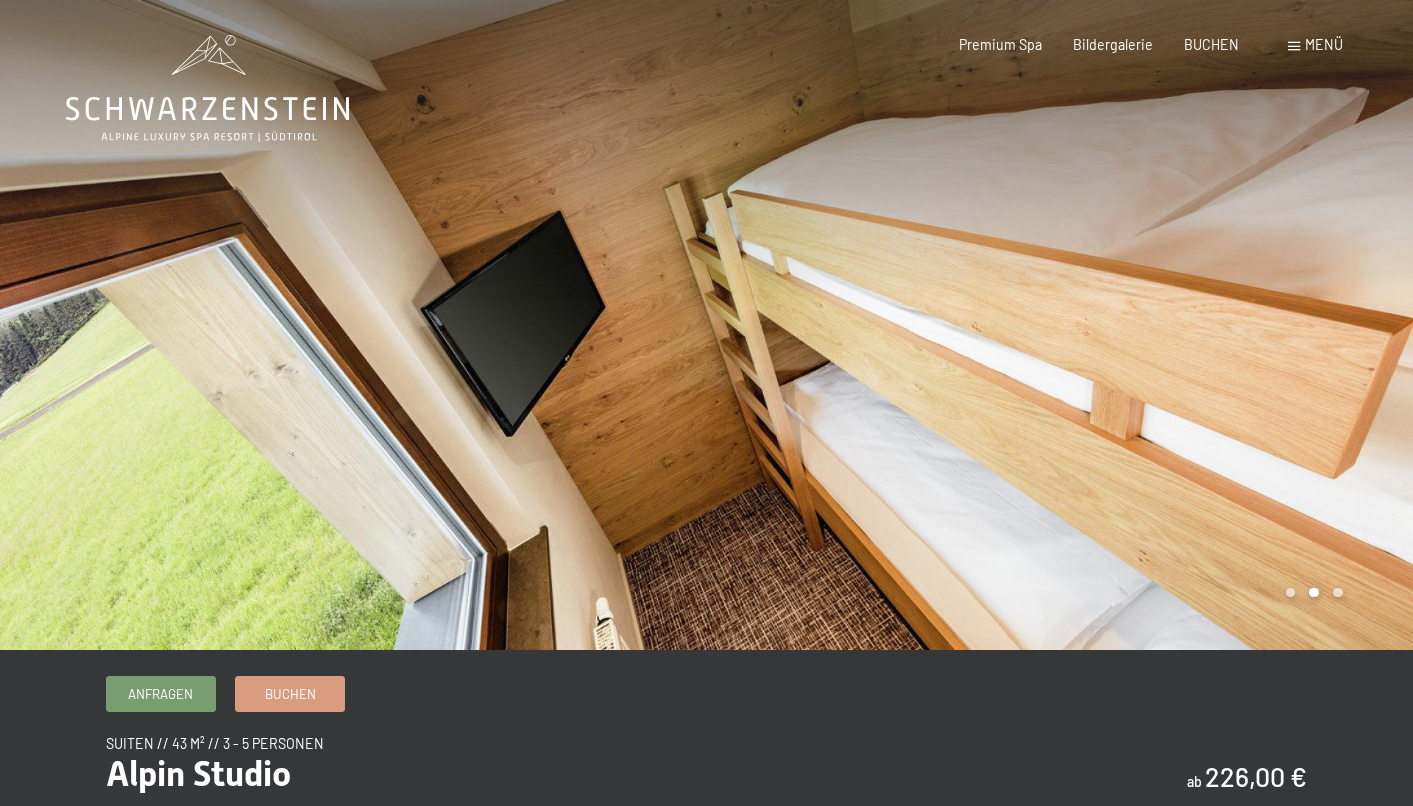 click at bounding box center [1060, 325] 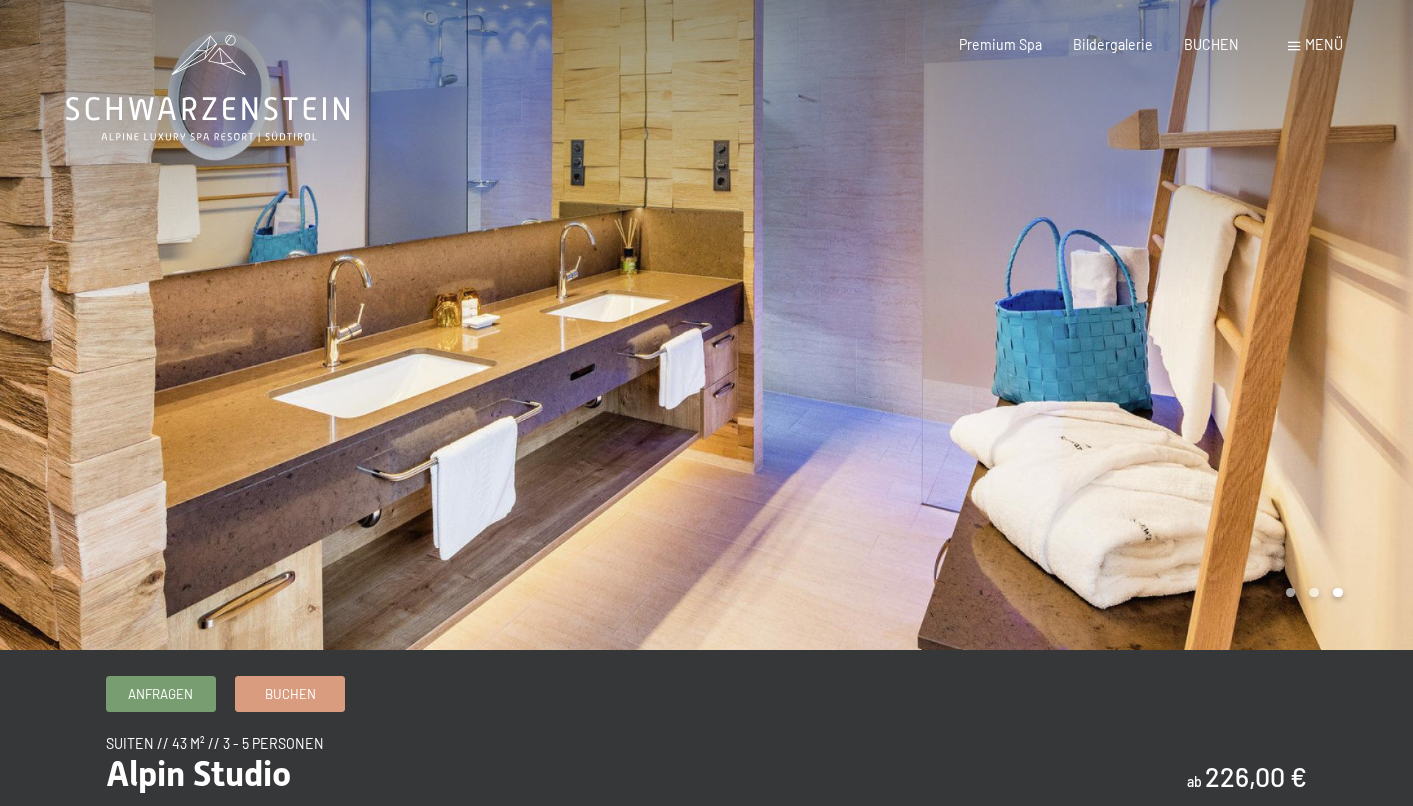 click at bounding box center [1060, 325] 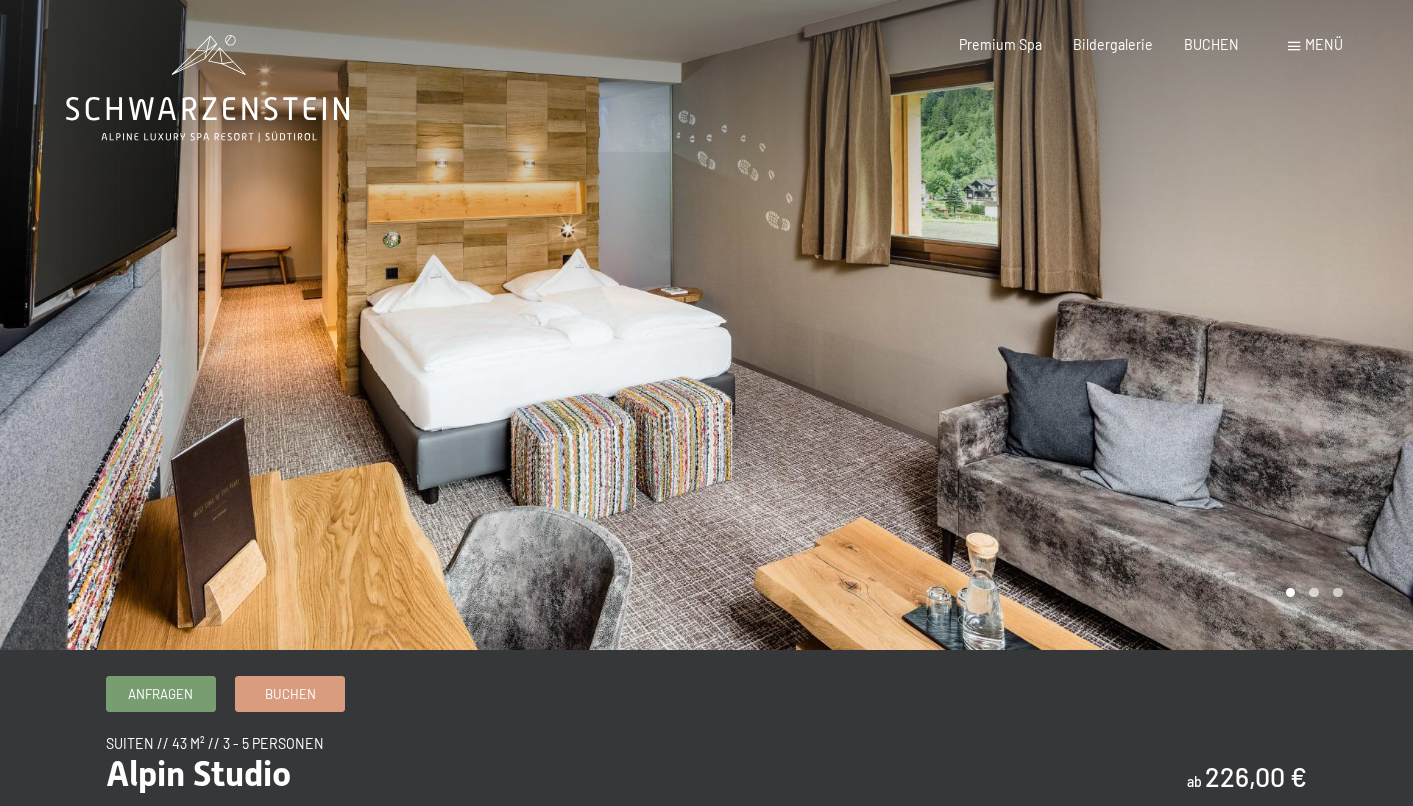 click at bounding box center [1060, 325] 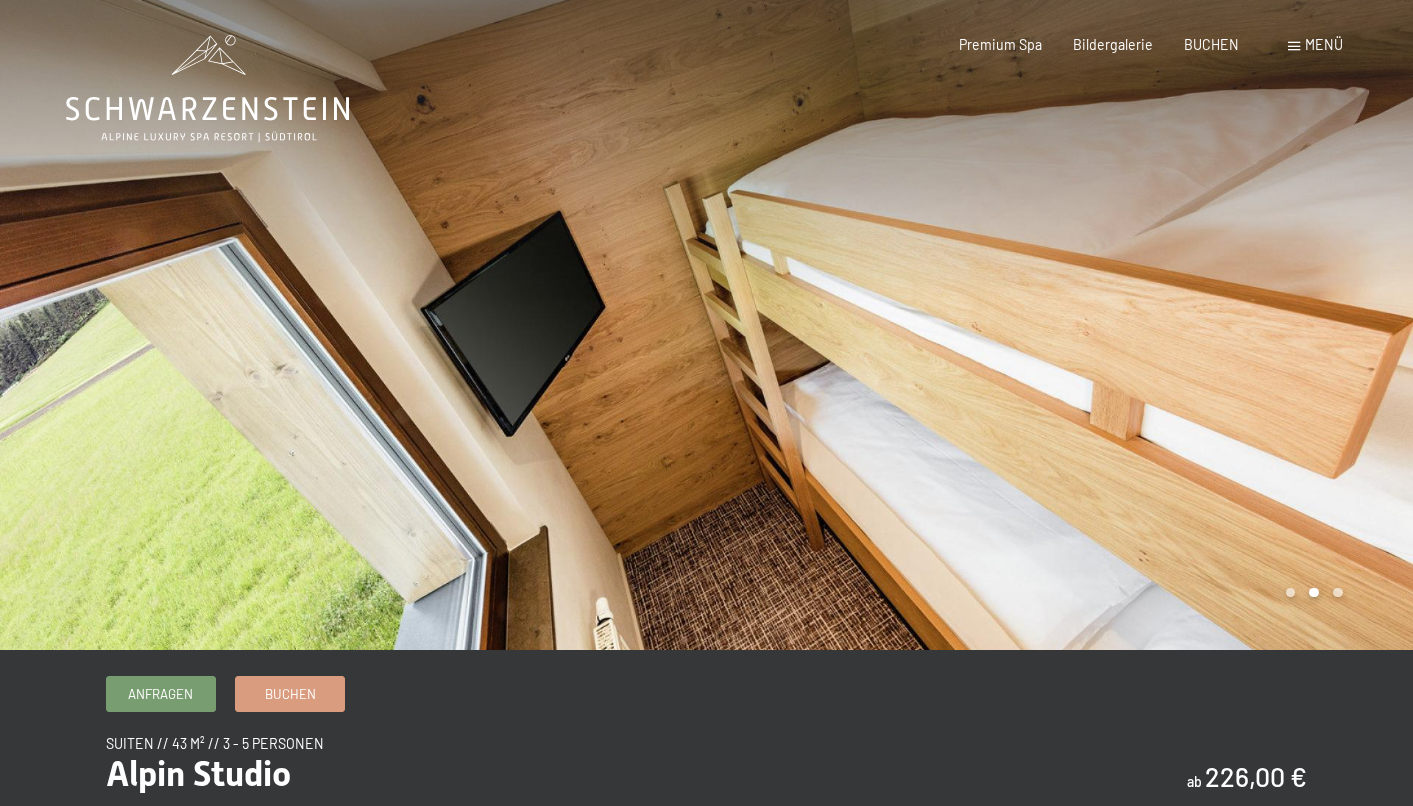 click at bounding box center (1060, 325) 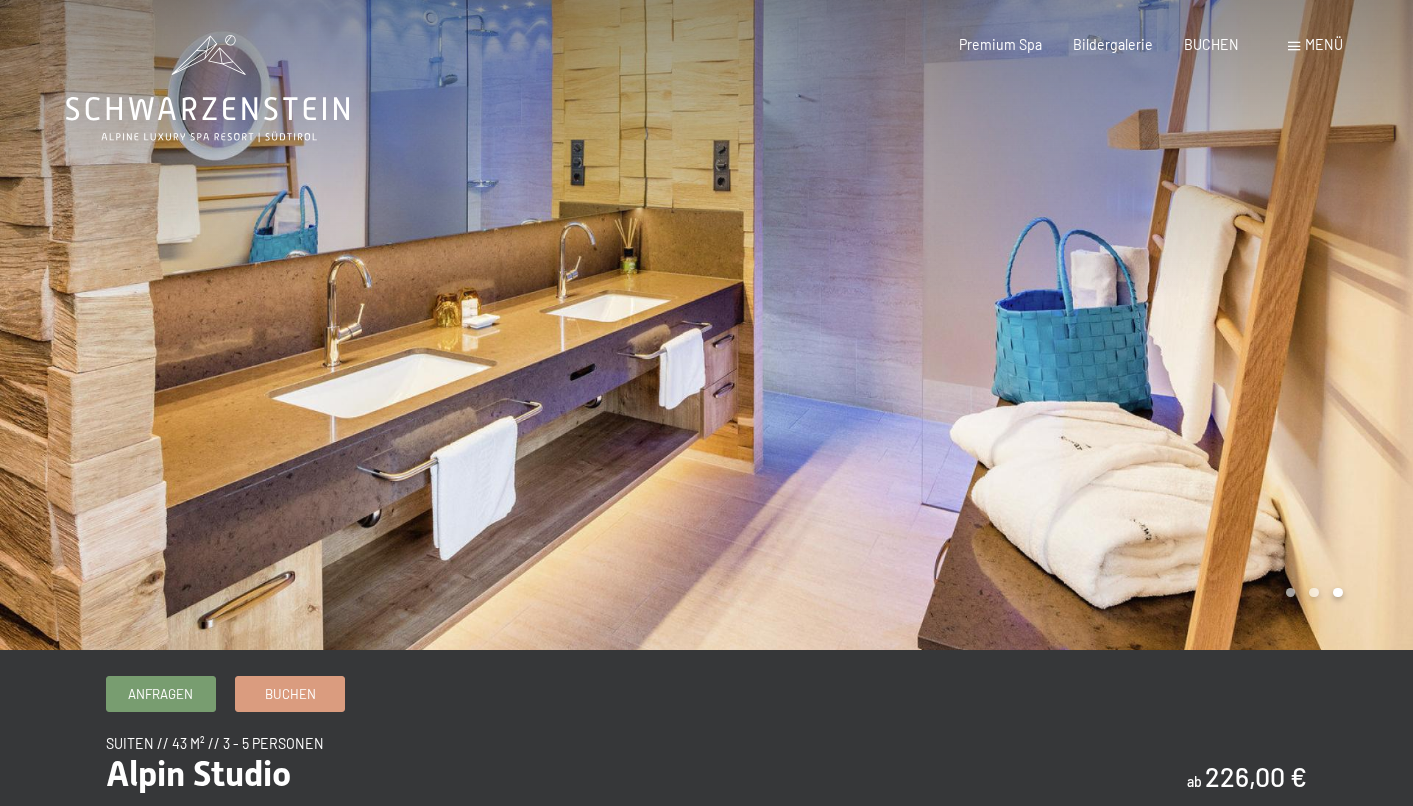 click at bounding box center [1060, 325] 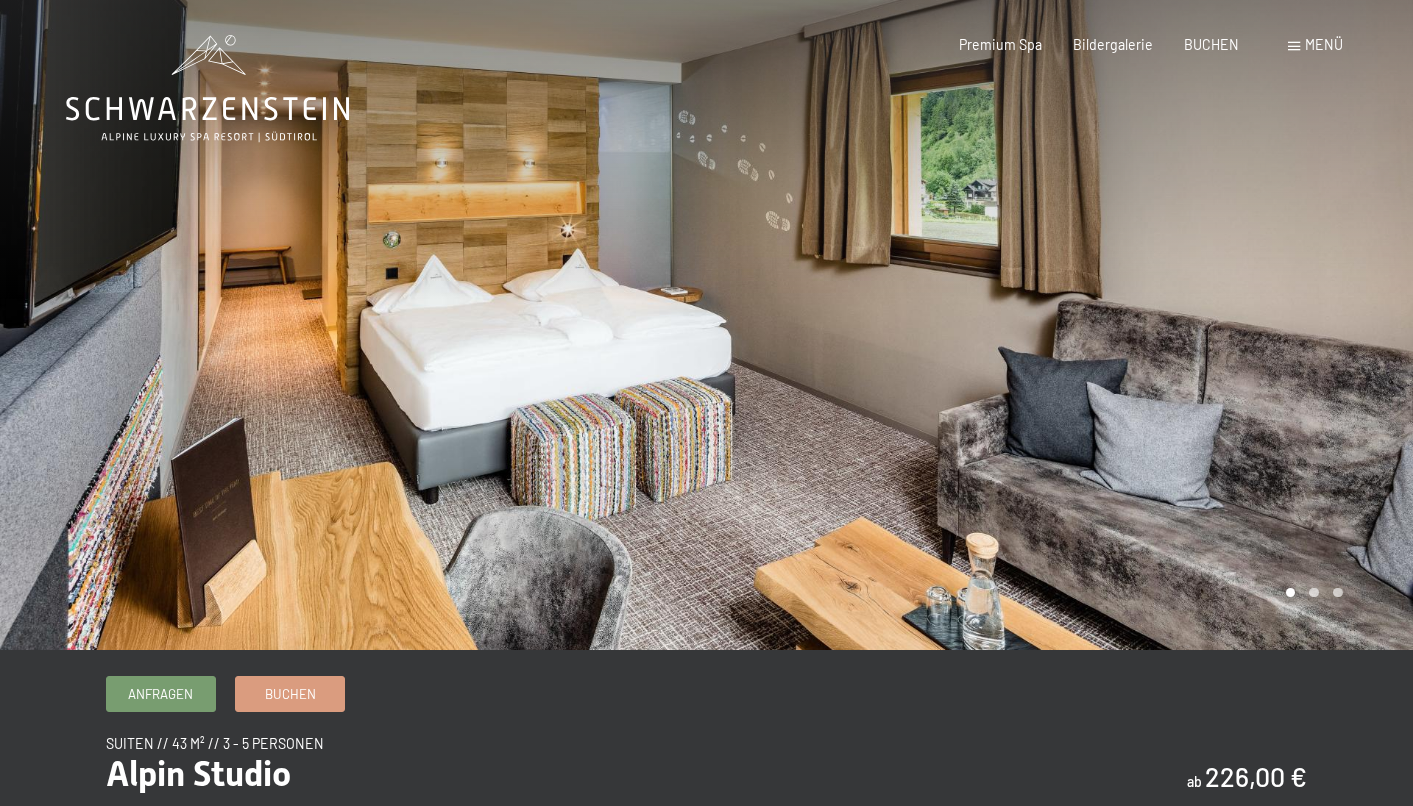 click on "Menü" at bounding box center (1324, 44) 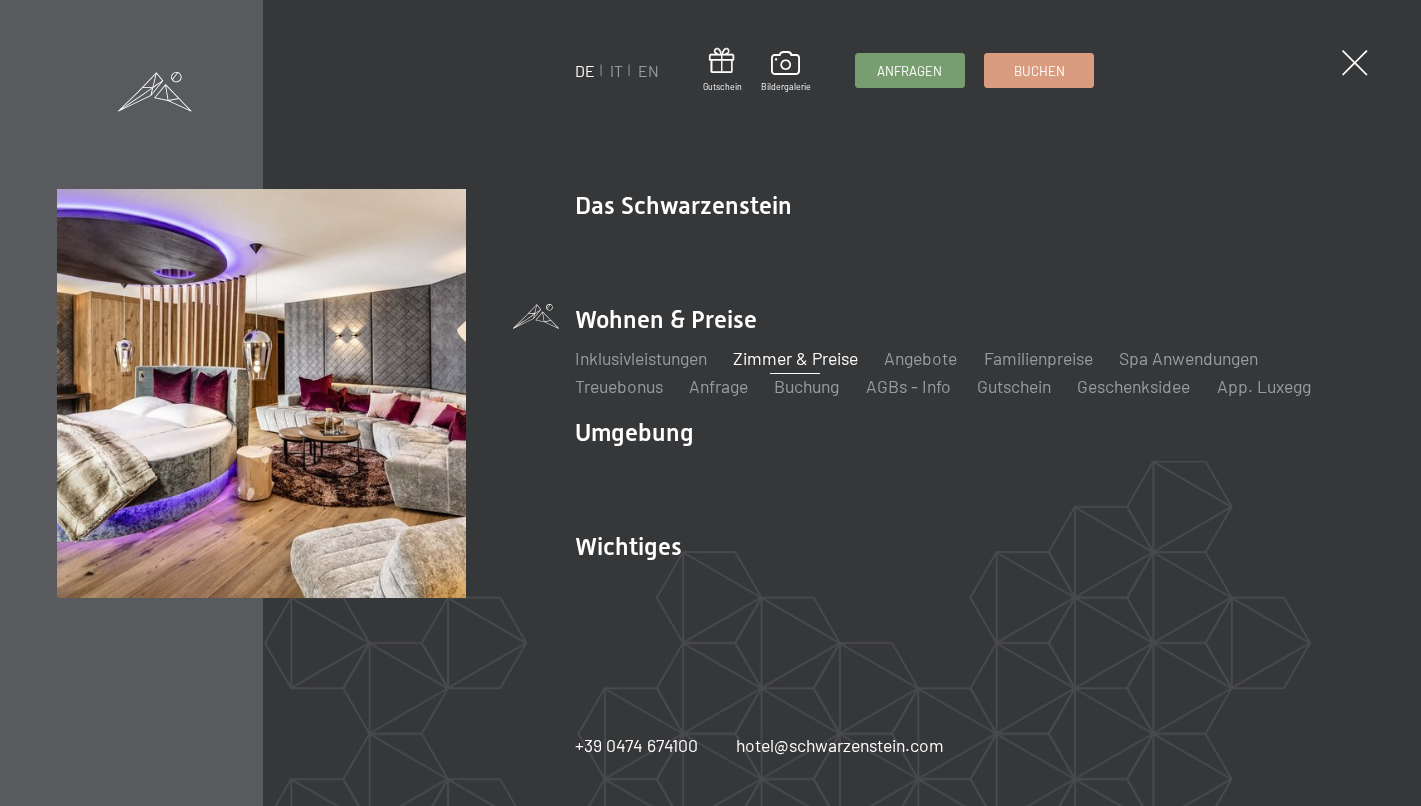 click on "Zimmer & Preise" at bounding box center (795, 358) 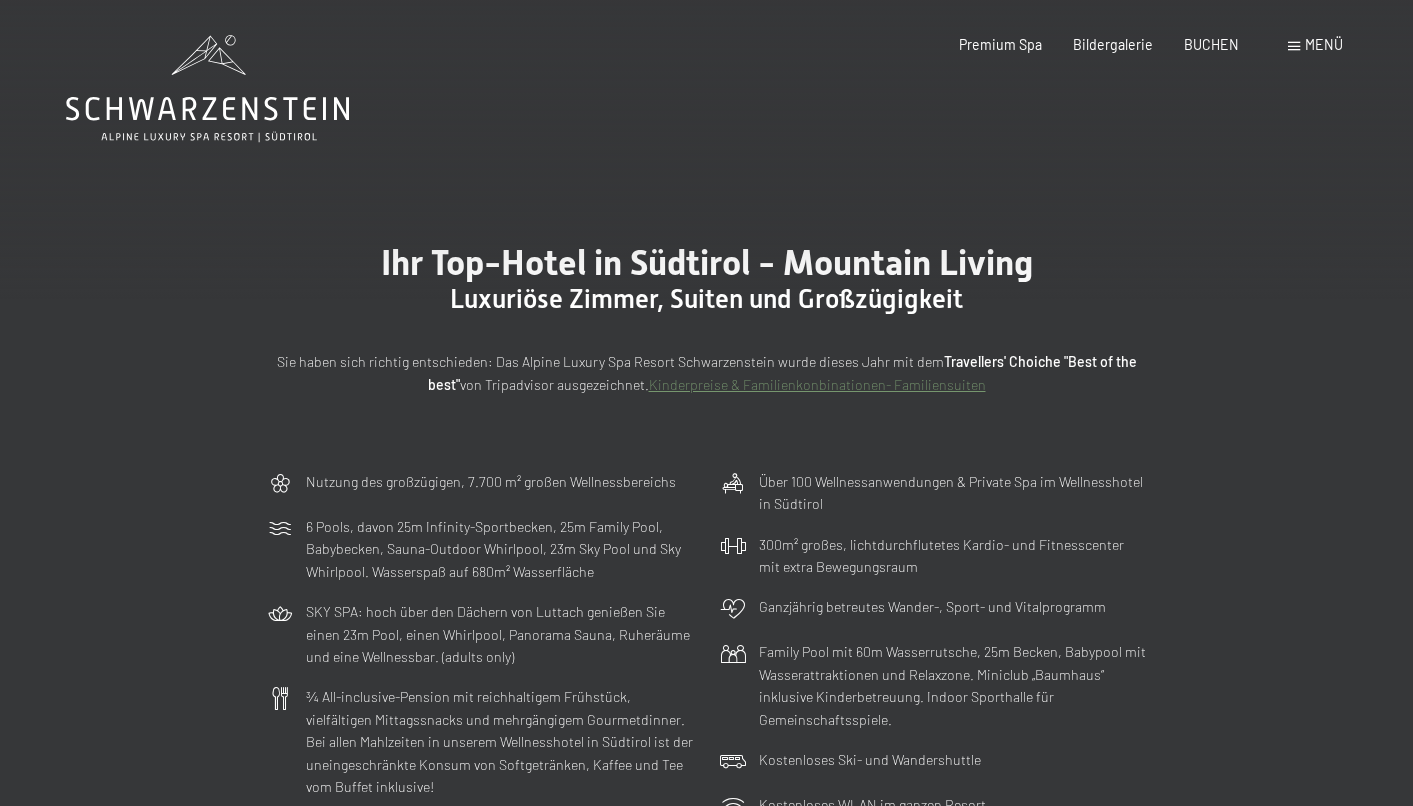 scroll, scrollTop: 0, scrollLeft: 0, axis: both 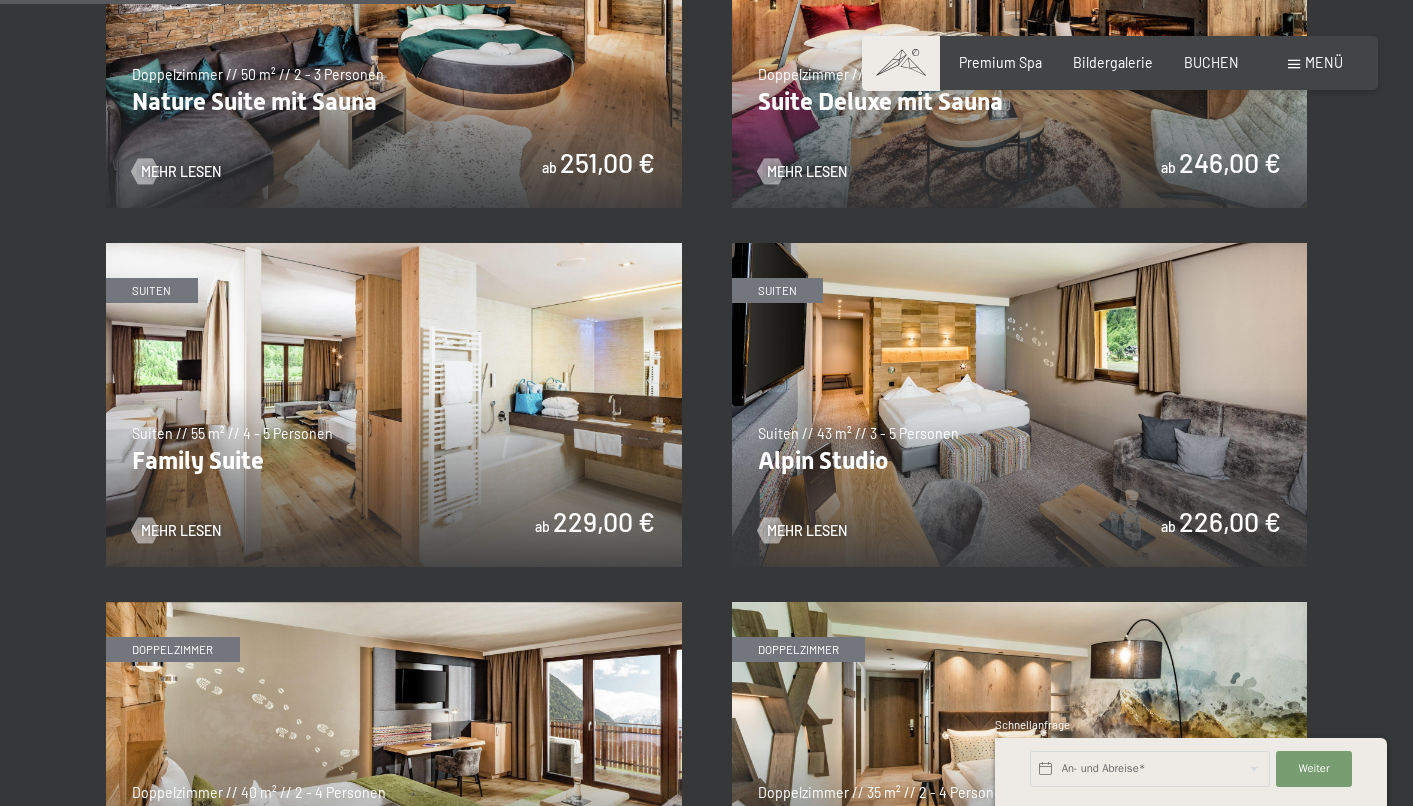 click at bounding box center [394, 405] 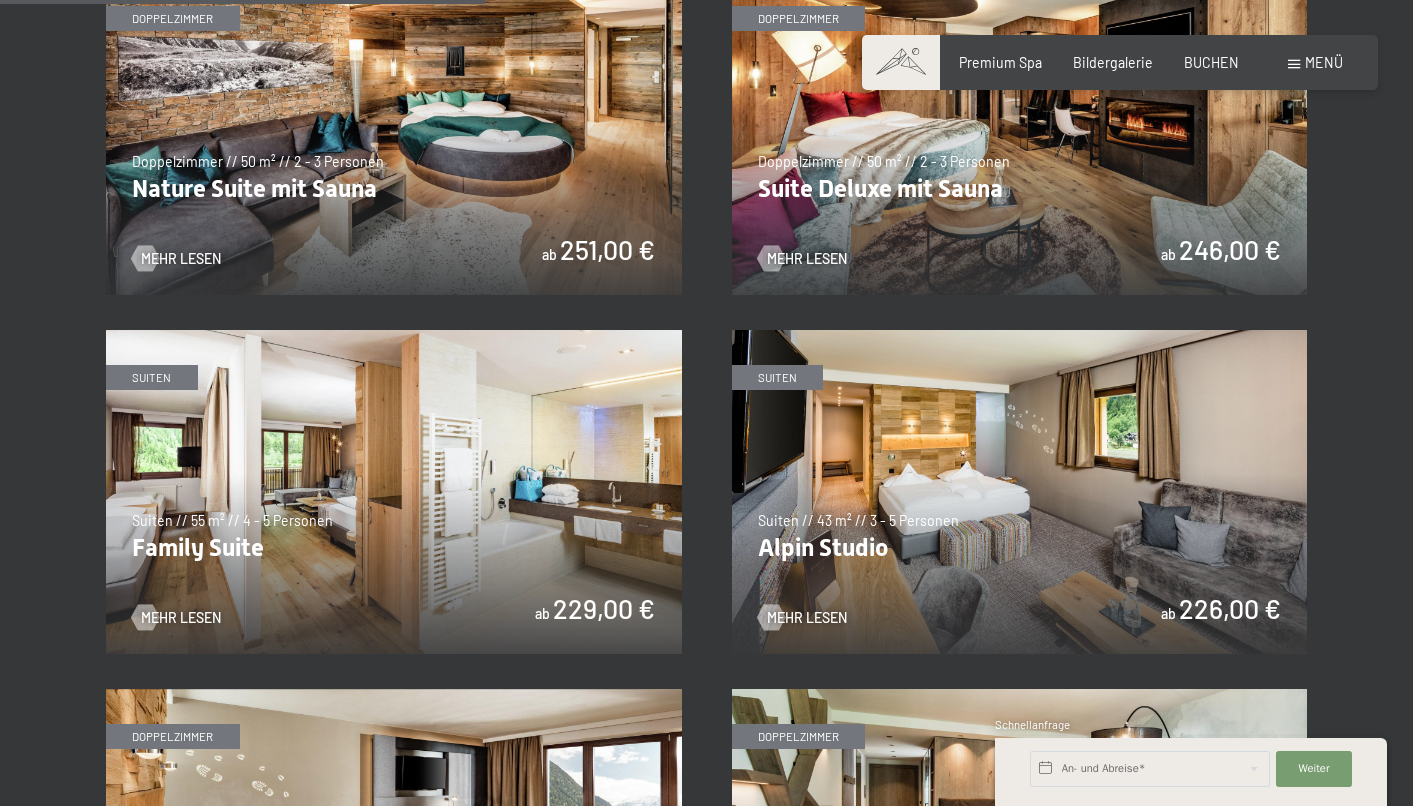 scroll, scrollTop: 1933, scrollLeft: 0, axis: vertical 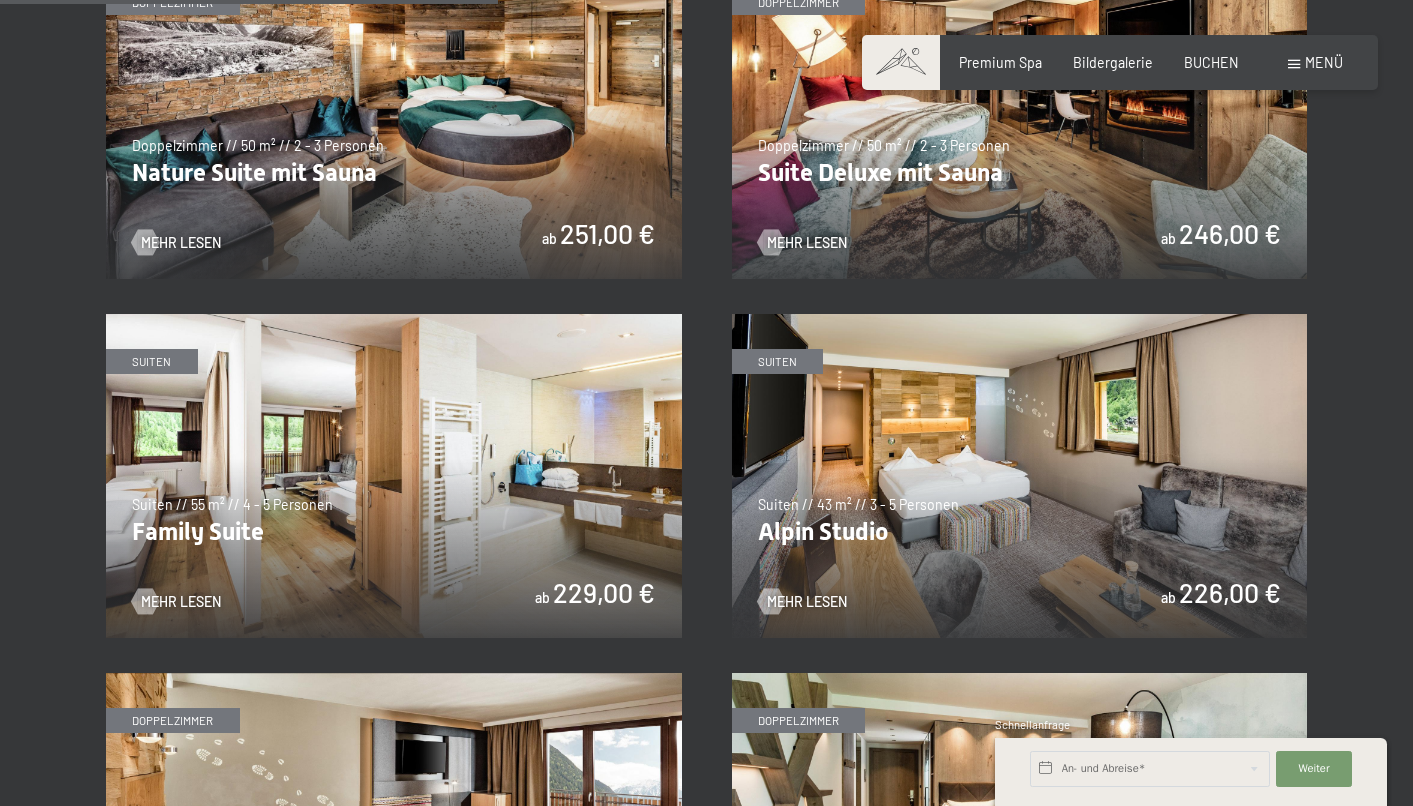 click at bounding box center [1020, 476] 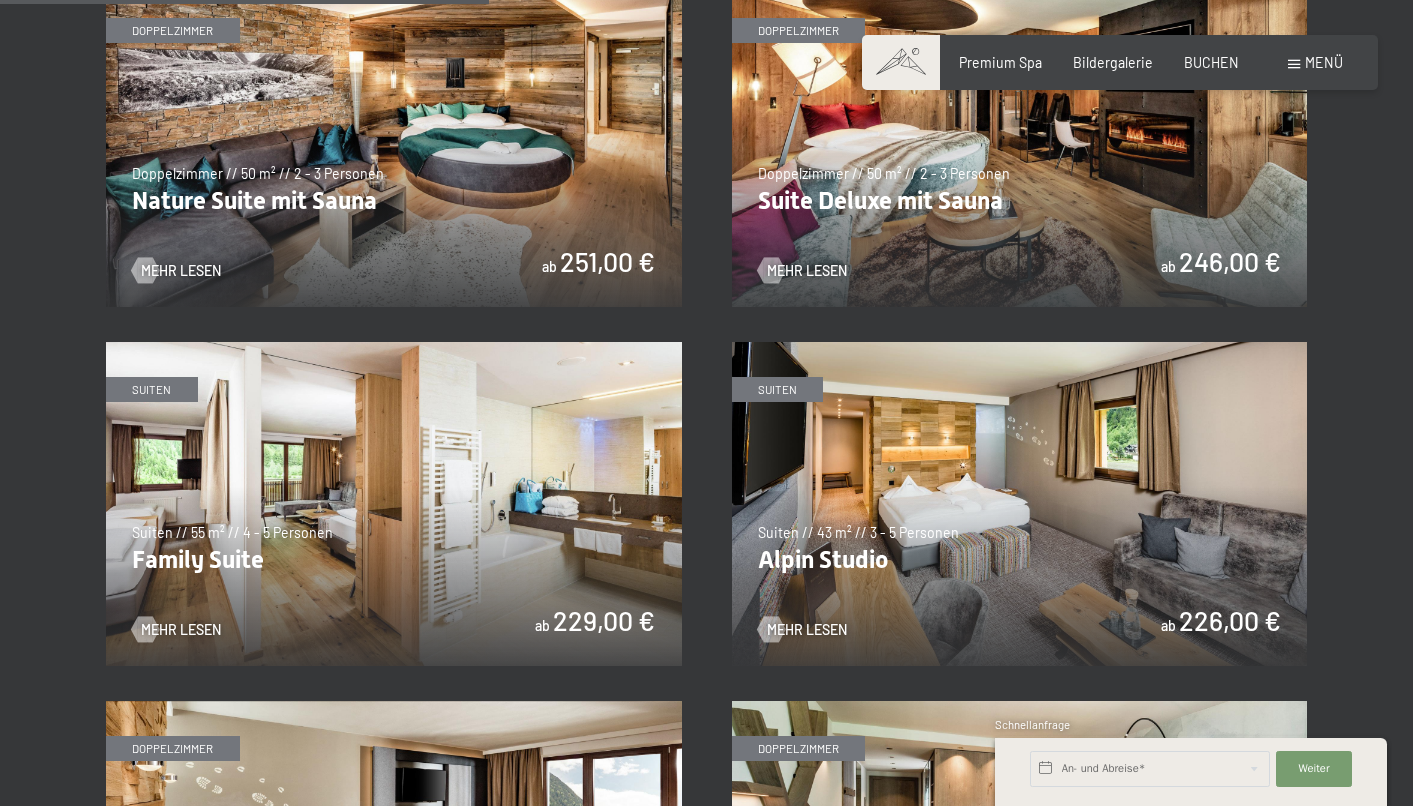 scroll, scrollTop: 1923, scrollLeft: 0, axis: vertical 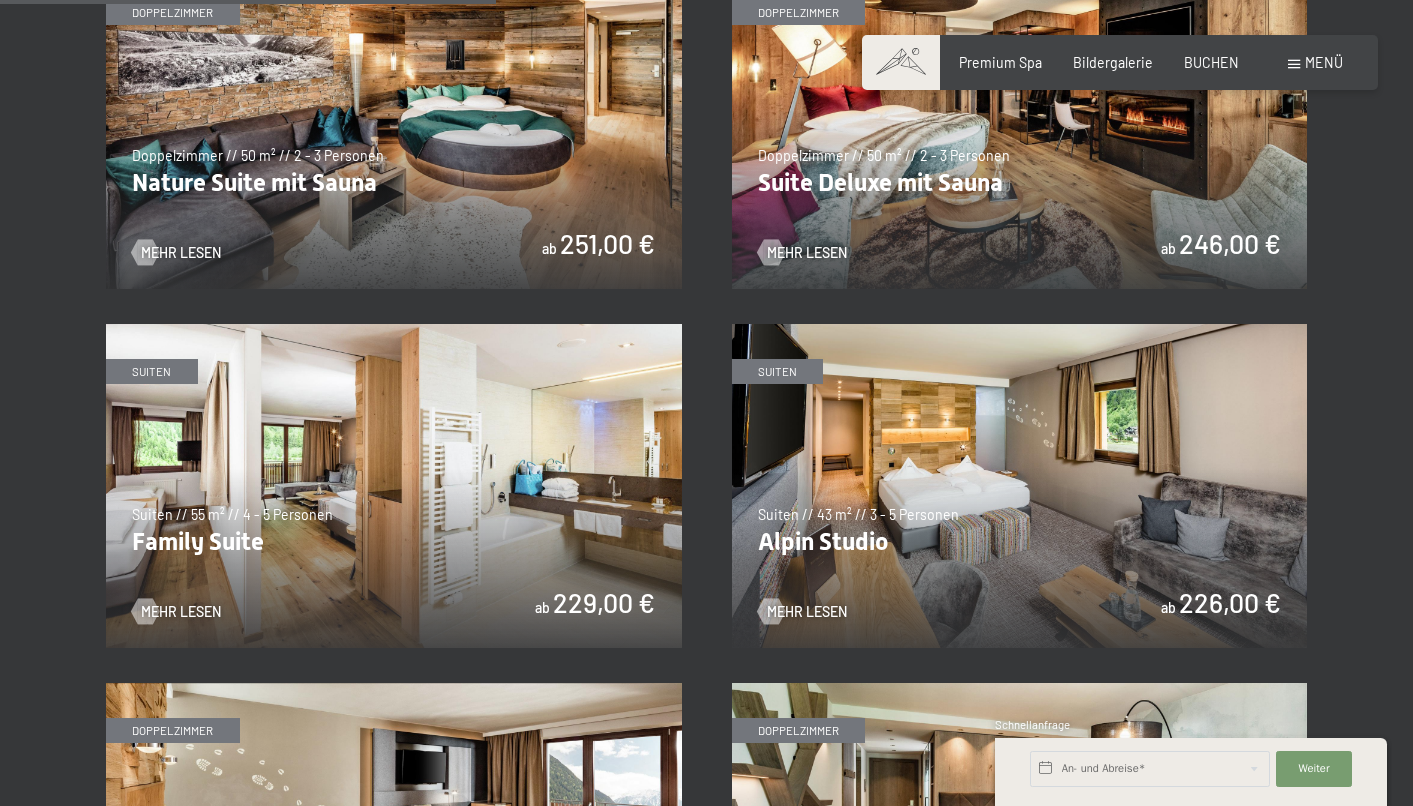 click at bounding box center (394, 486) 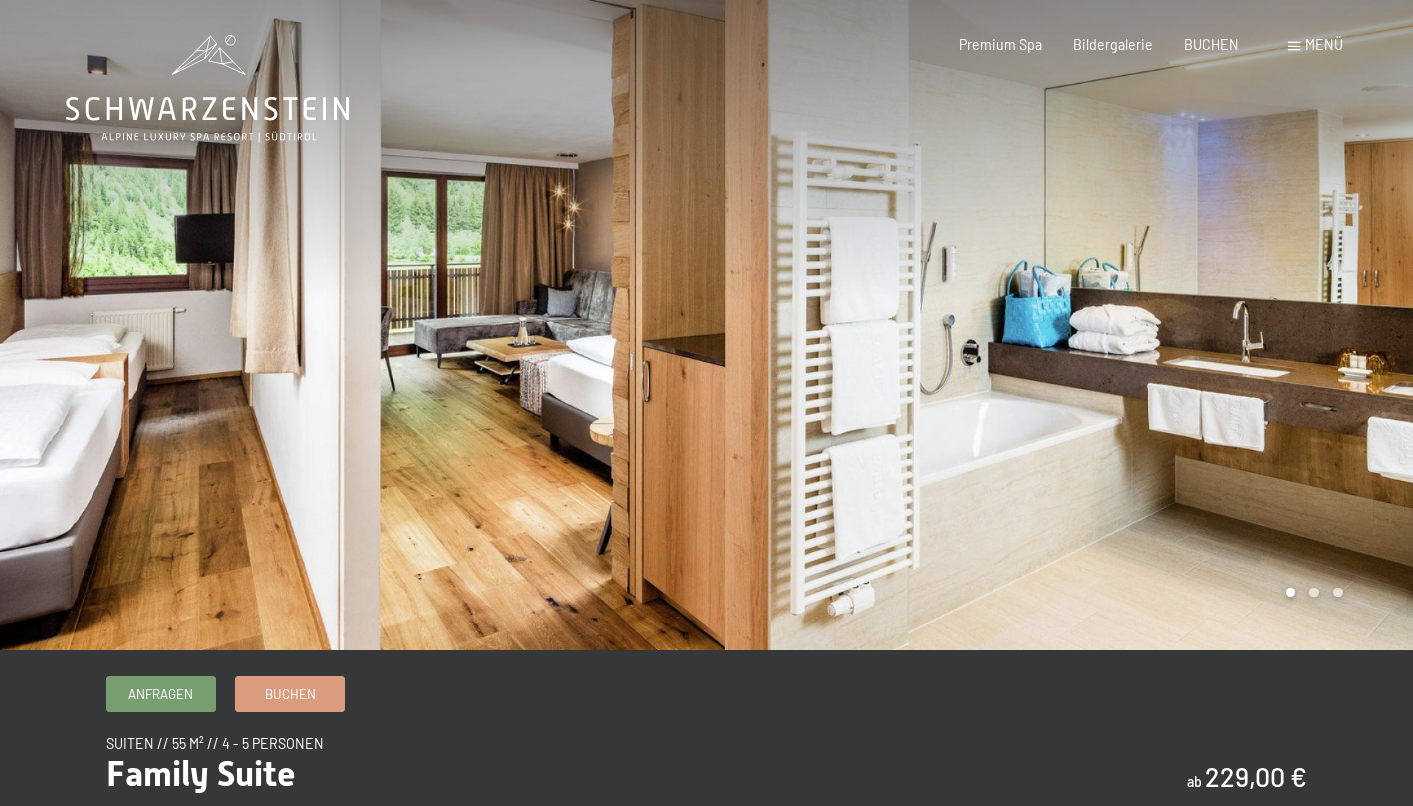 scroll, scrollTop: 0, scrollLeft: 0, axis: both 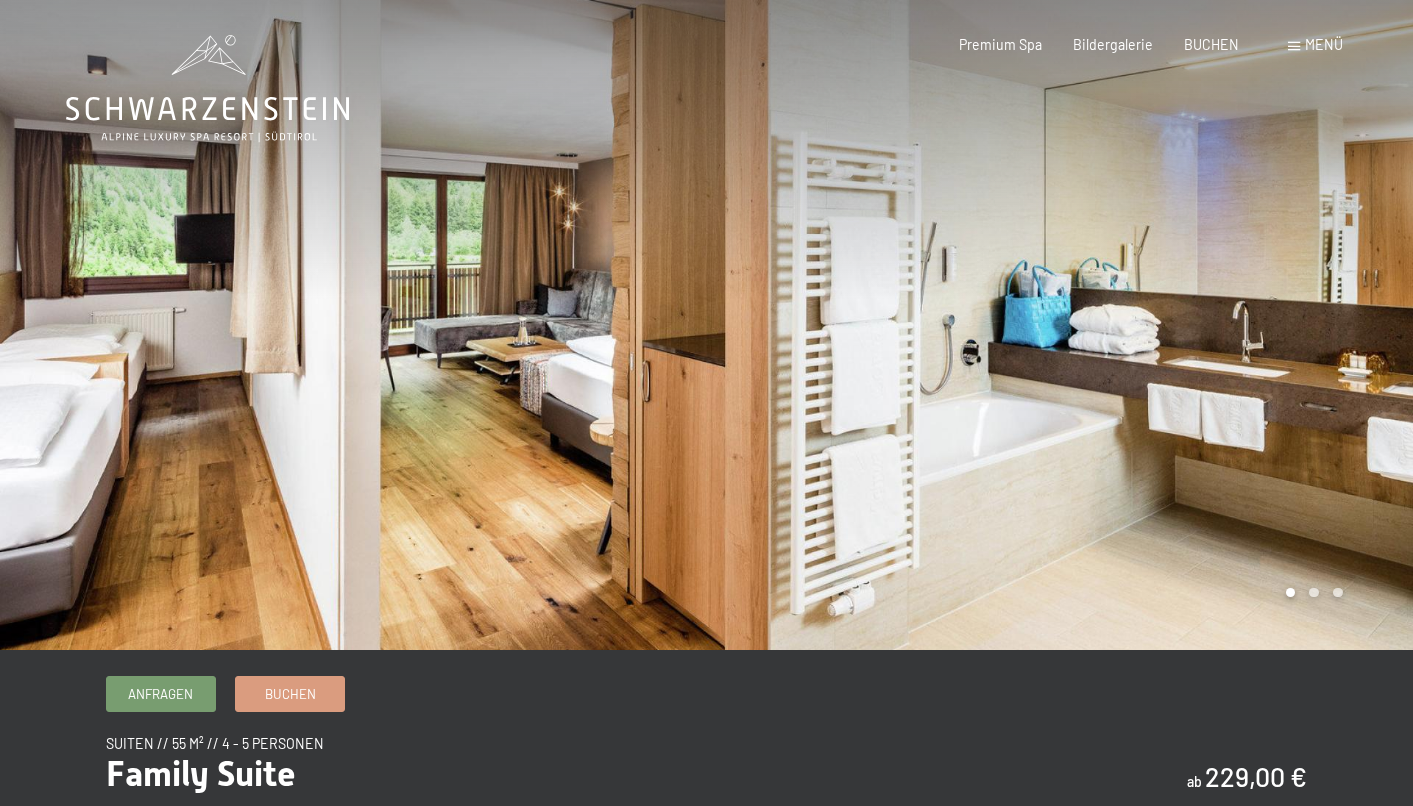 click at bounding box center [1060, 325] 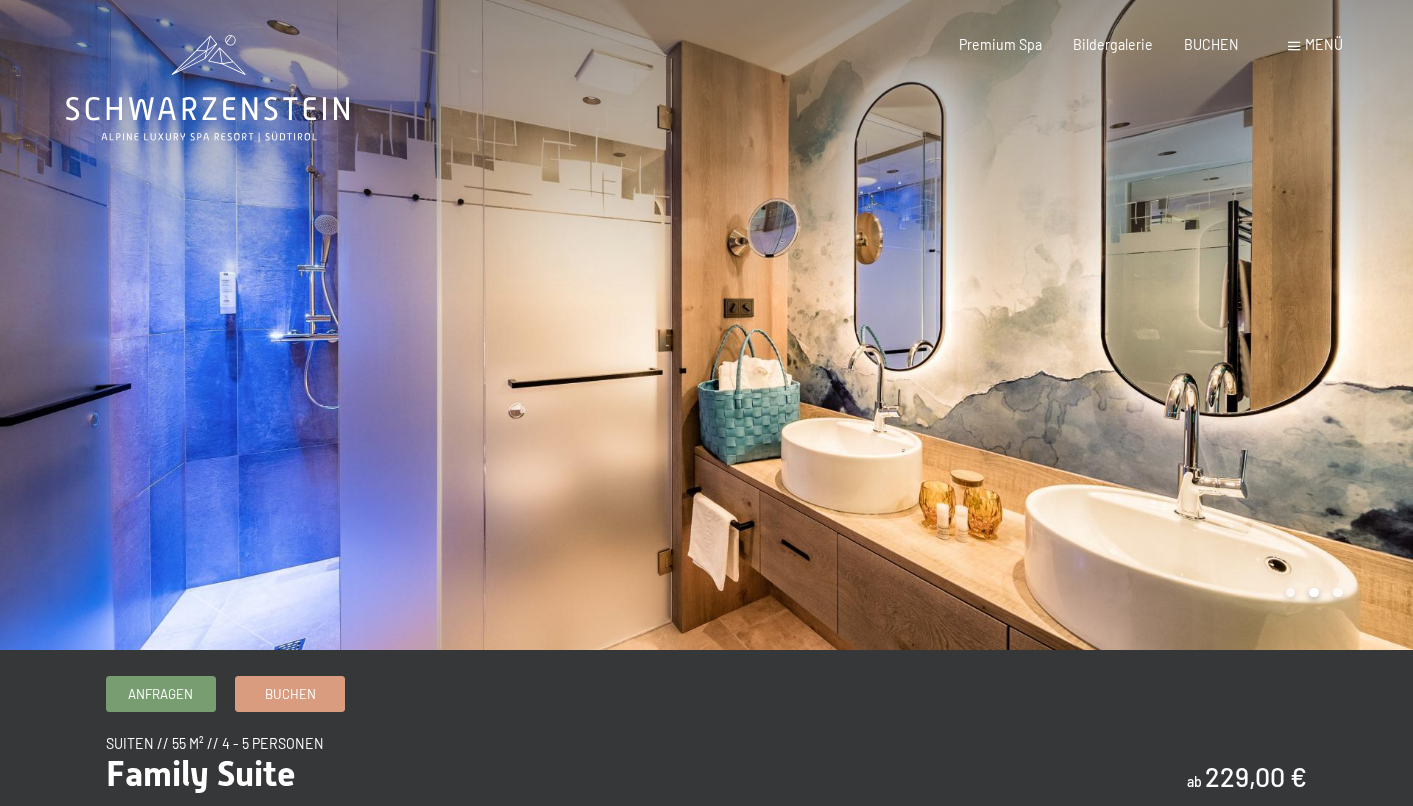 click at bounding box center [1060, 325] 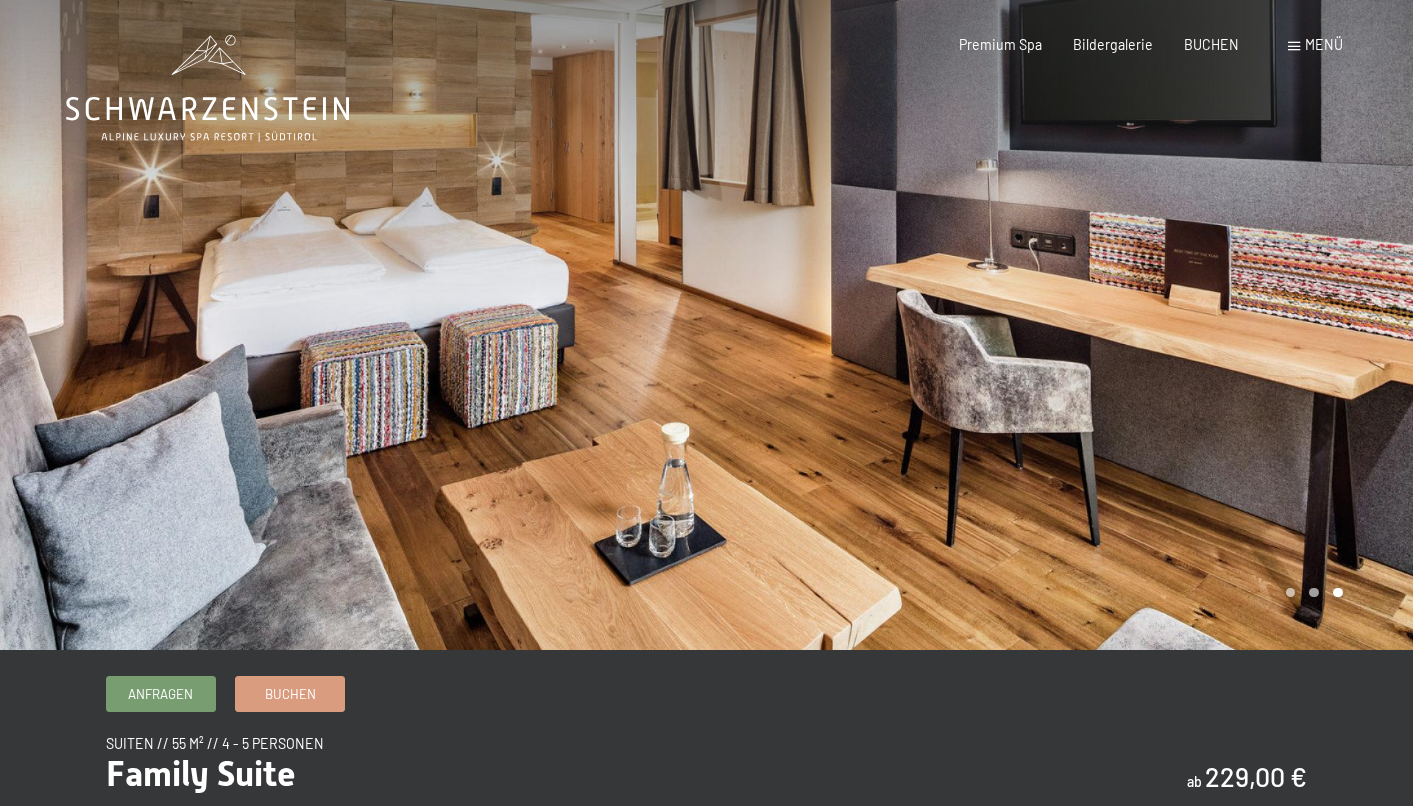 click at bounding box center [1060, 325] 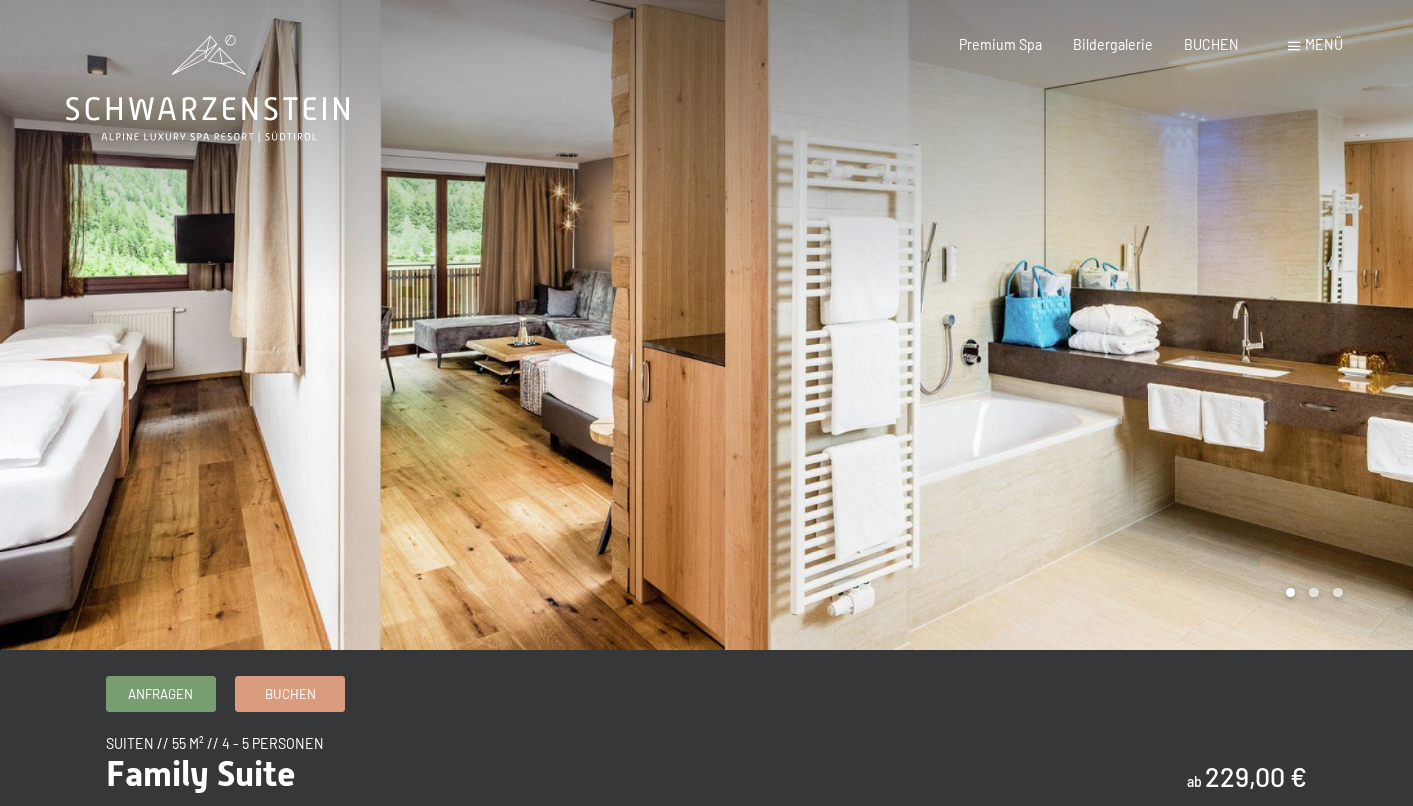 click at bounding box center [1060, 325] 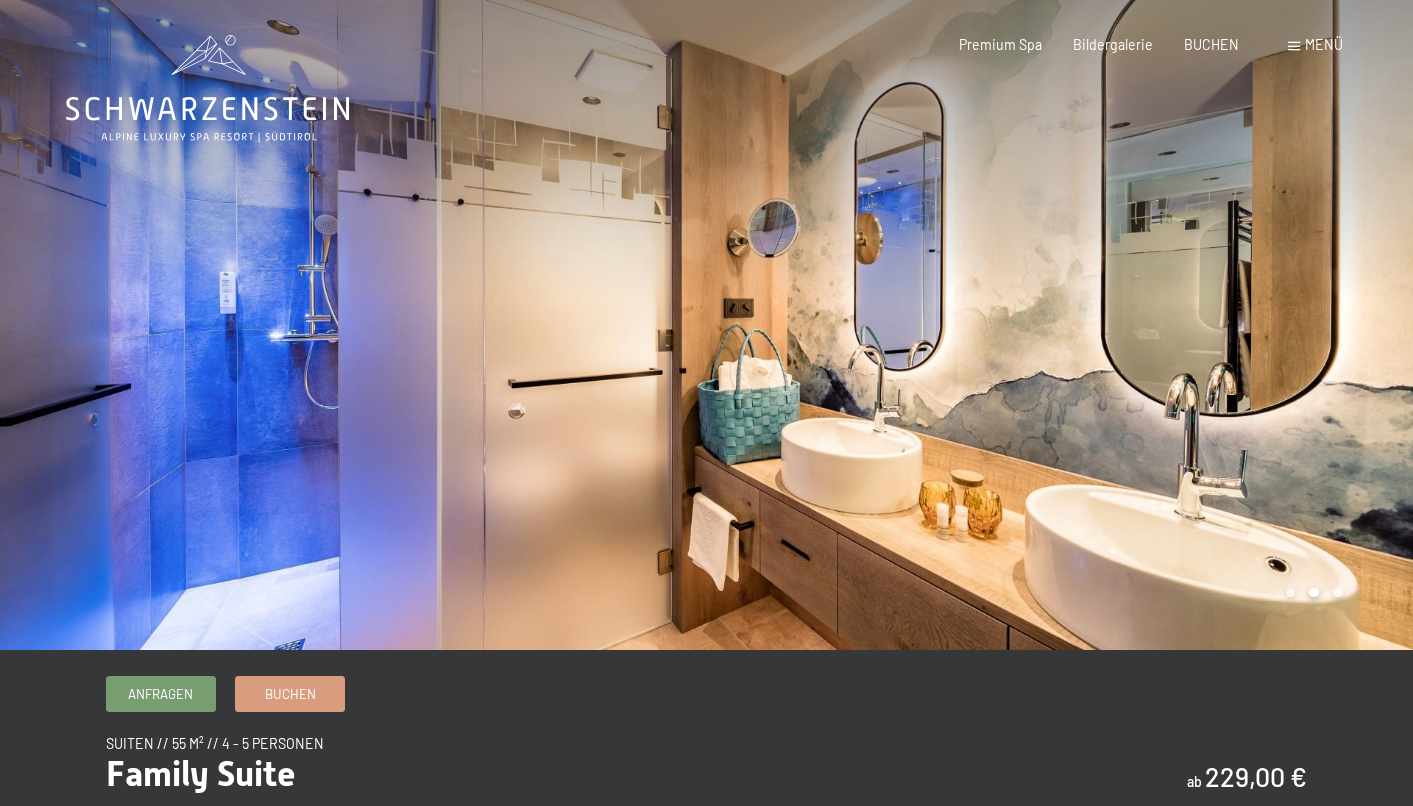 click at bounding box center [1060, 325] 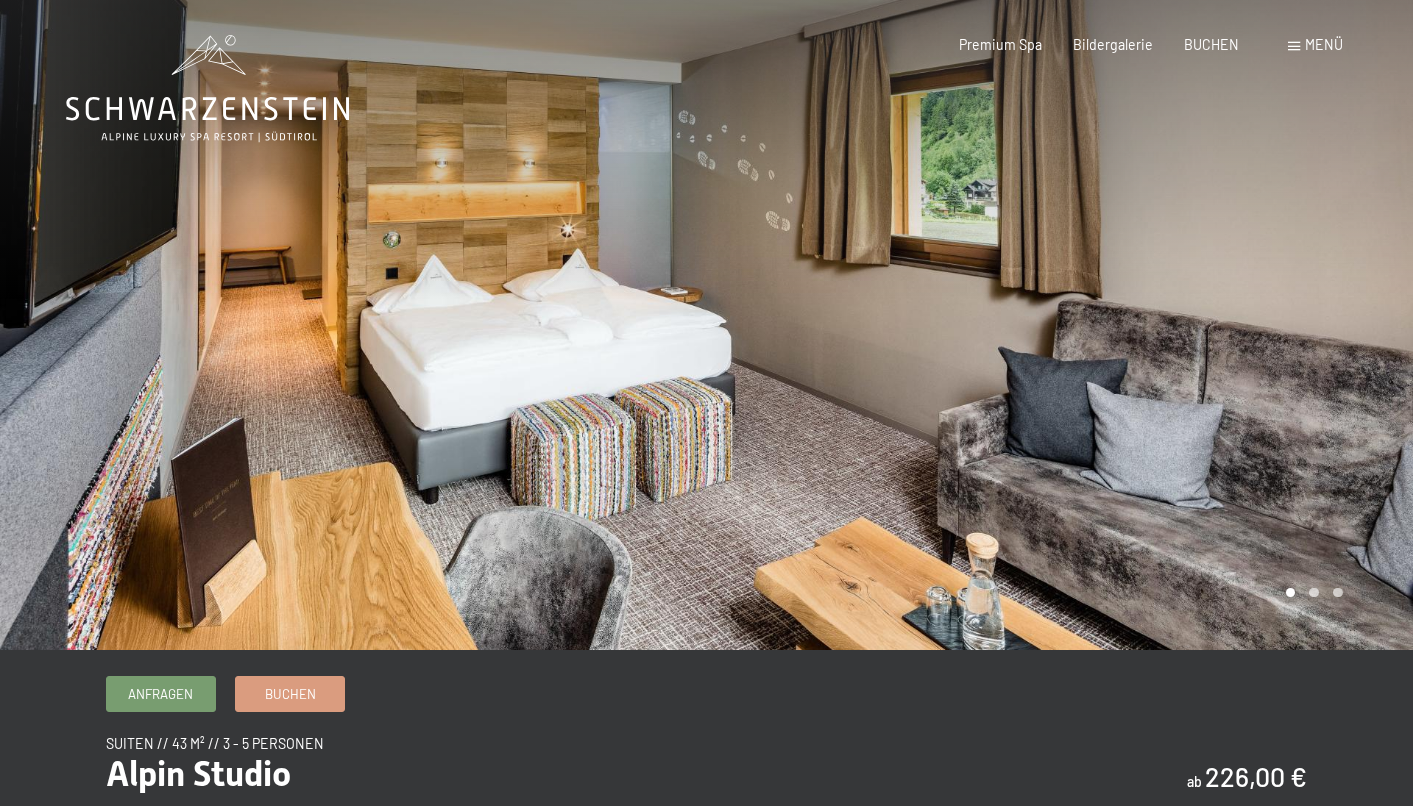 scroll, scrollTop: 0, scrollLeft: 0, axis: both 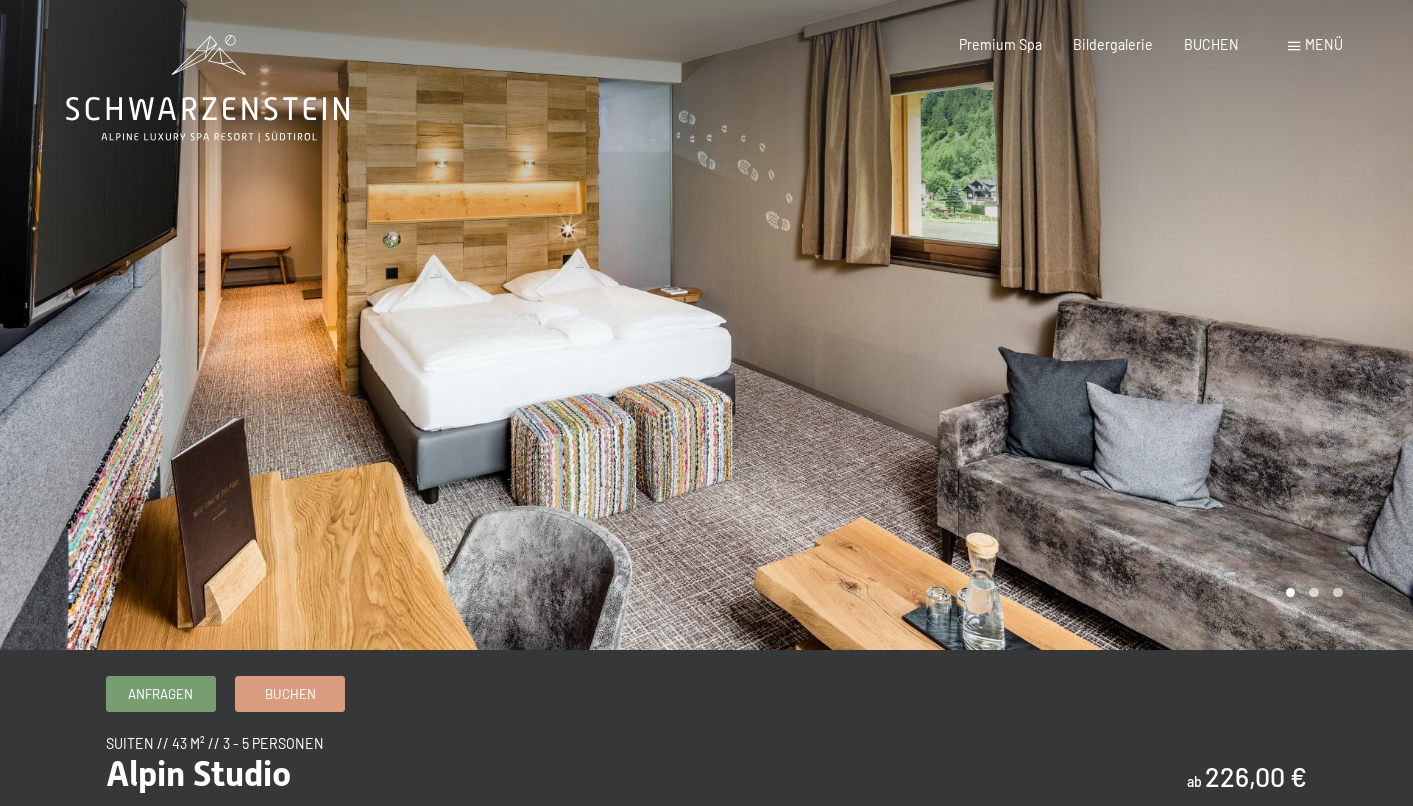 click at bounding box center [1060, 325] 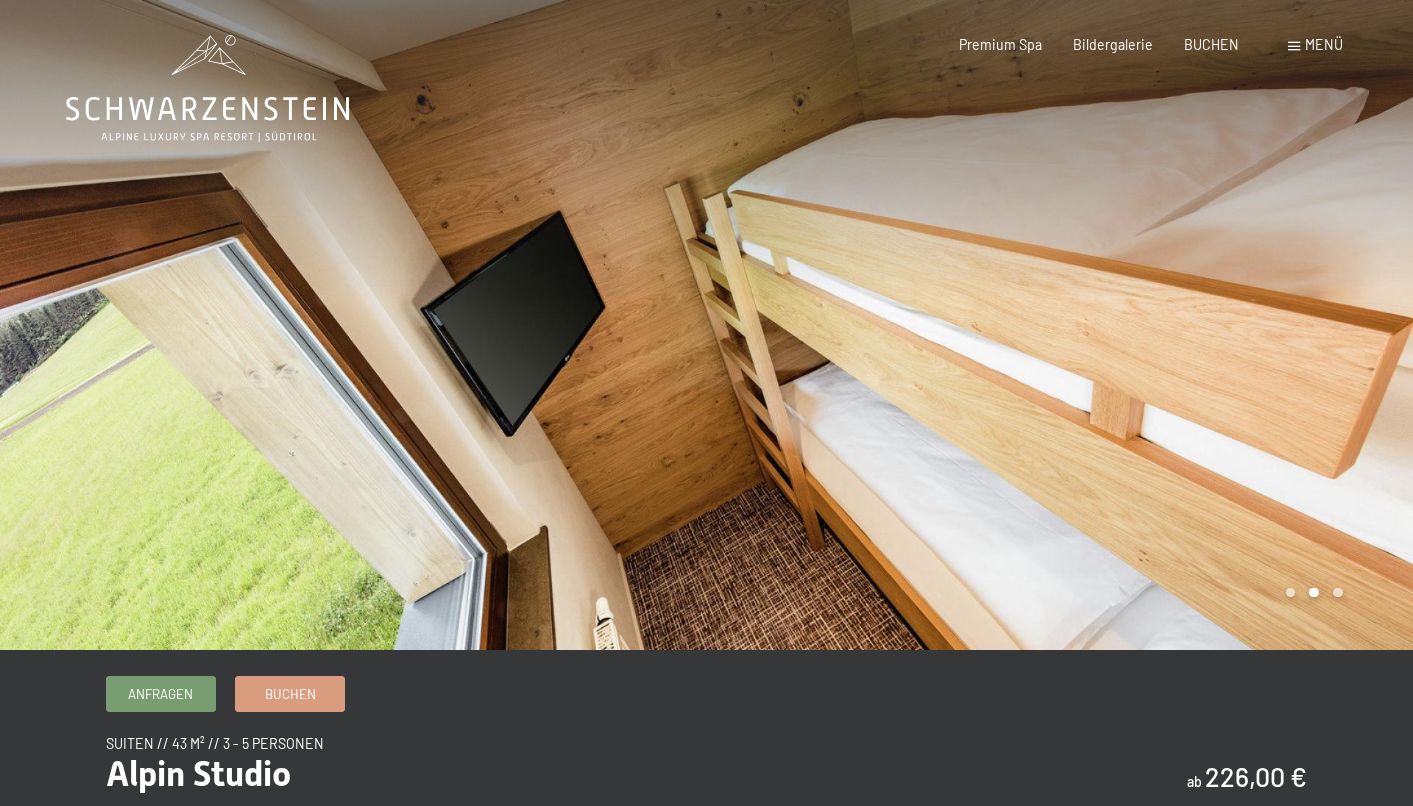 click at bounding box center (1060, 325) 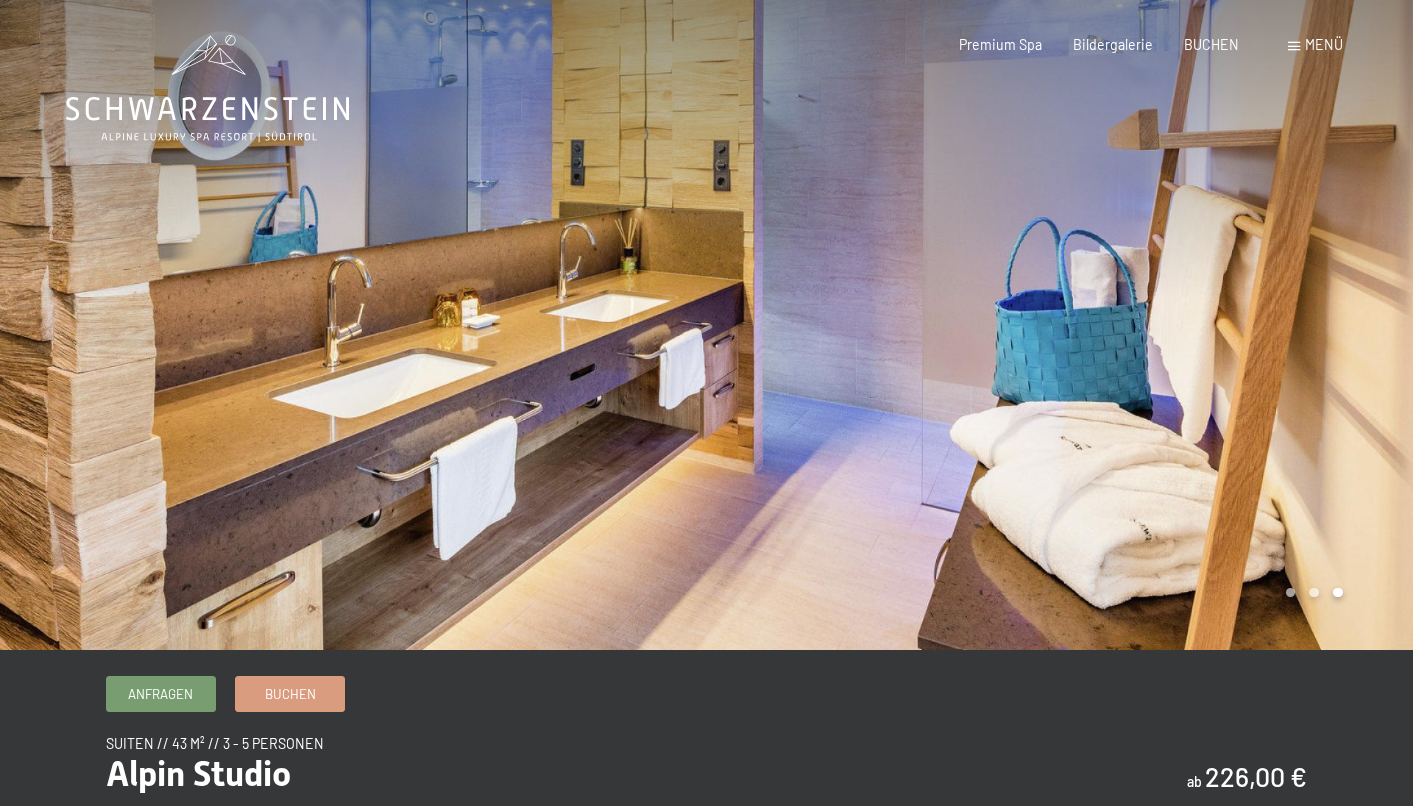 click at bounding box center (1060, 325) 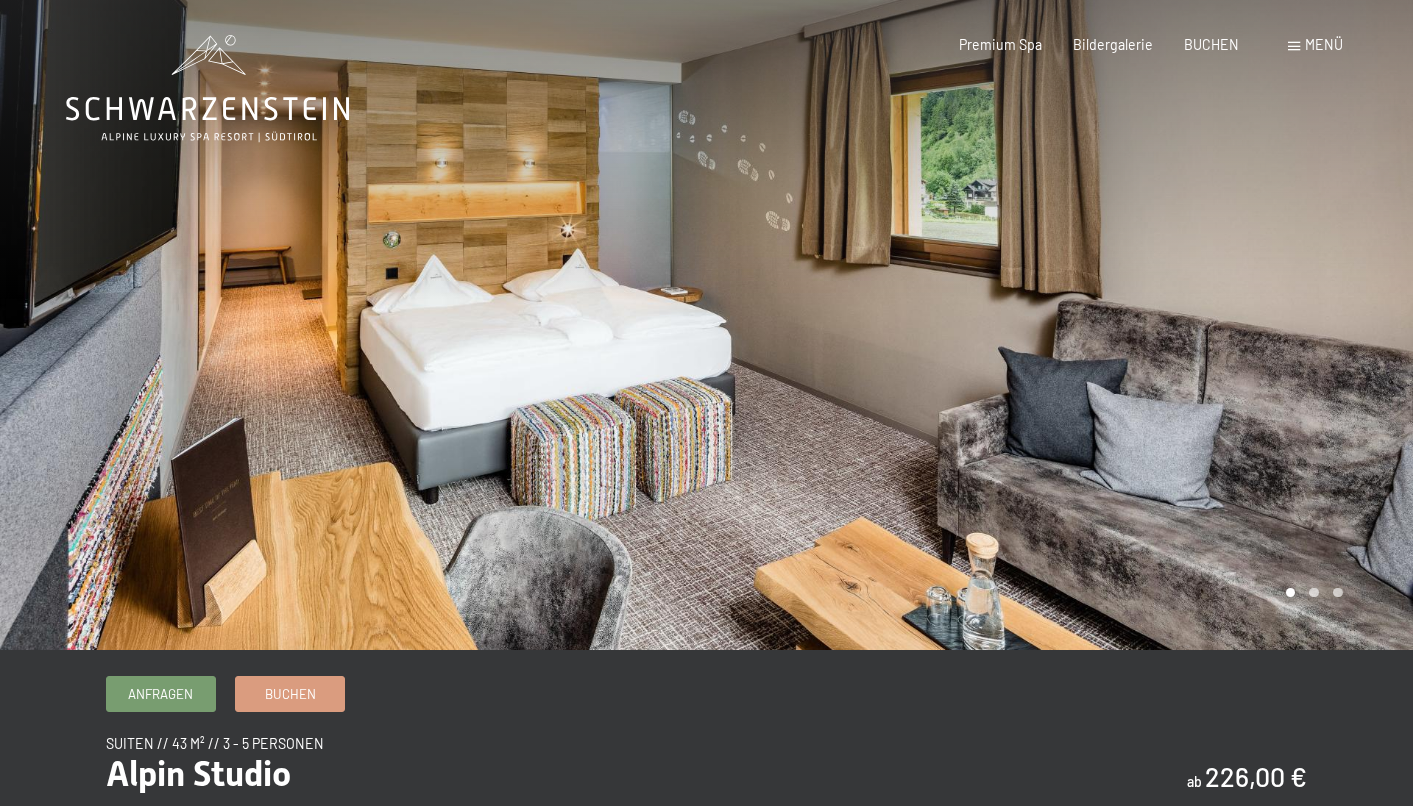 click at bounding box center (1060, 325) 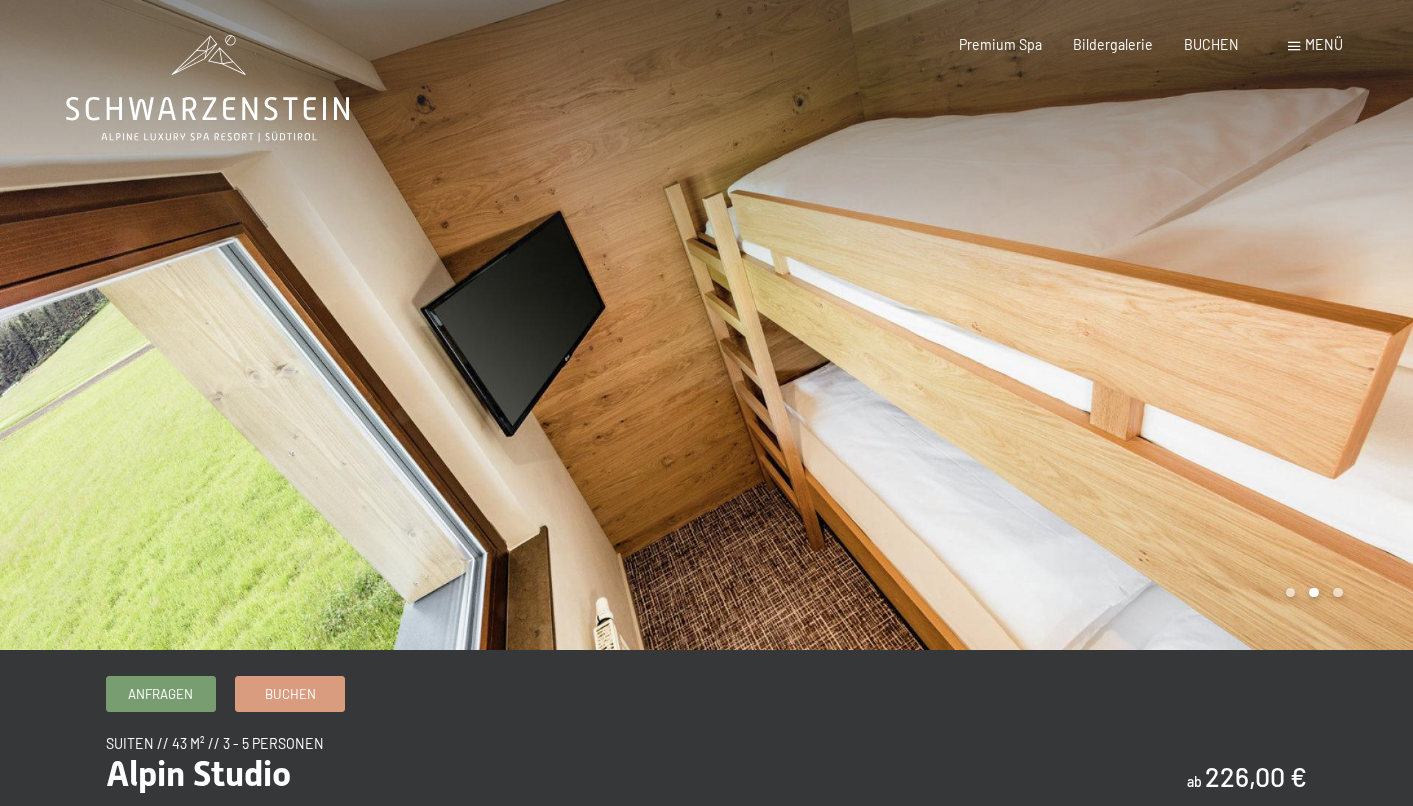 scroll, scrollTop: 0, scrollLeft: 0, axis: both 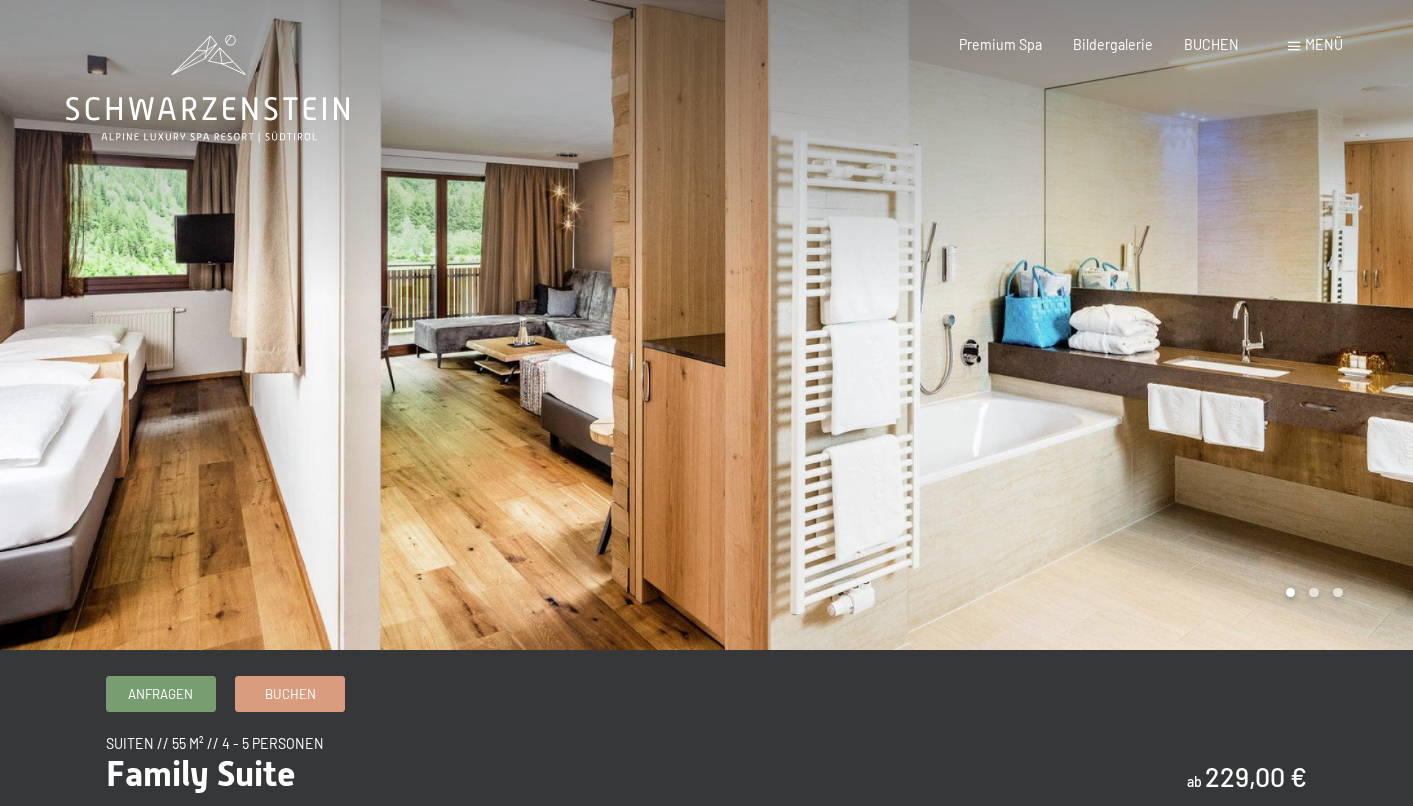 click at bounding box center [1060, 325] 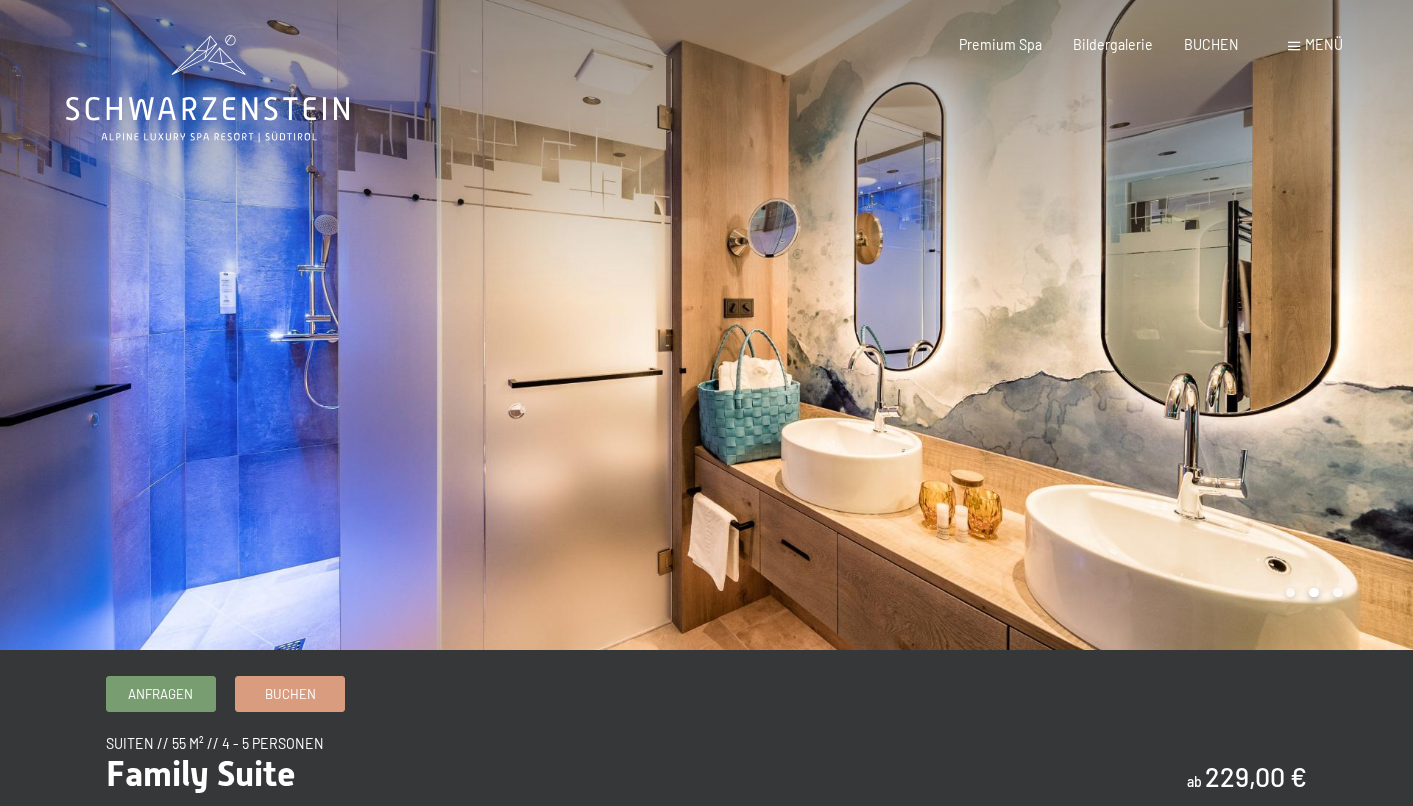 click at bounding box center (1060, 325) 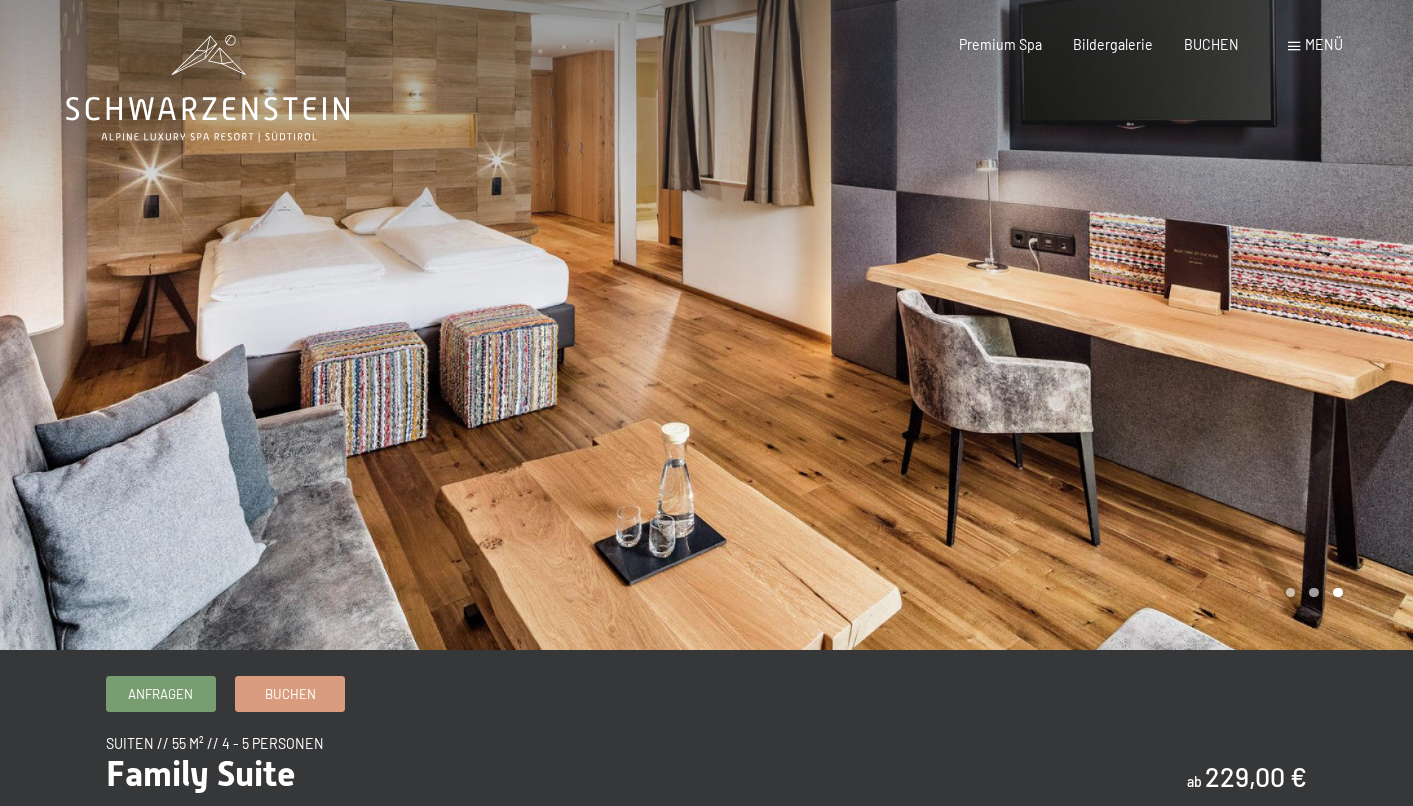 click at bounding box center (1060, 325) 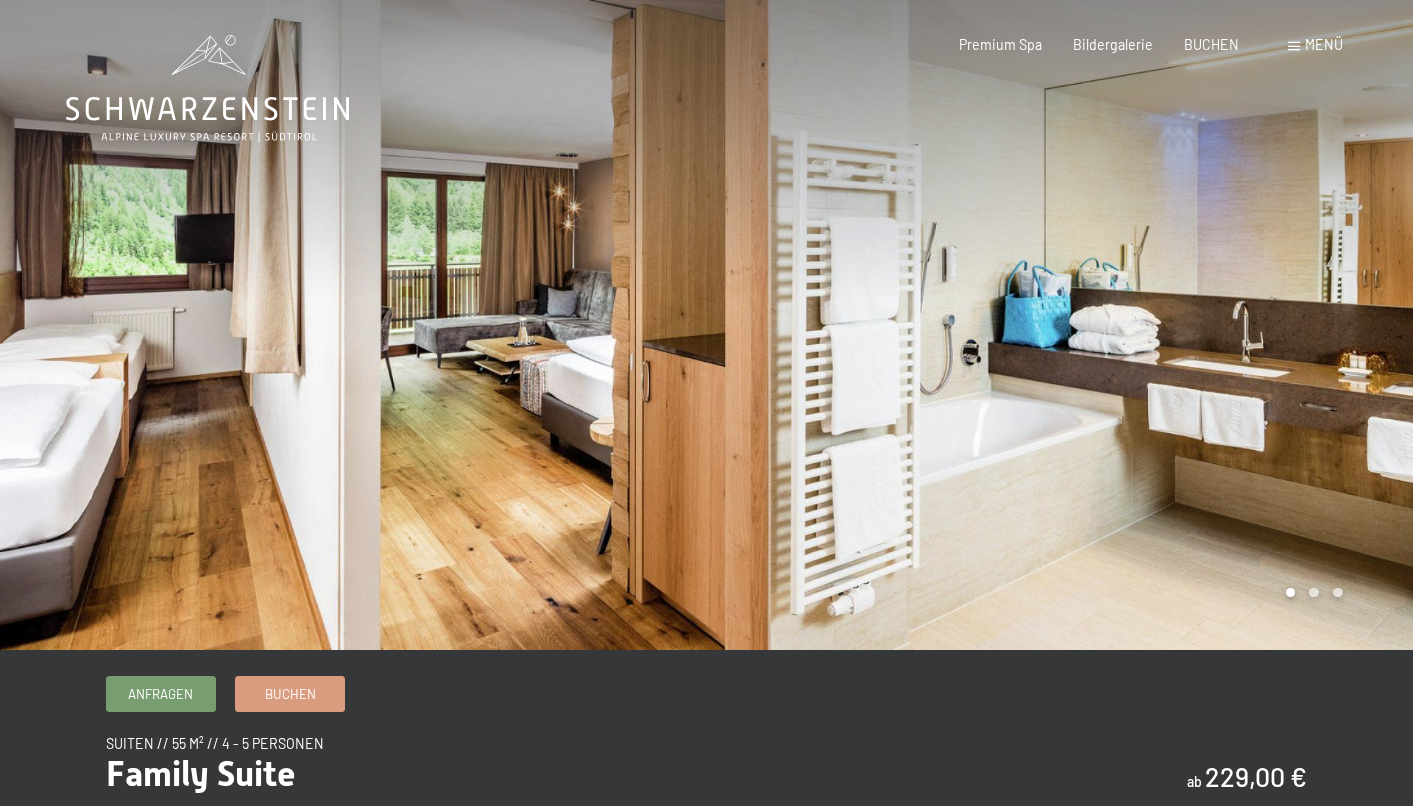 click at bounding box center (1060, 325) 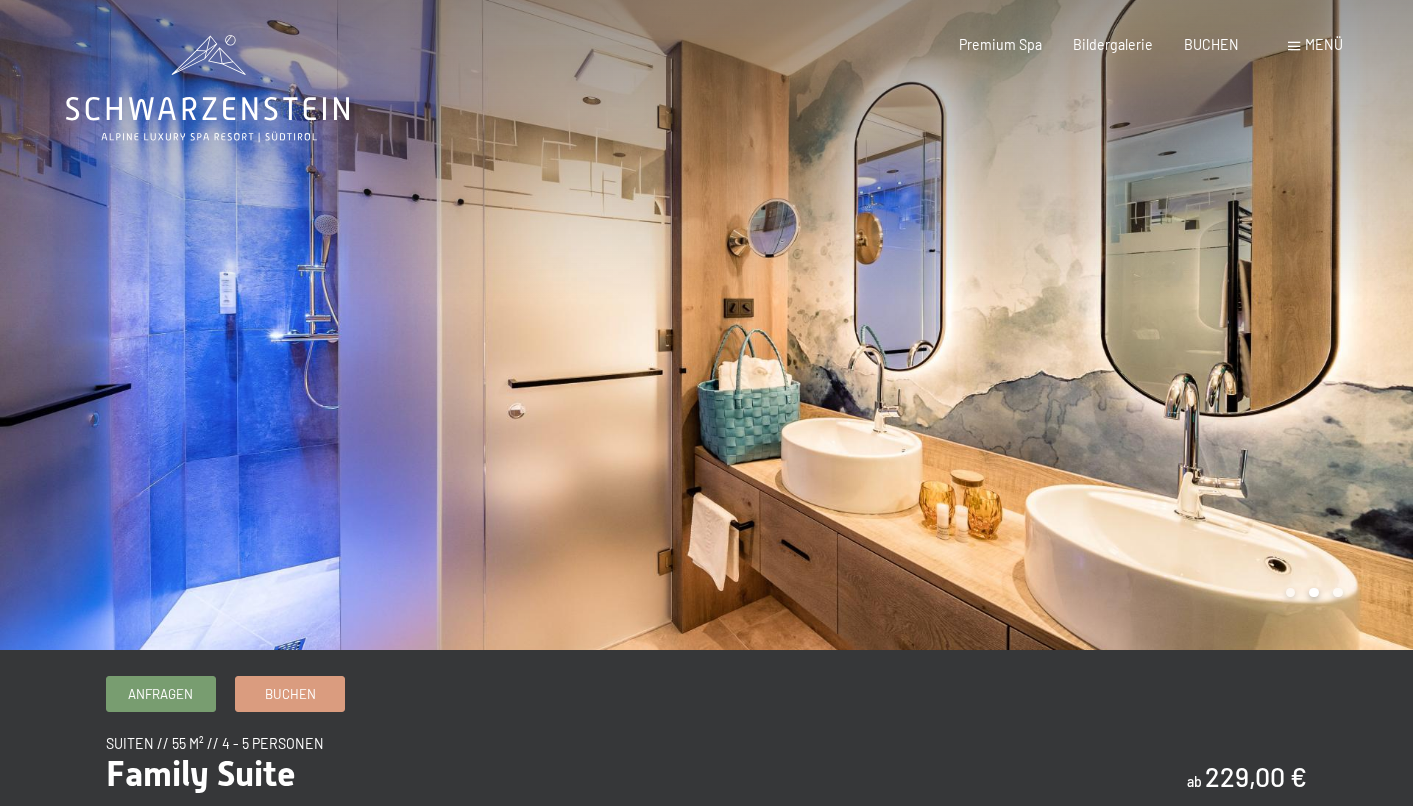 scroll, scrollTop: 0, scrollLeft: 0, axis: both 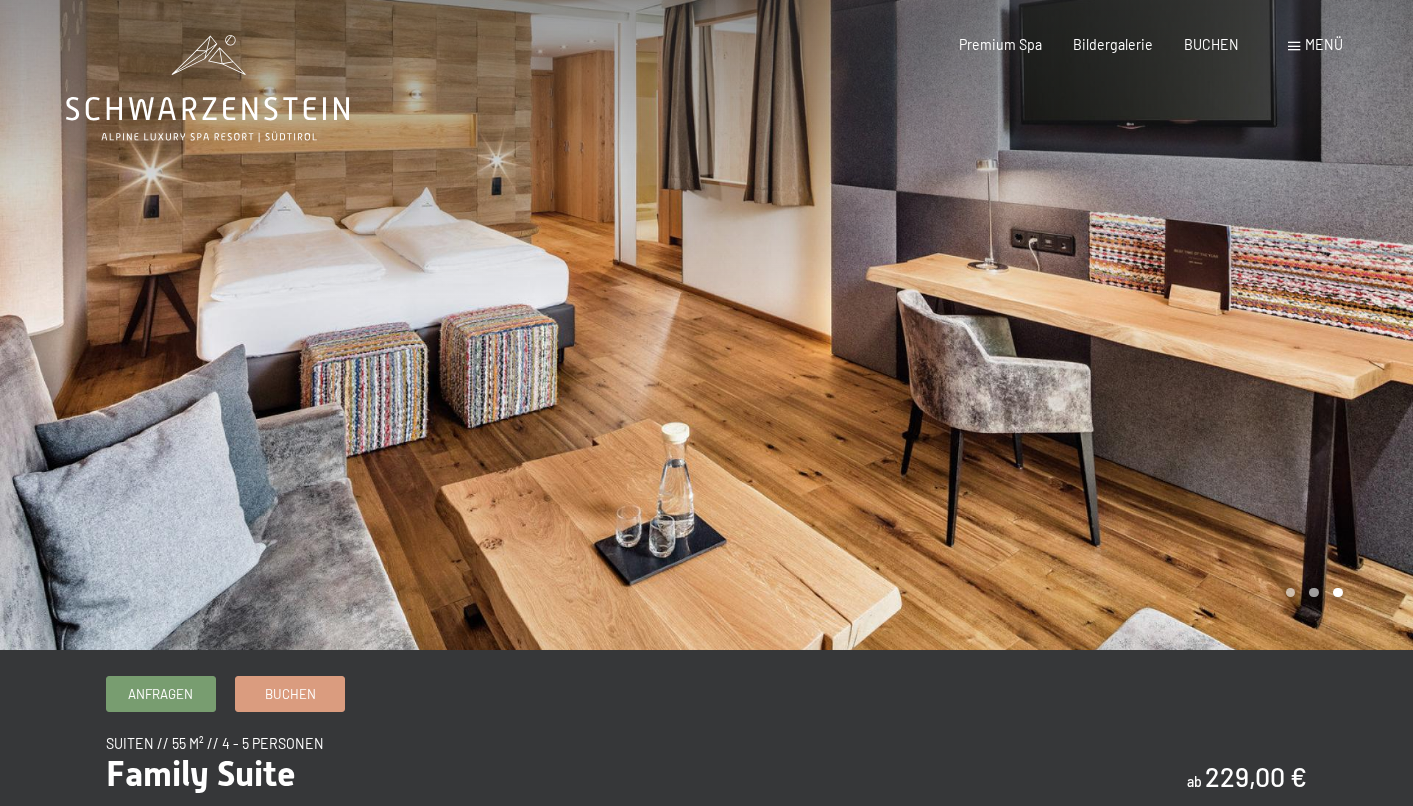 click at bounding box center (1060, 325) 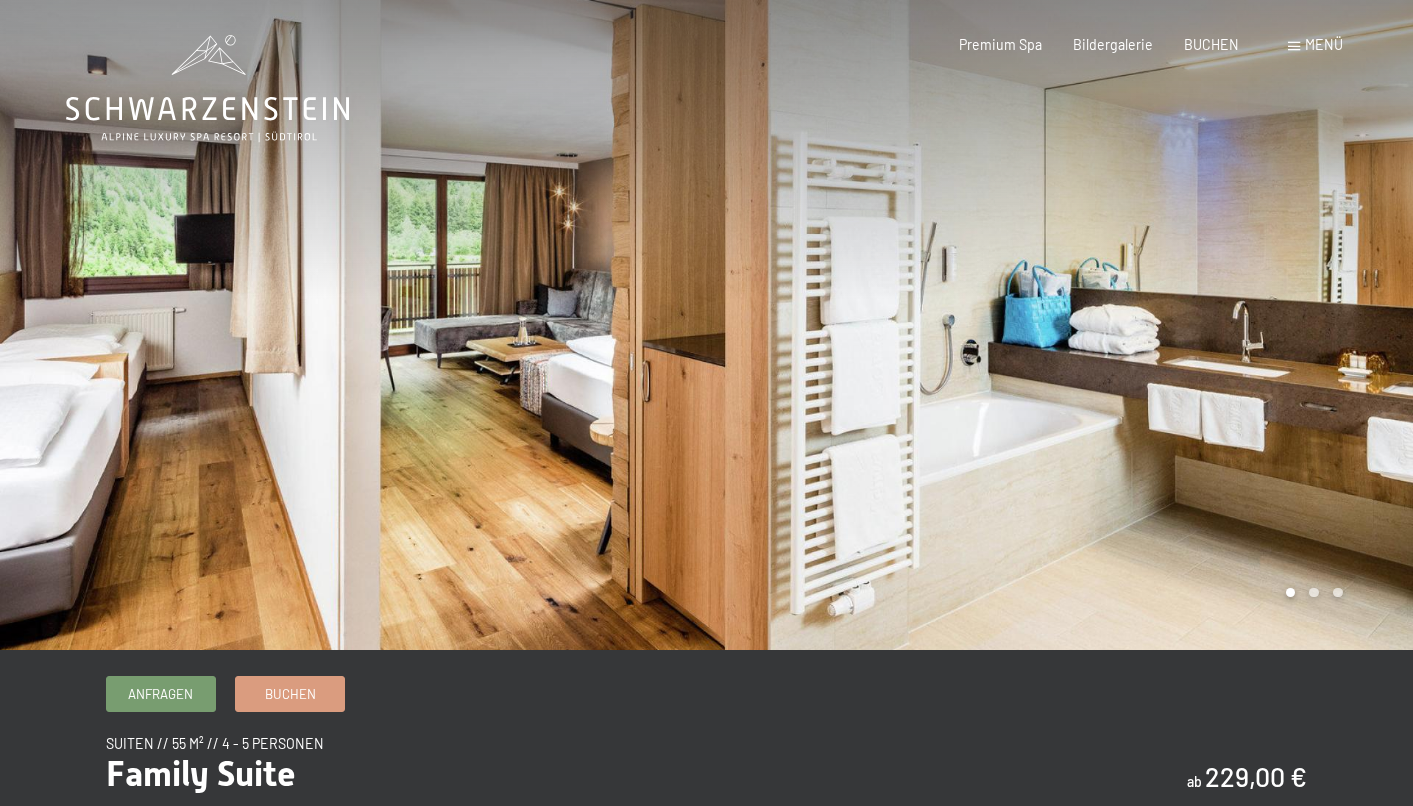 click at bounding box center (1060, 325) 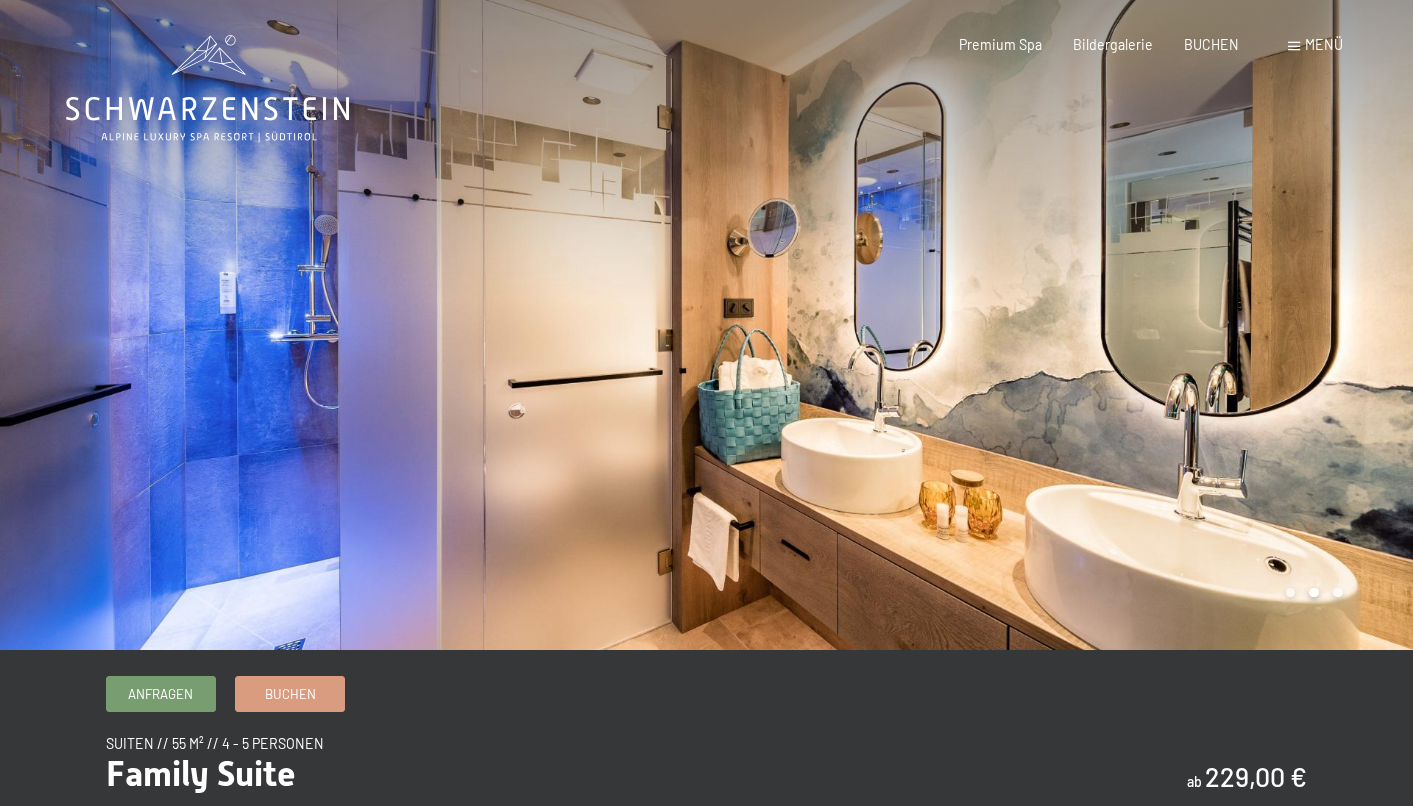 click at bounding box center [1060, 325] 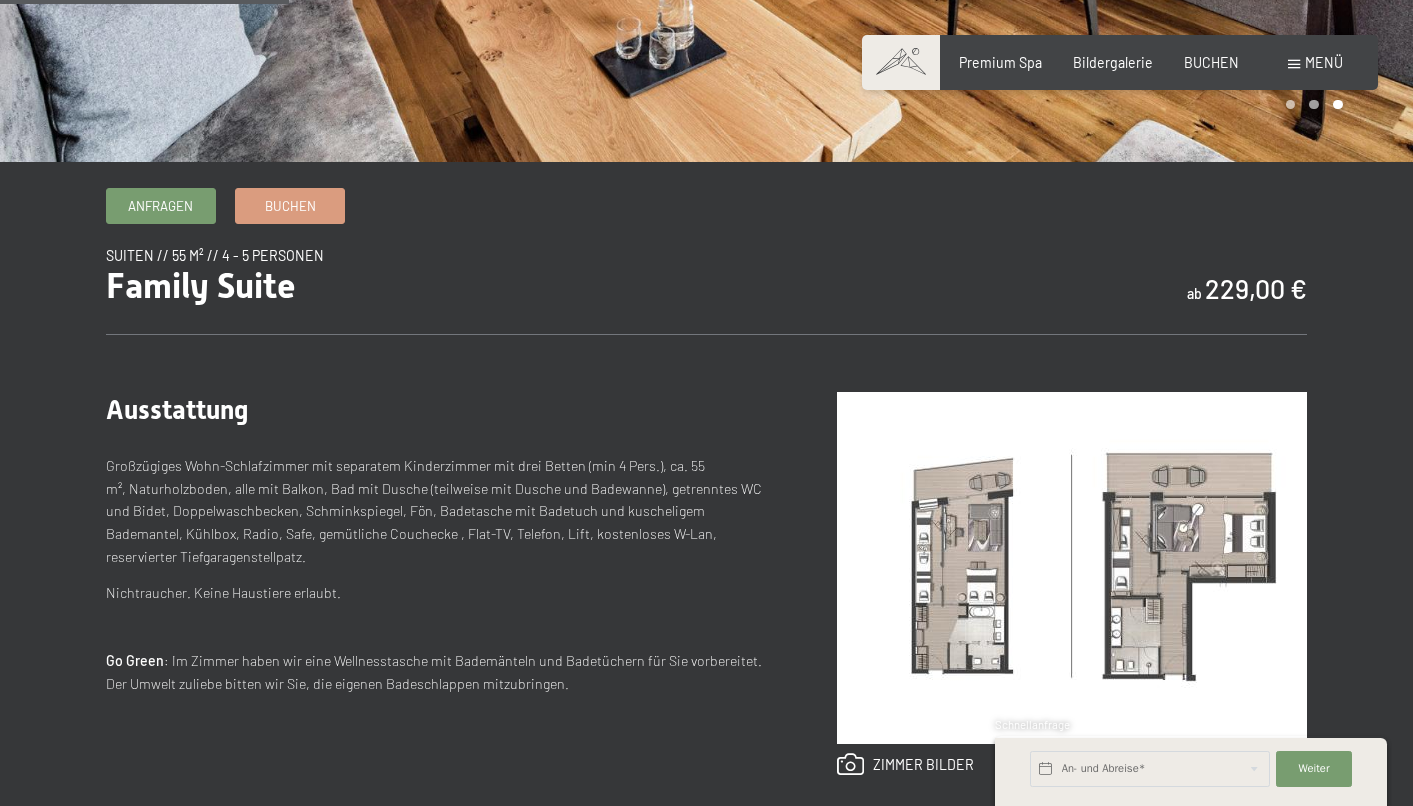 scroll, scrollTop: 491, scrollLeft: 0, axis: vertical 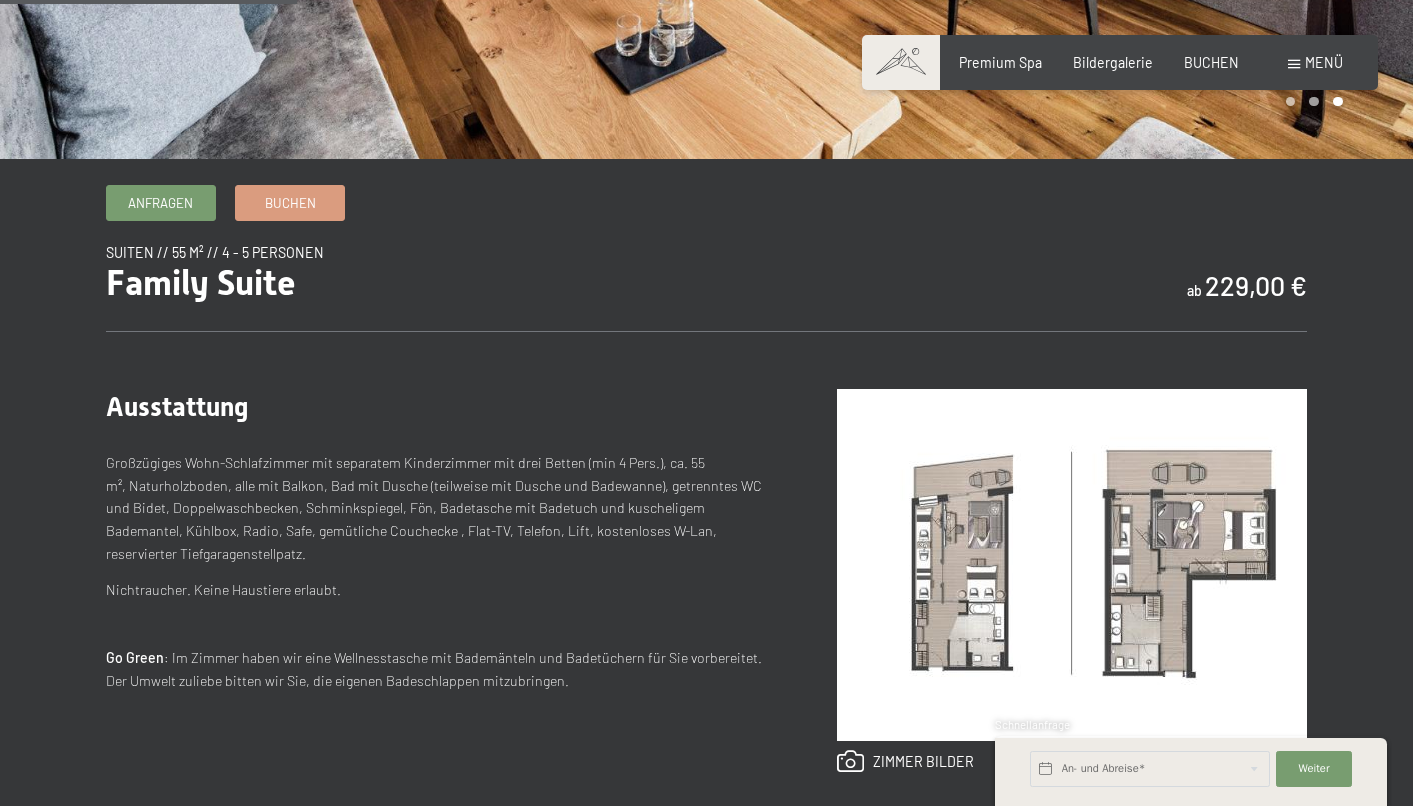 click at bounding box center (1072, 565) 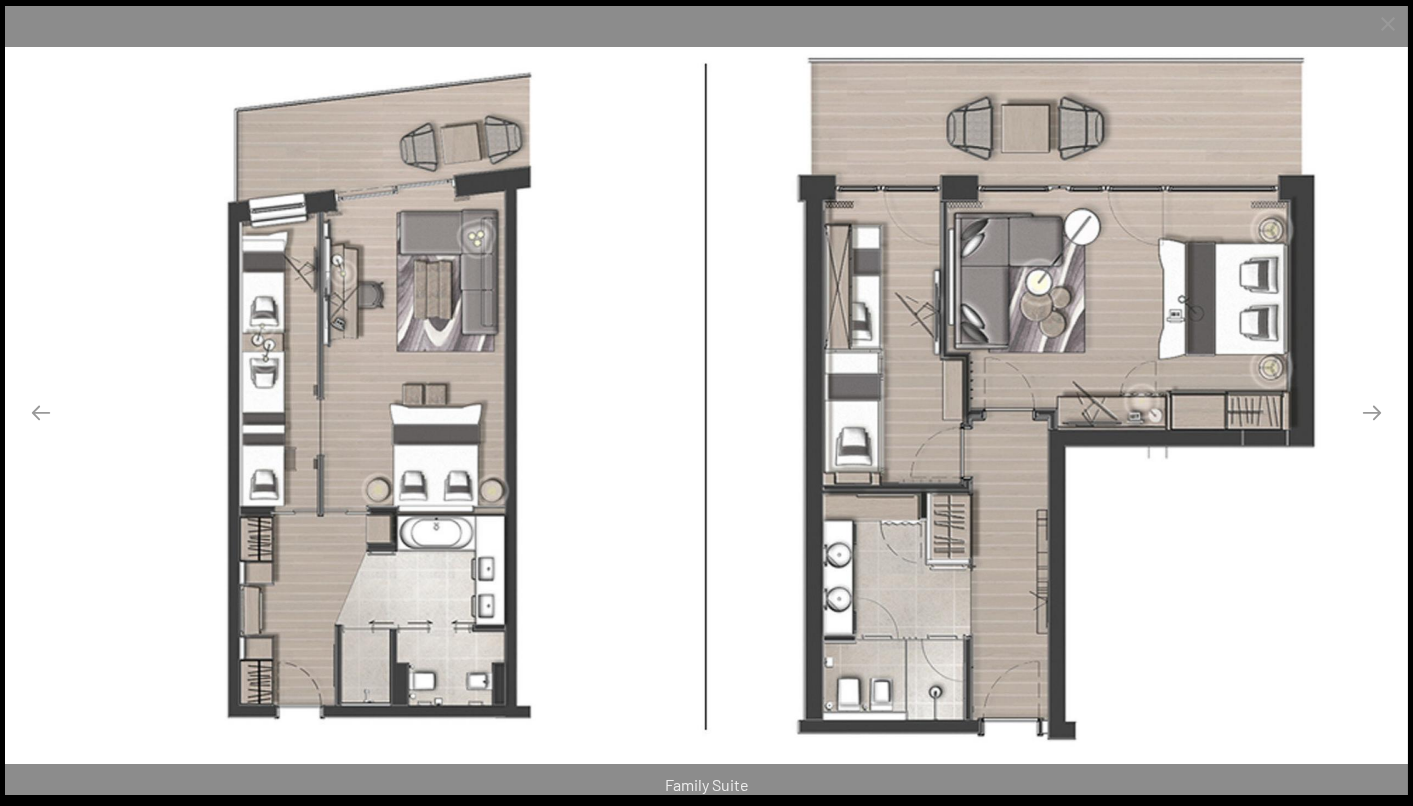scroll, scrollTop: 362, scrollLeft: 0, axis: vertical 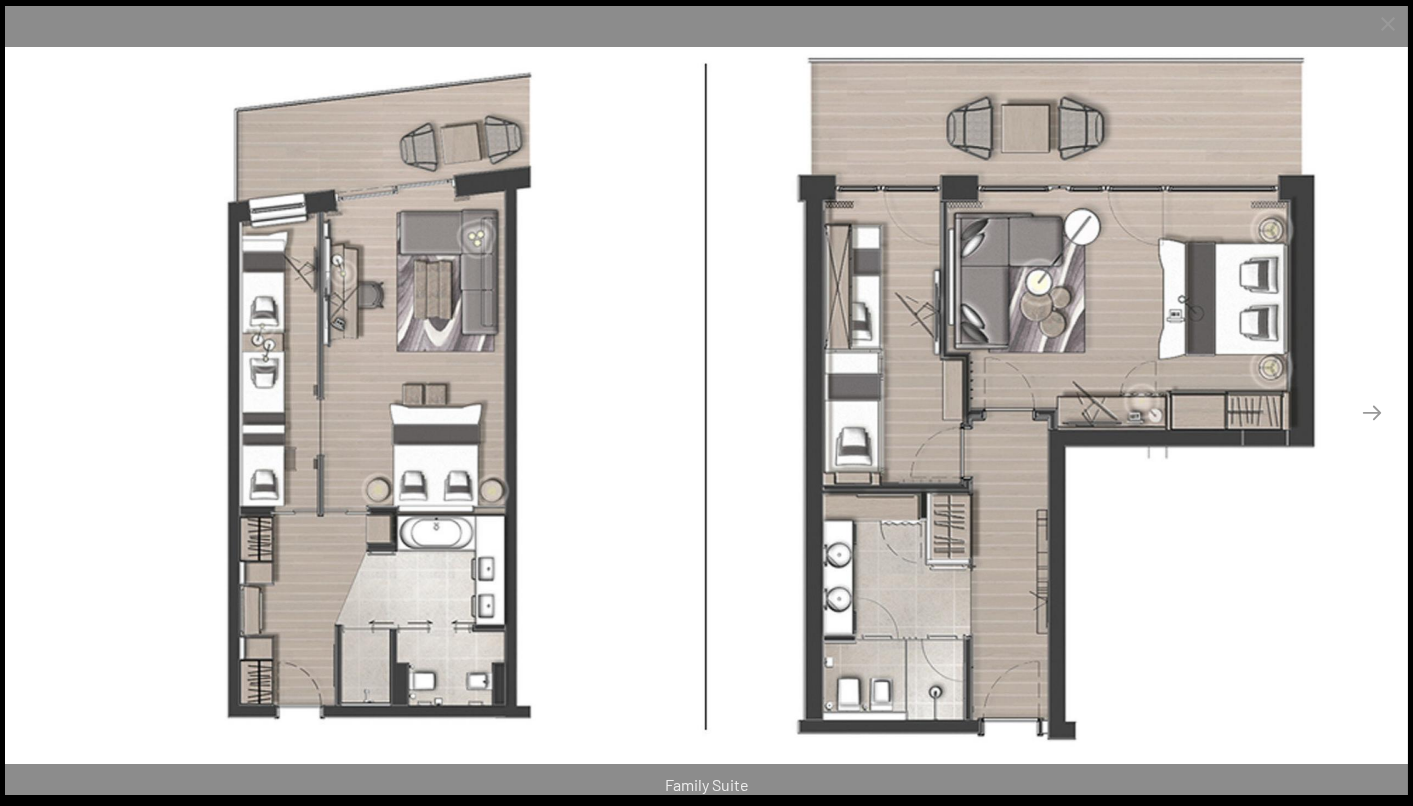 click at bounding box center (41, 412) 